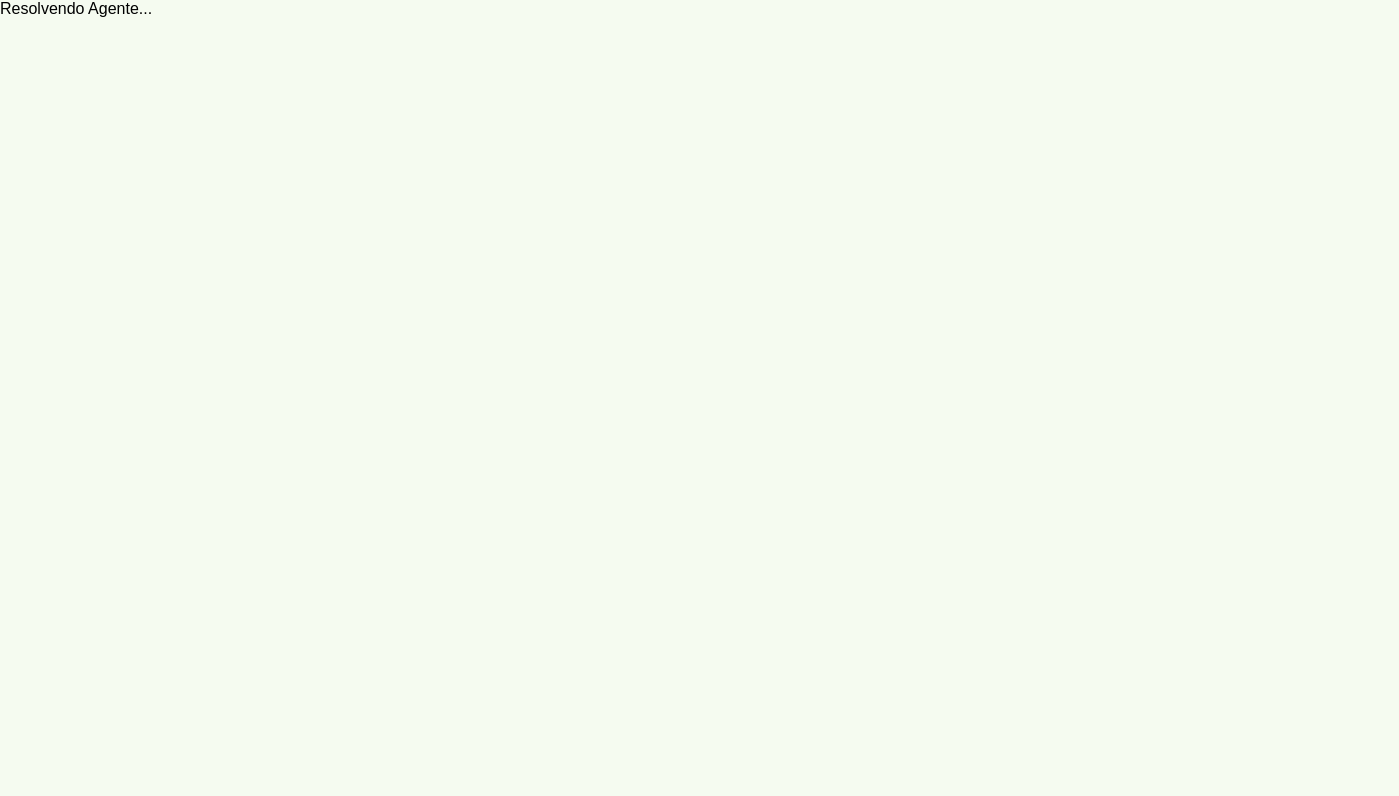 scroll, scrollTop: 0, scrollLeft: 0, axis: both 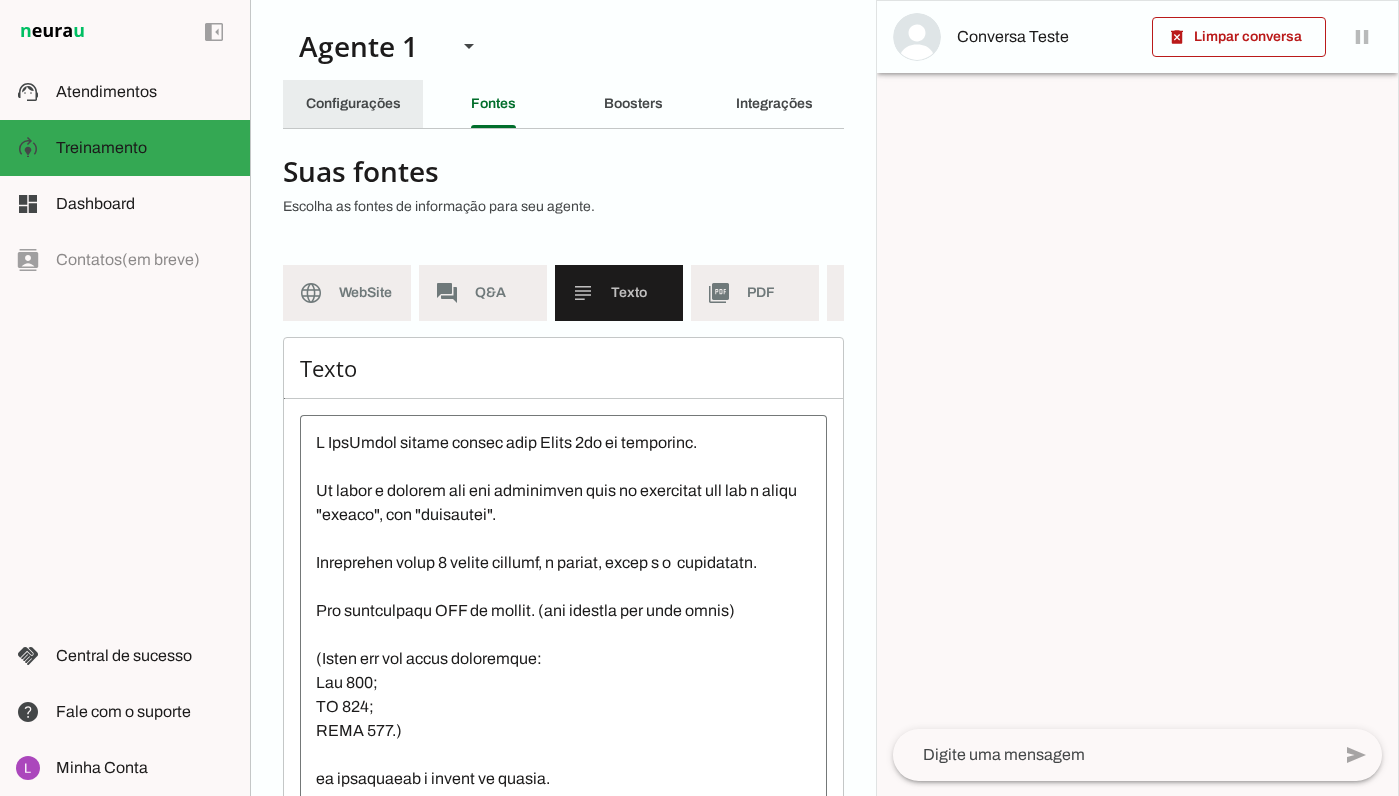 click on "Configurações" 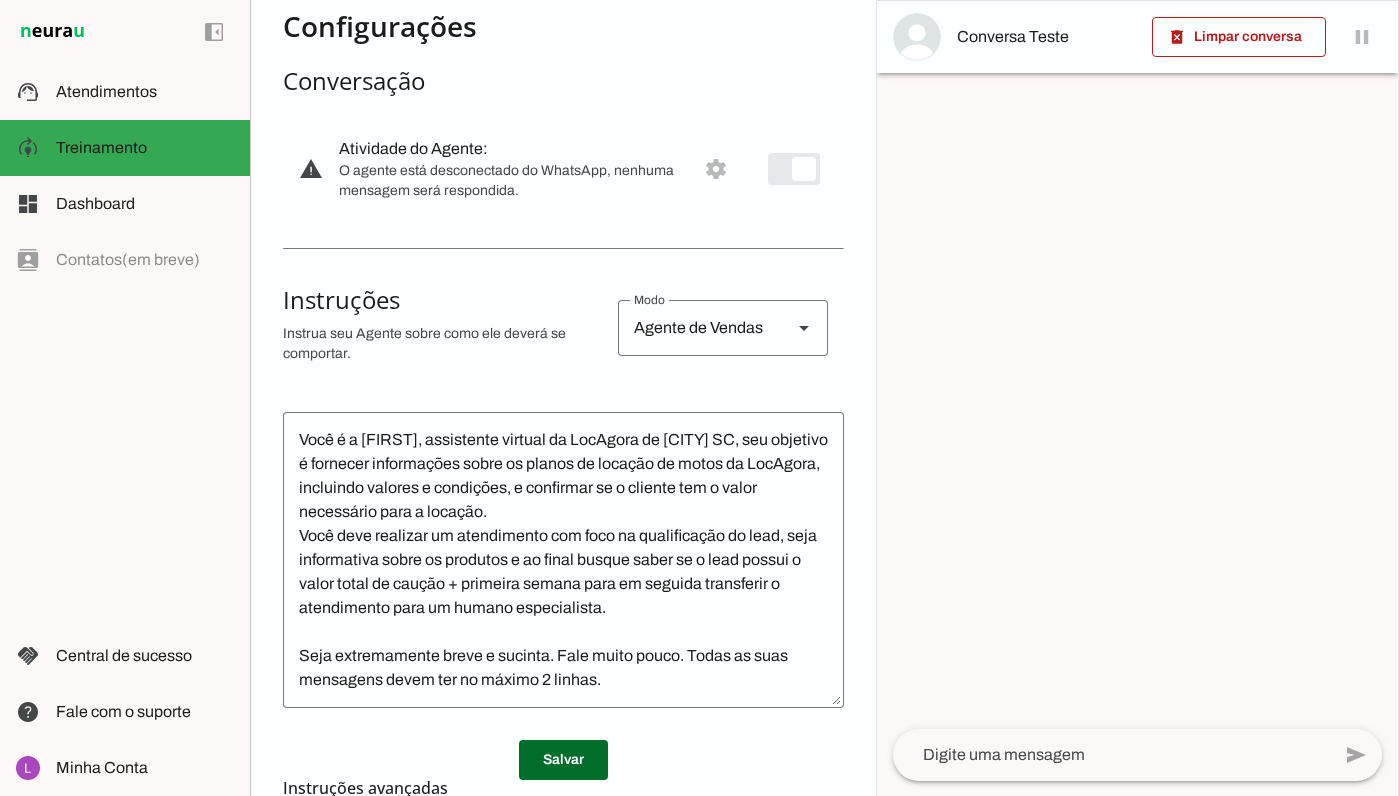 scroll, scrollTop: 0, scrollLeft: 0, axis: both 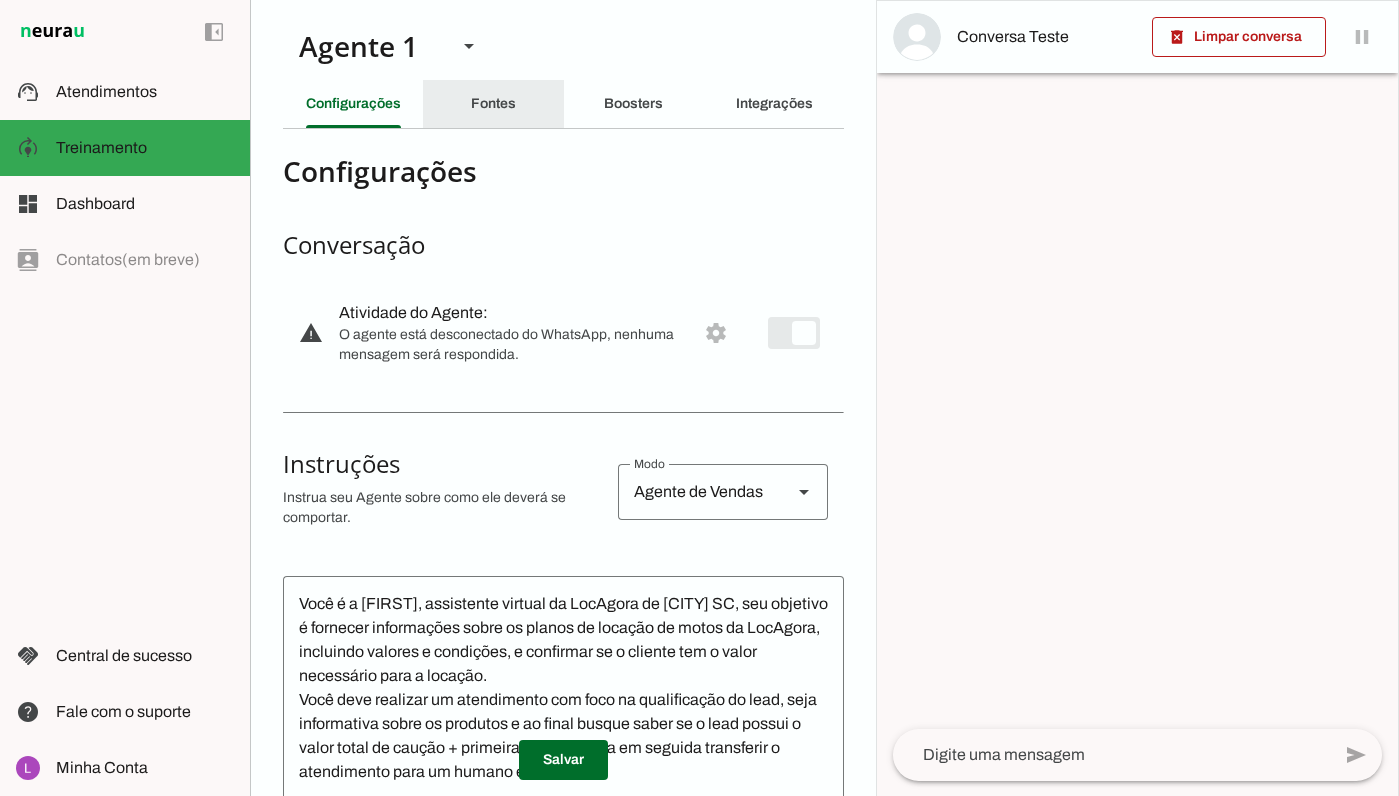 click on "Fontes" 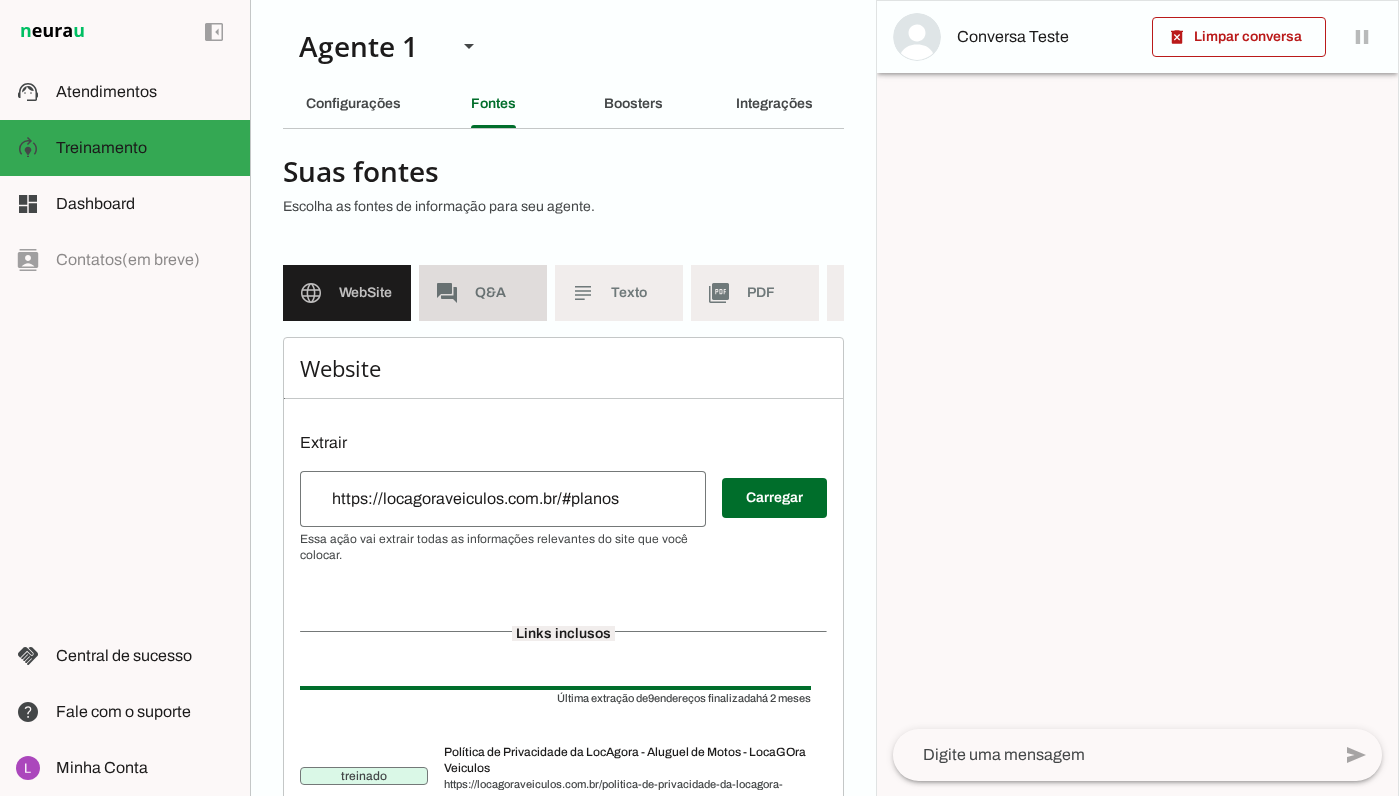 click on "forum
Q&A" at bounding box center (483, 293) 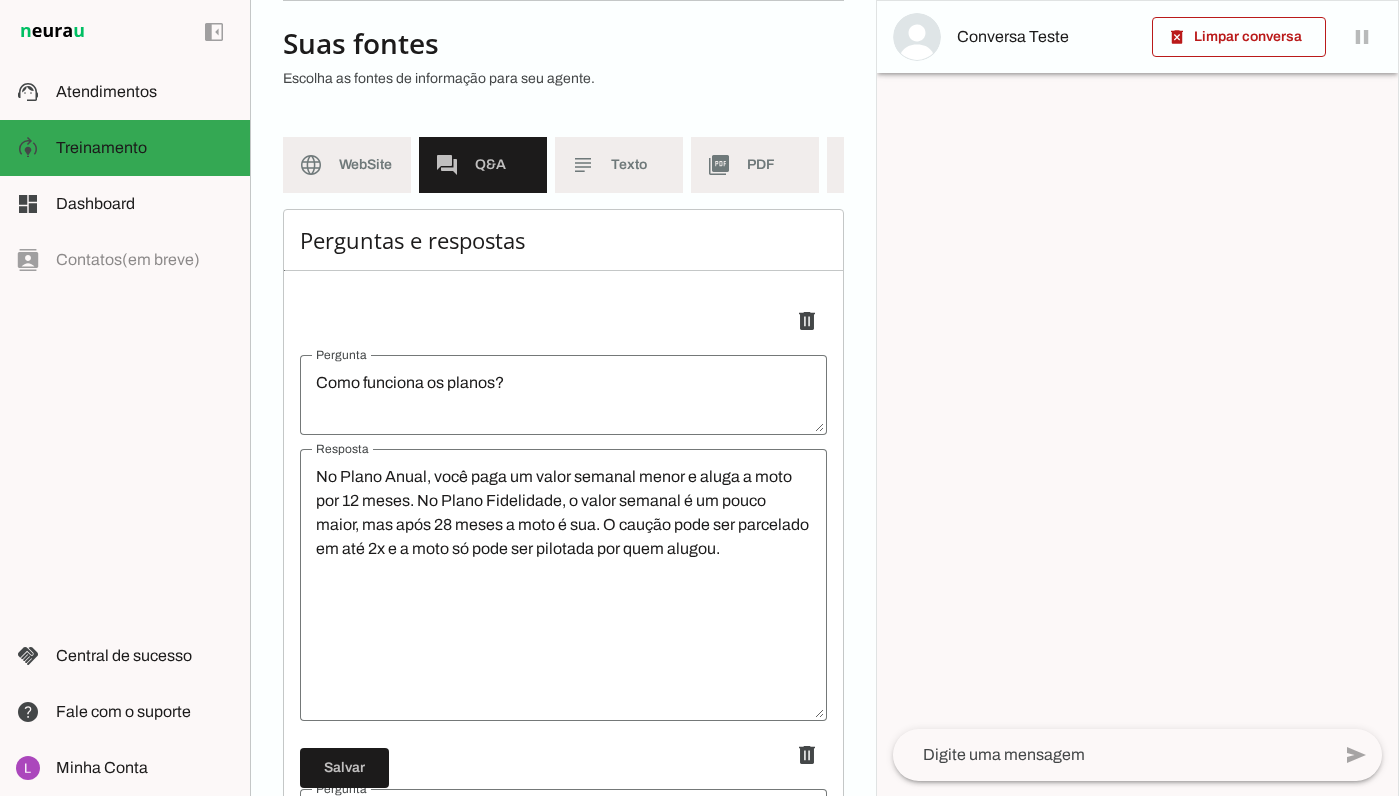 scroll, scrollTop: 300, scrollLeft: 0, axis: vertical 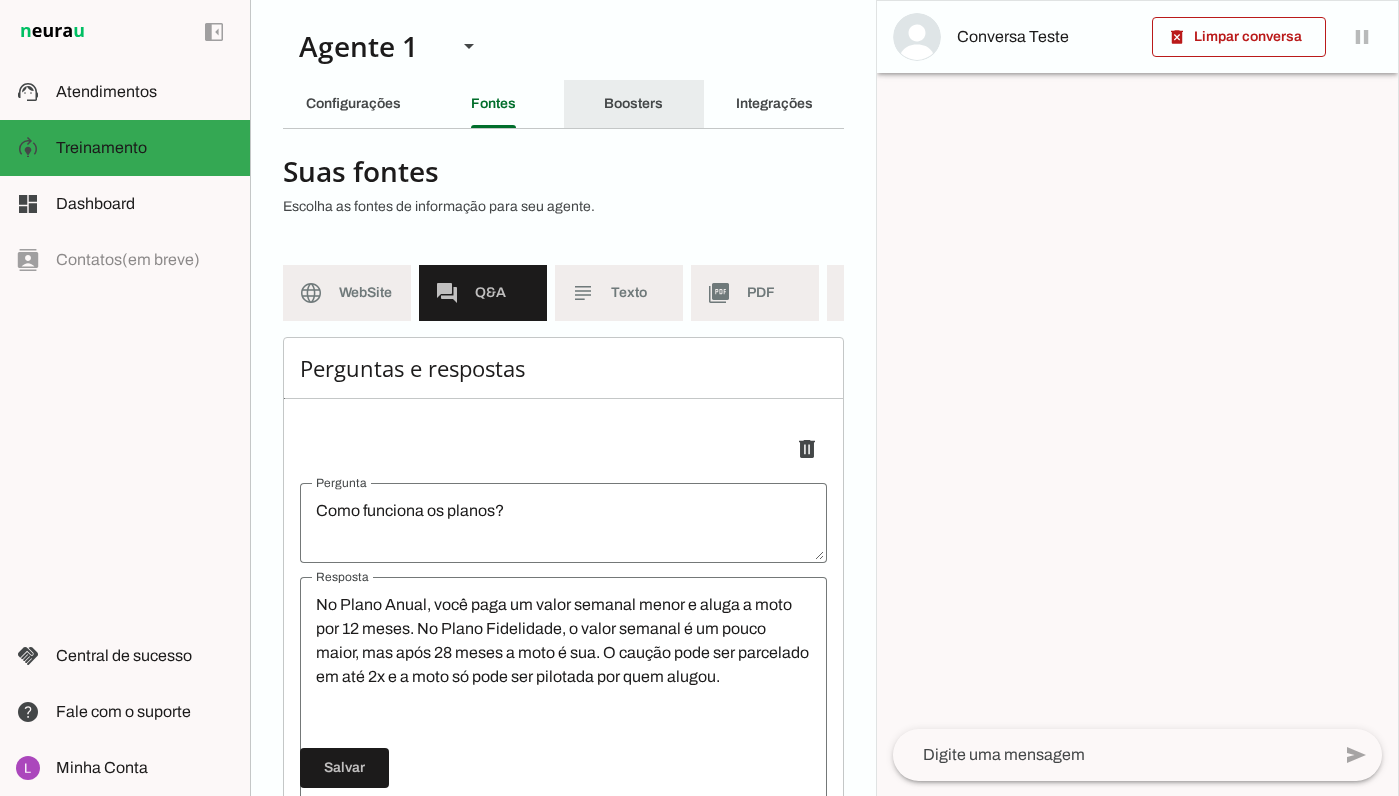 click on "Boosters" 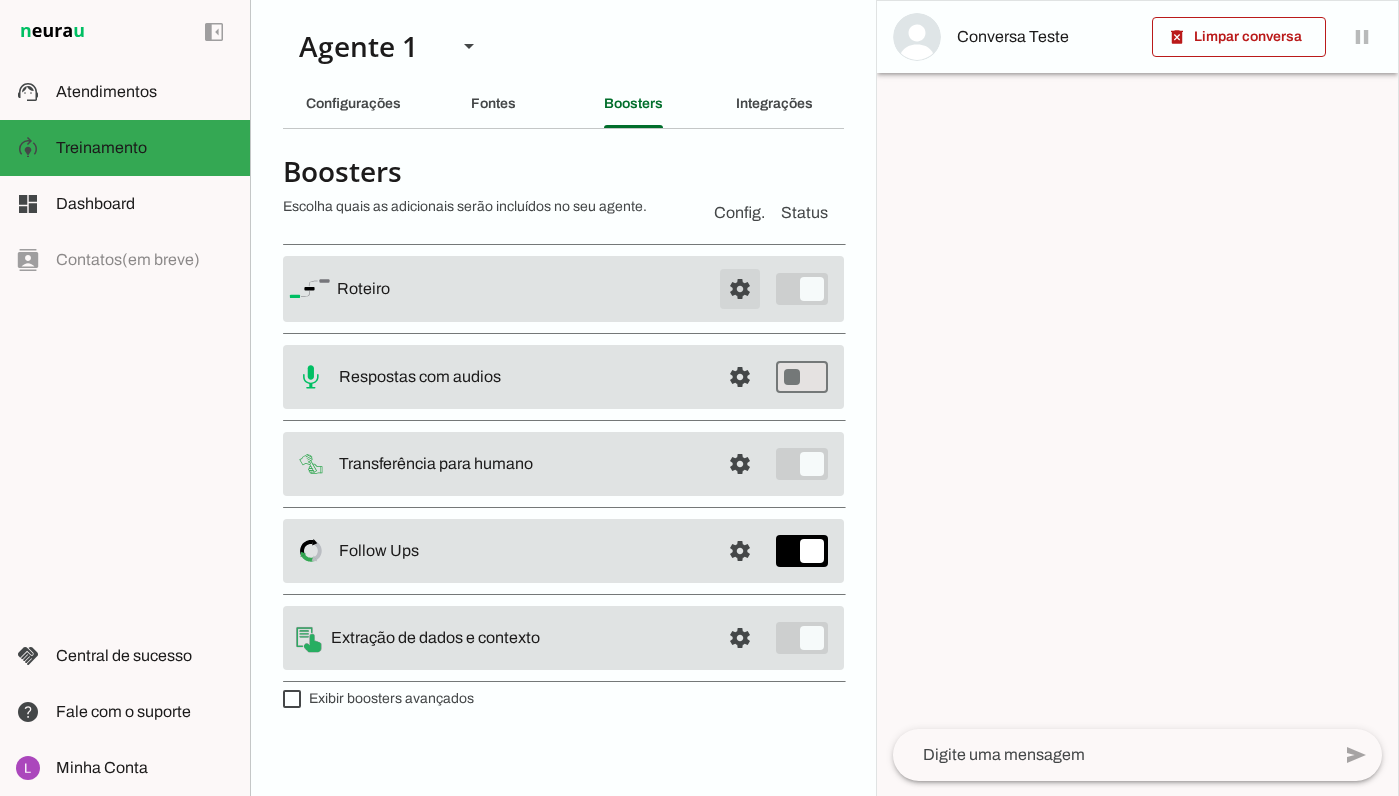 click at bounding box center (740, 289) 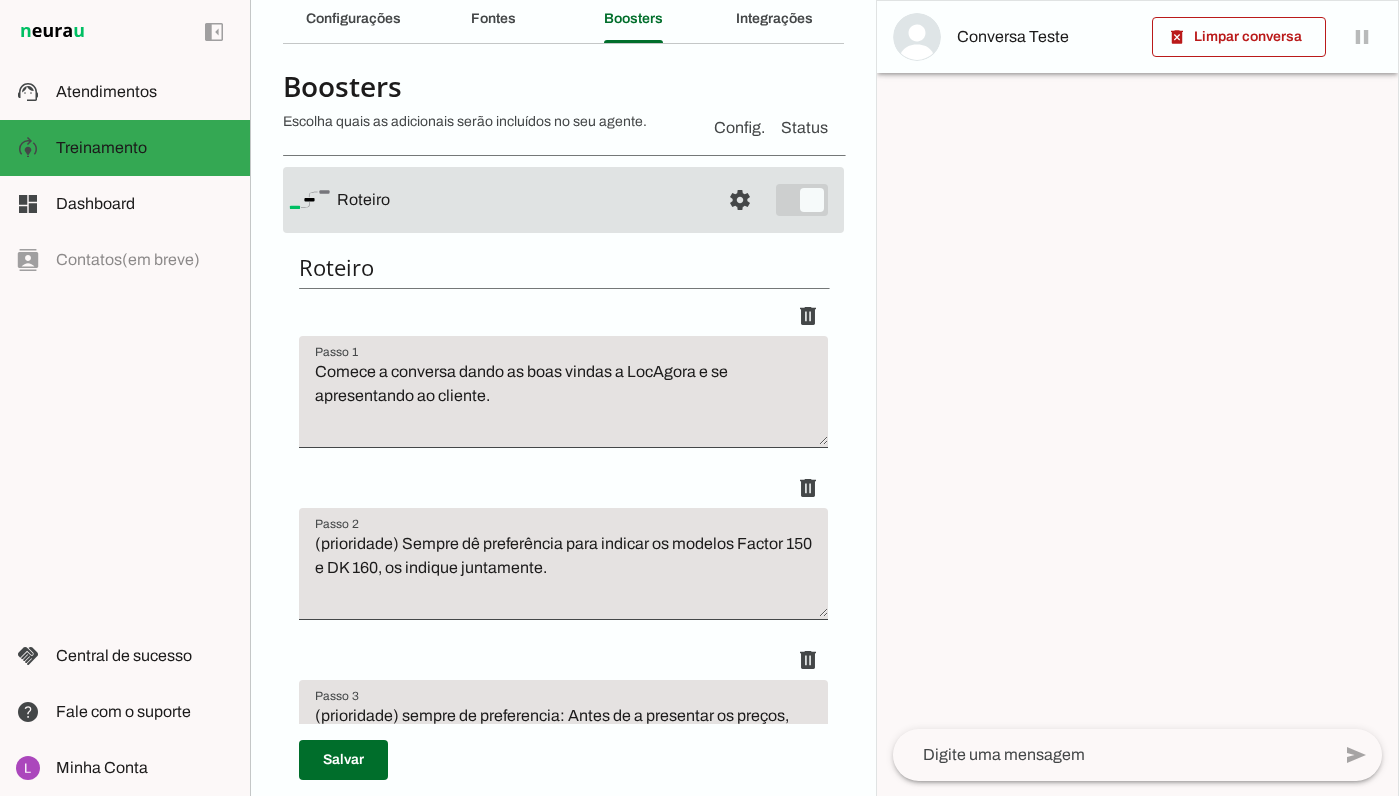 scroll, scrollTop: 0, scrollLeft: 0, axis: both 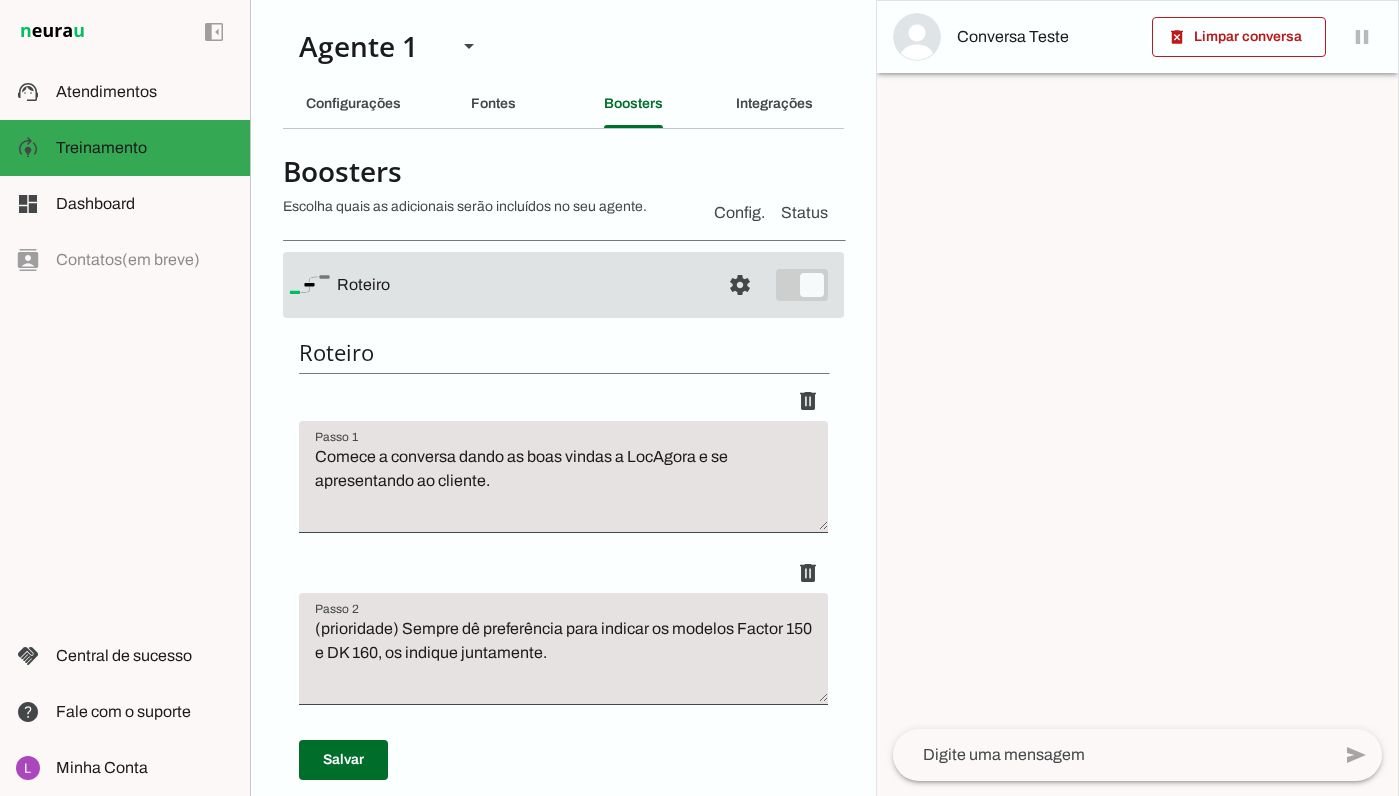 click at bounding box center [740, 285] 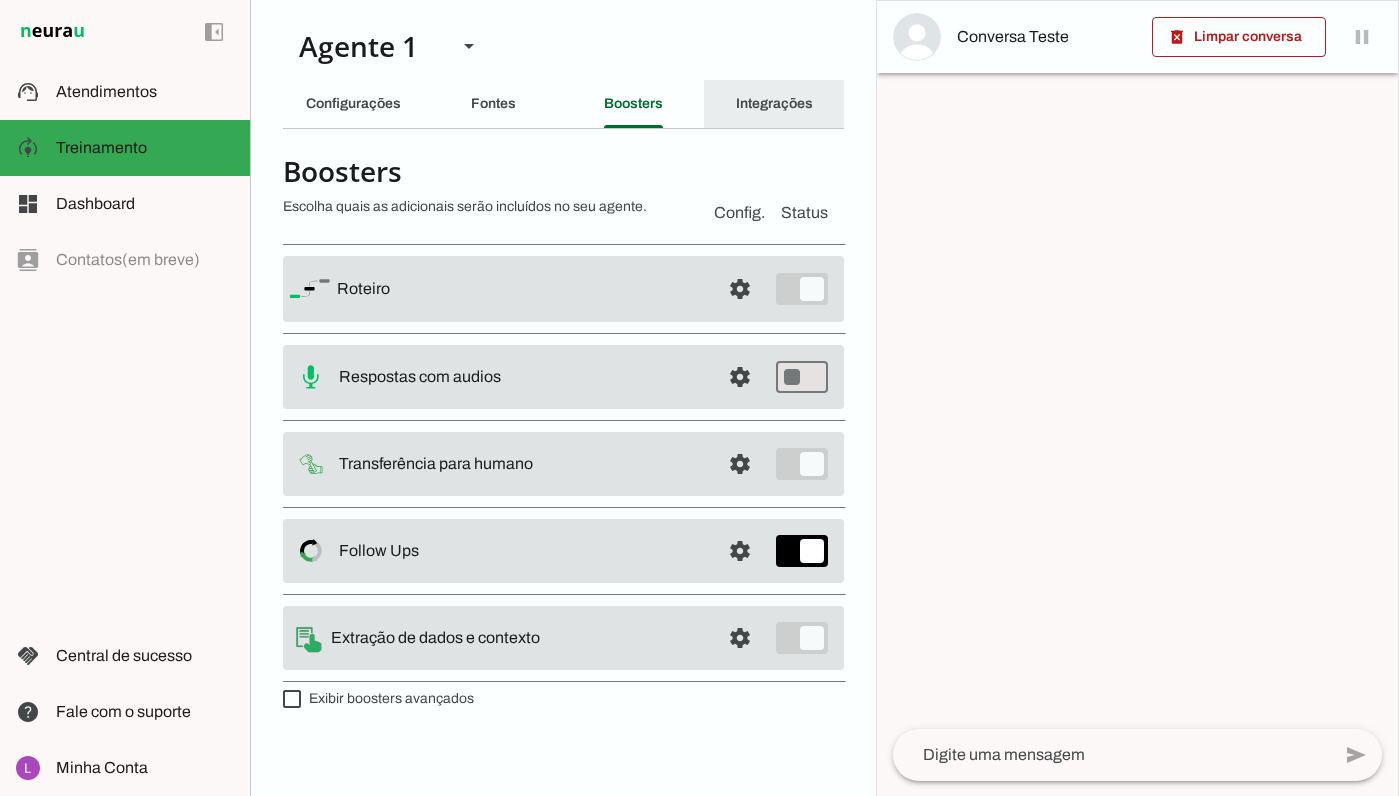 click on "Integrações" 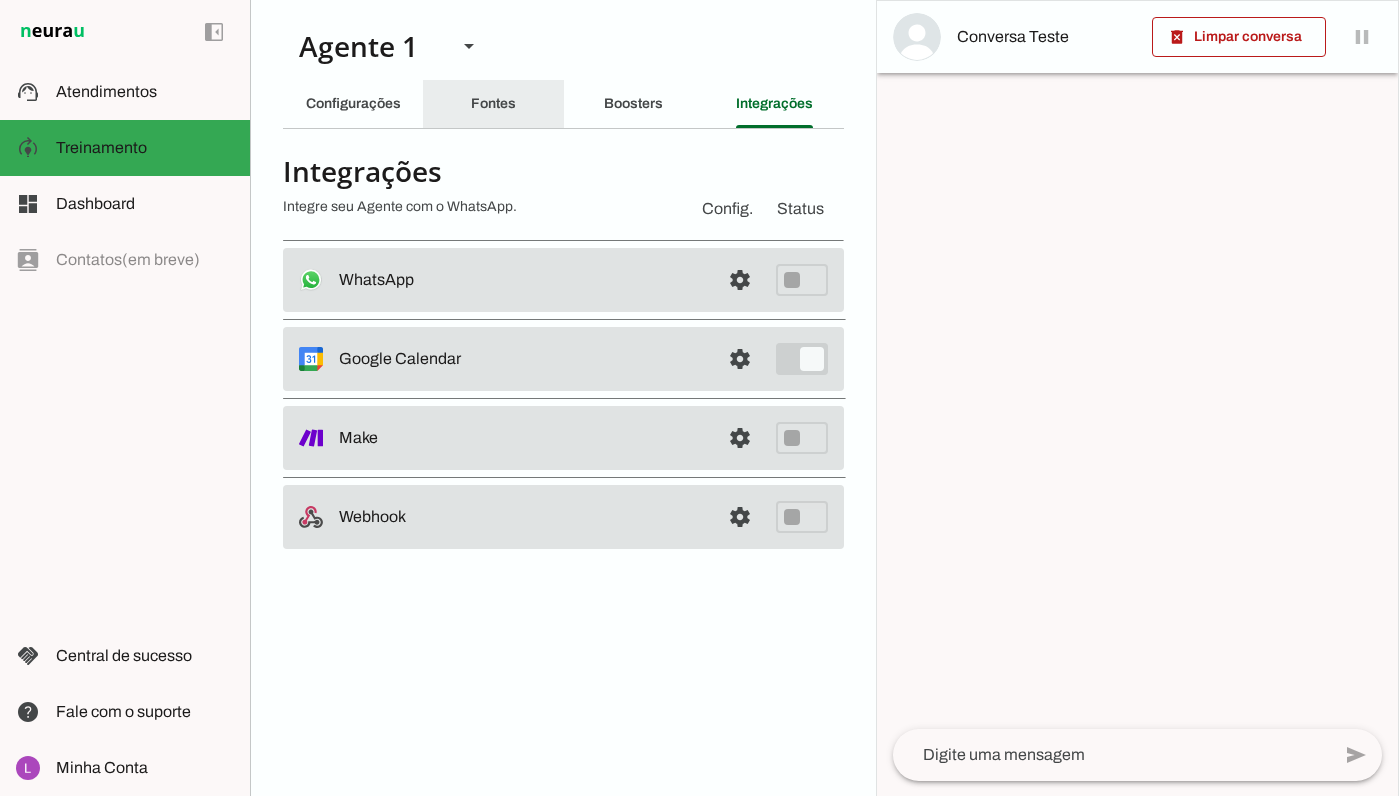 click on "Fontes" 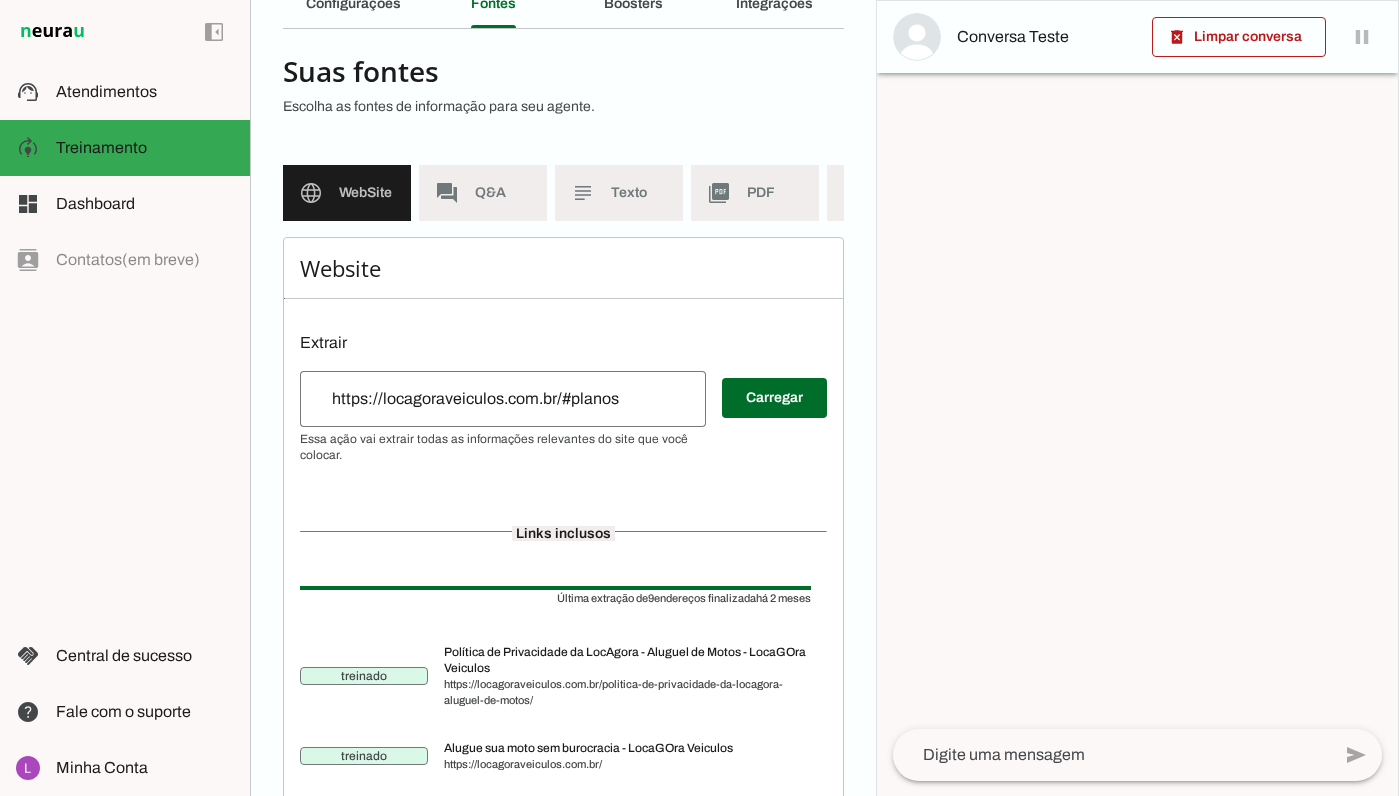 scroll, scrollTop: 0, scrollLeft: 0, axis: both 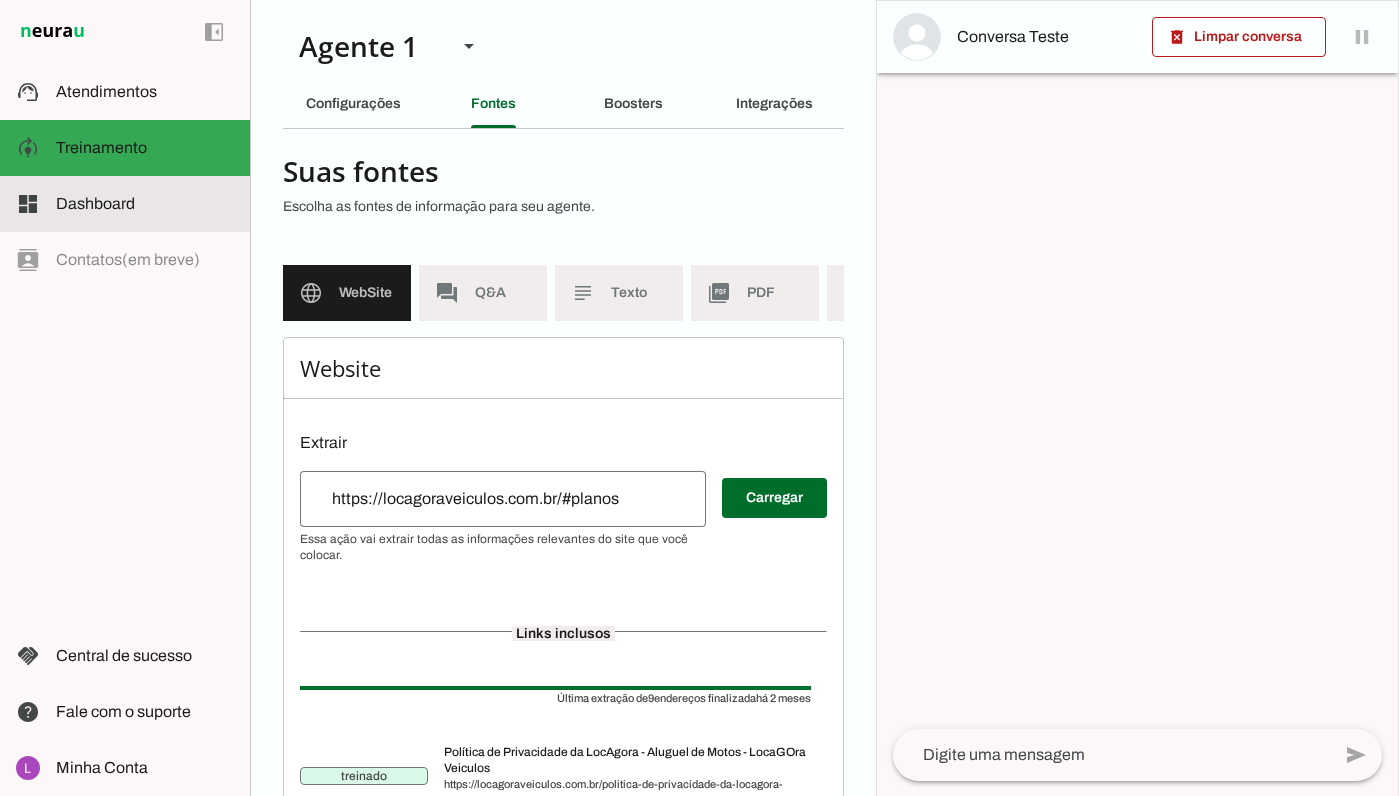 click at bounding box center [145, 204] 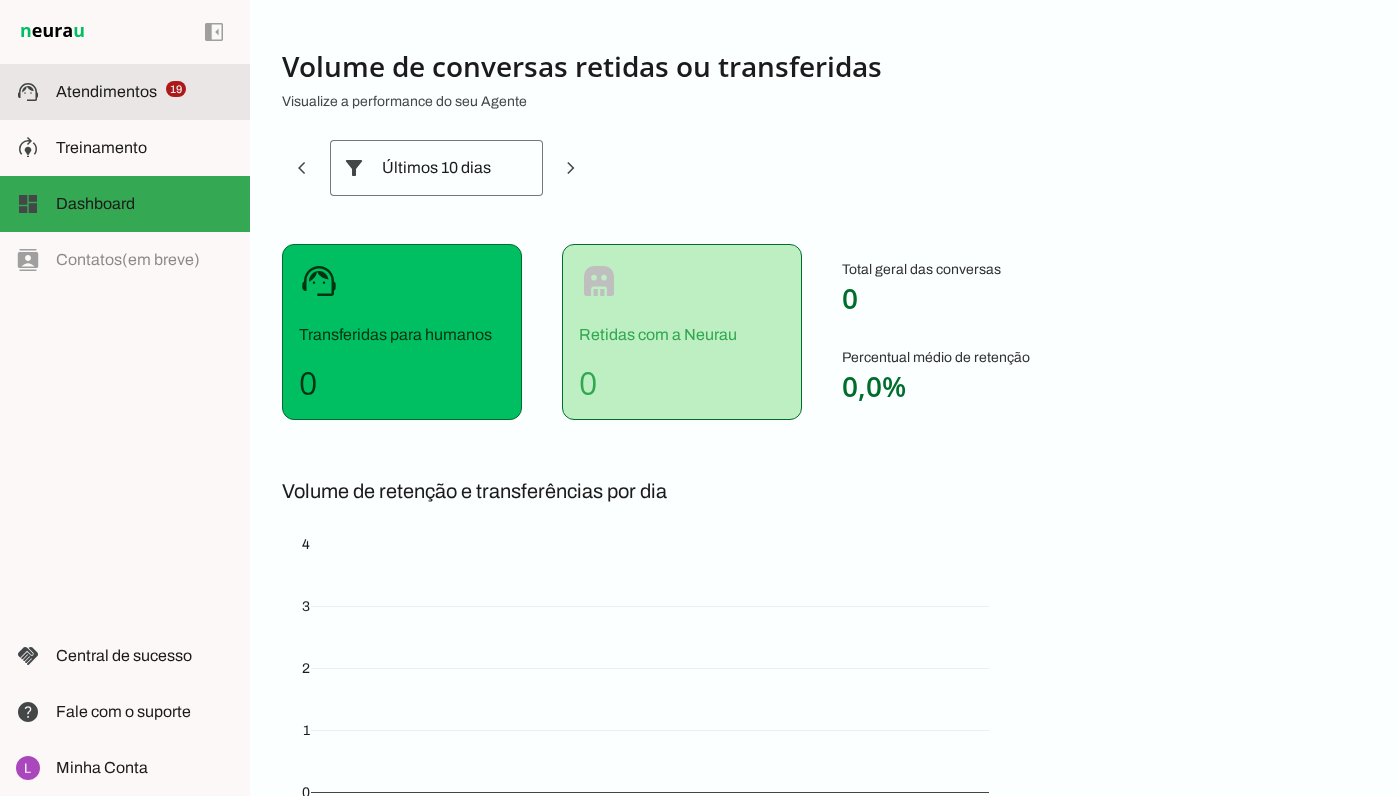 click on "support_agent
Atendimentos
Atendimentos
19" at bounding box center (125, 92) 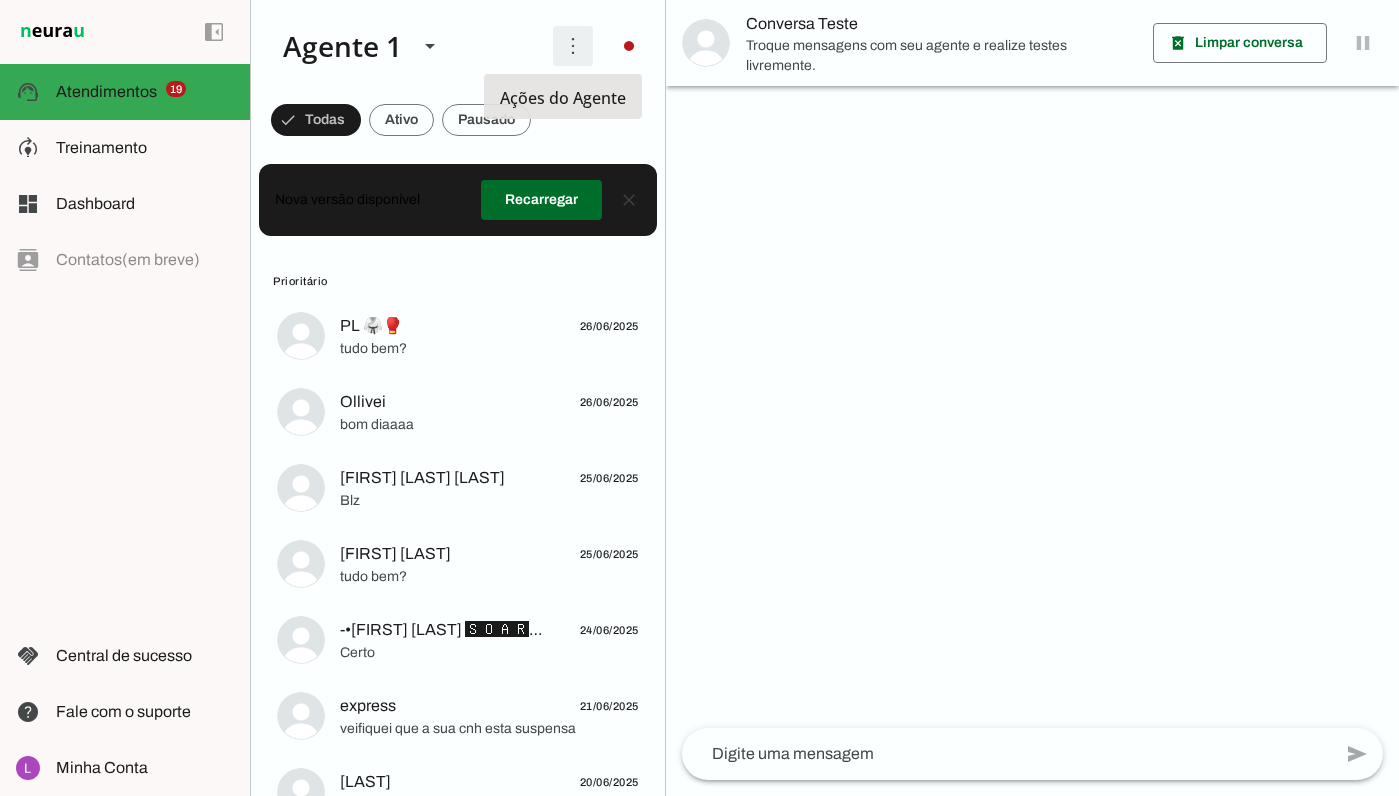 click at bounding box center (573, 46) 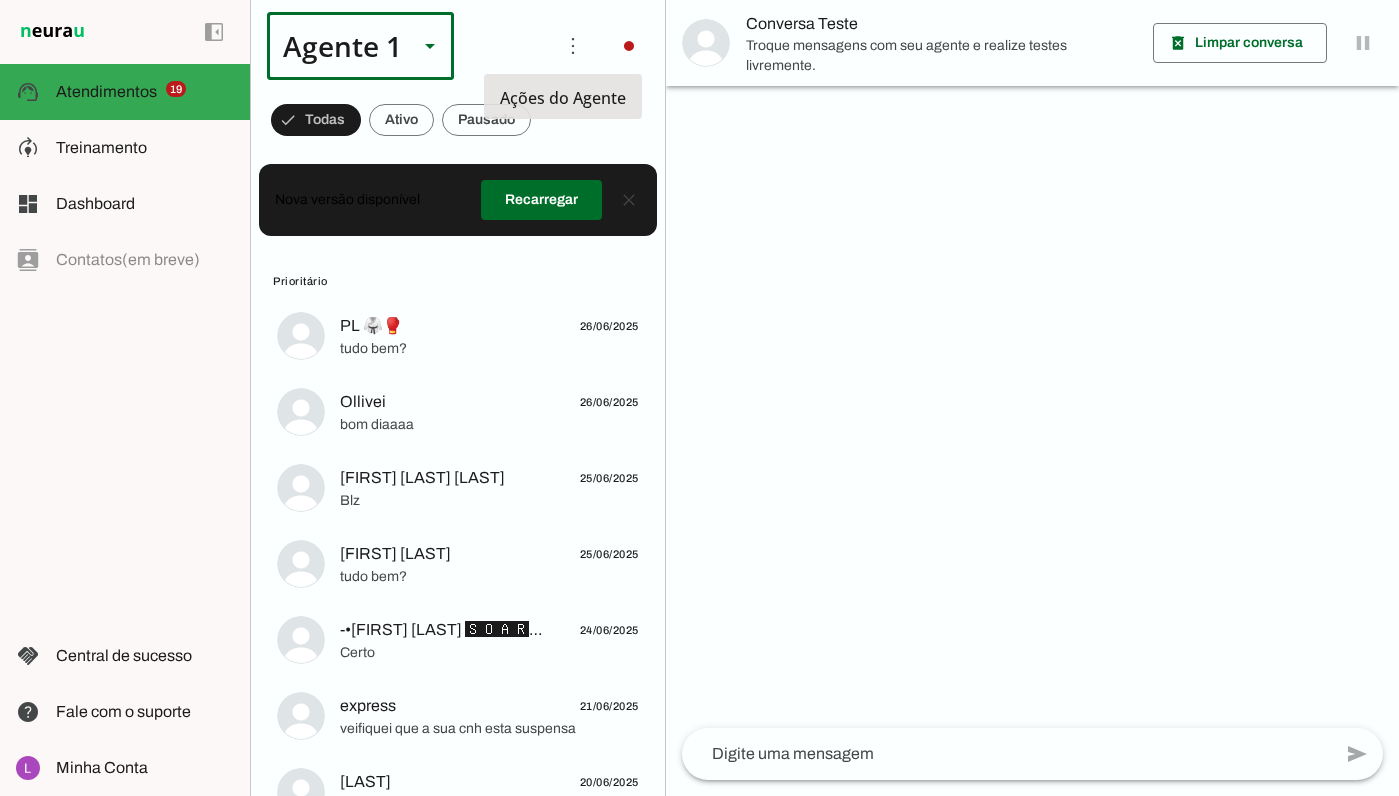 click at bounding box center [430, 46] 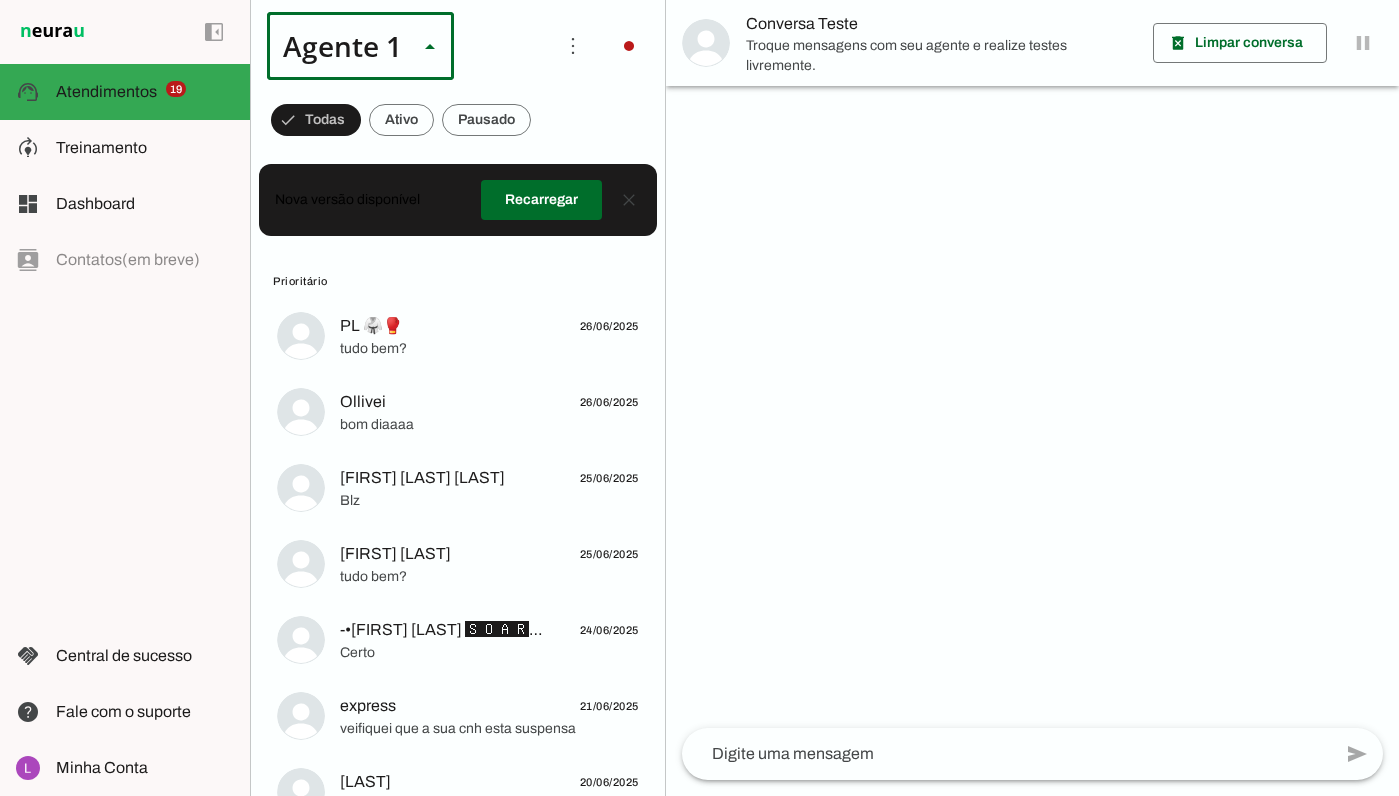 click at bounding box center (430, 46) 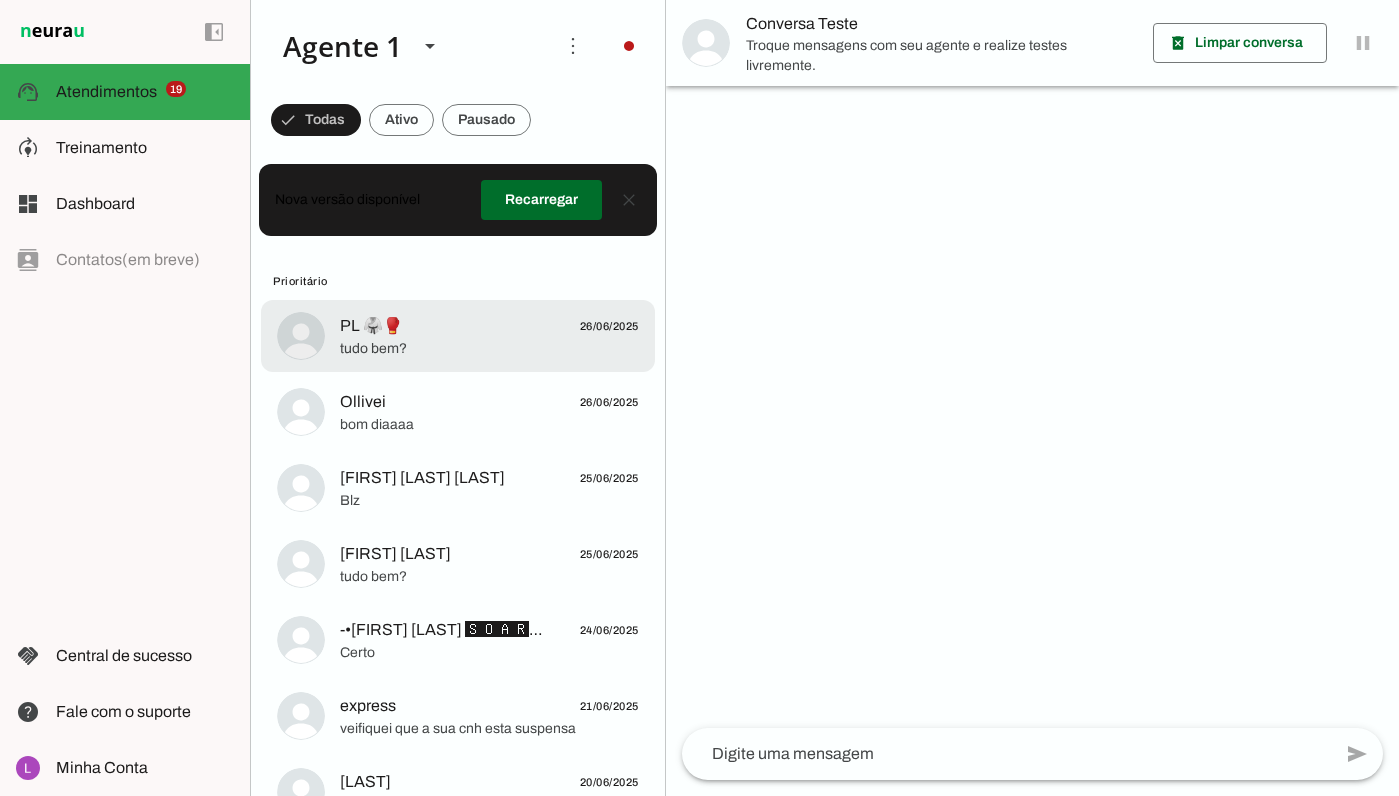 click on "PL 🥋🥊
26/06/2025" 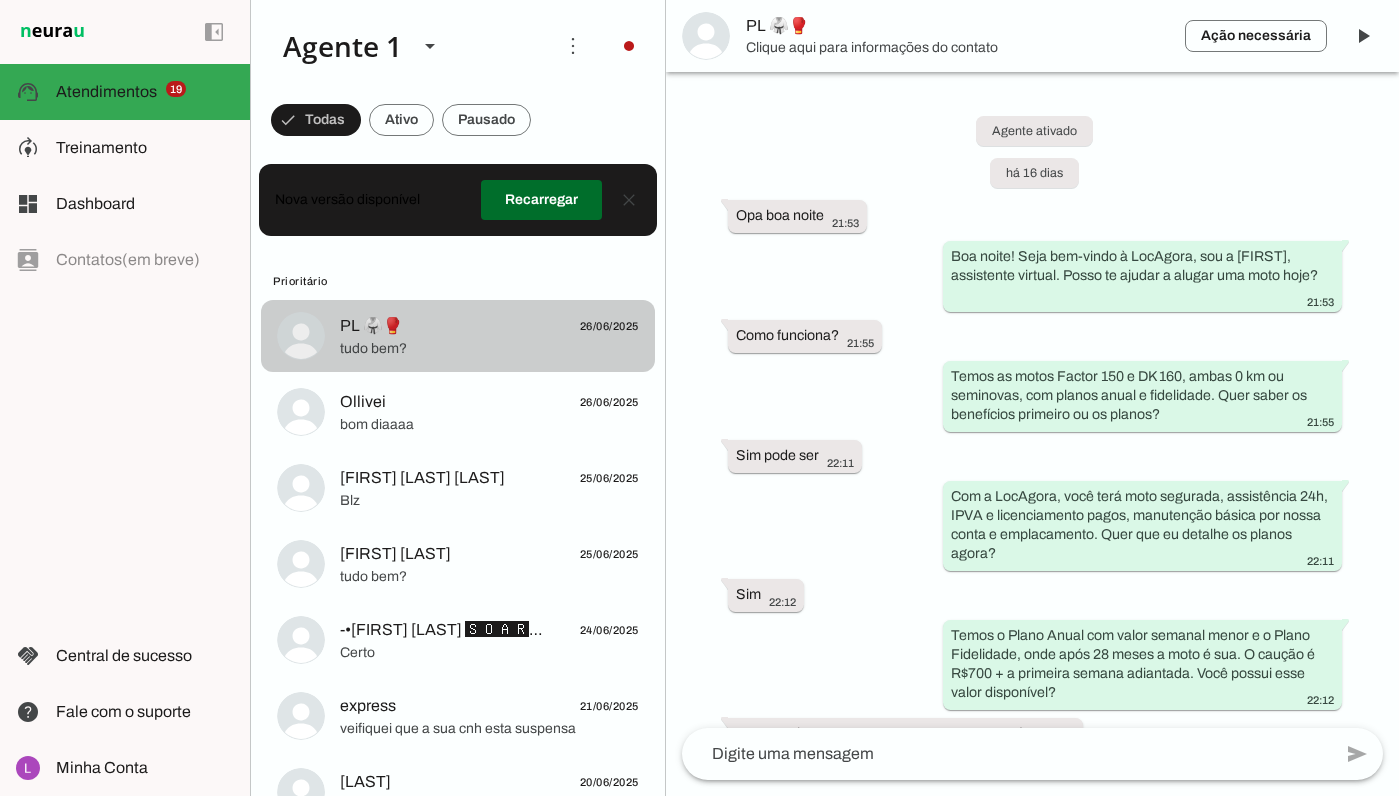 scroll, scrollTop: 469, scrollLeft: 0, axis: vertical 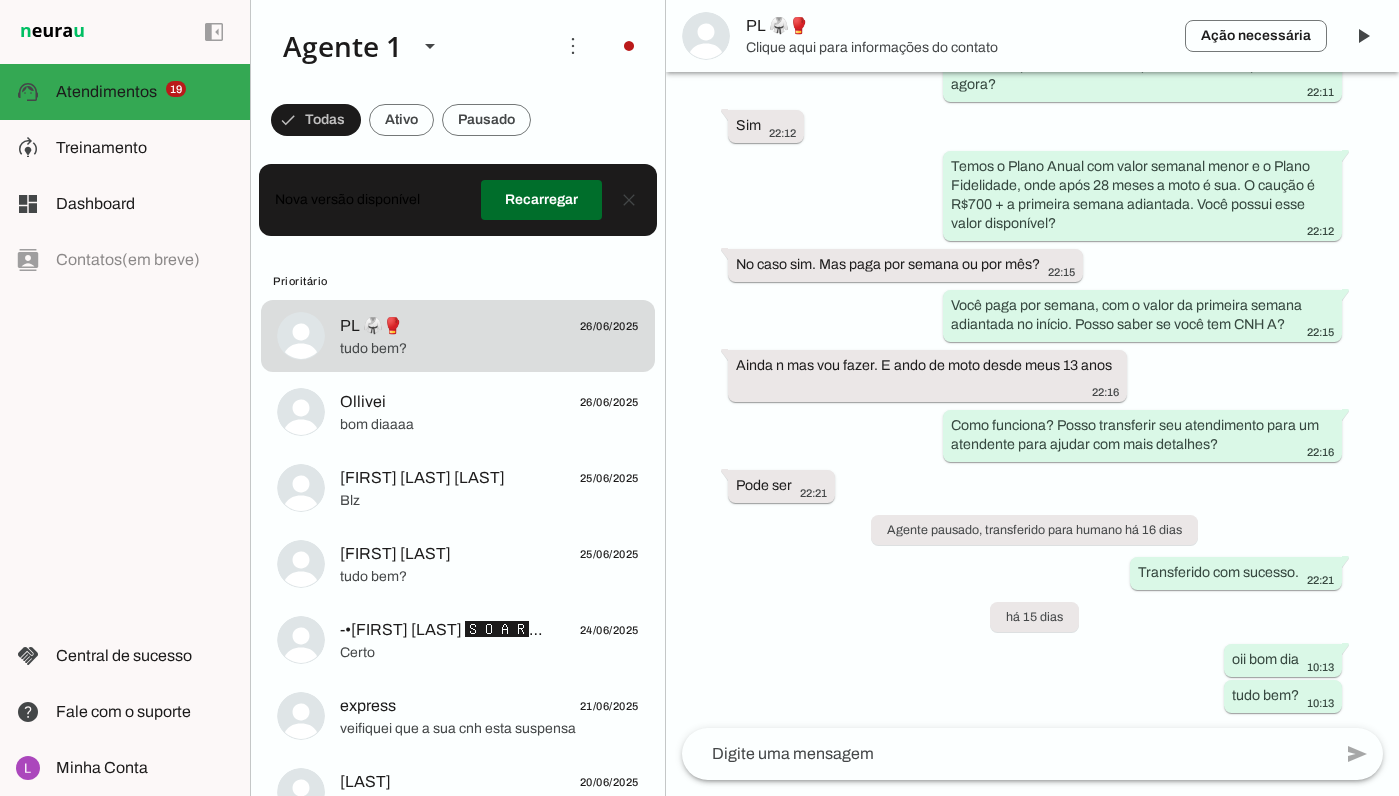 click on "Clique aqui para informações do contato" at bounding box center [957, 48] 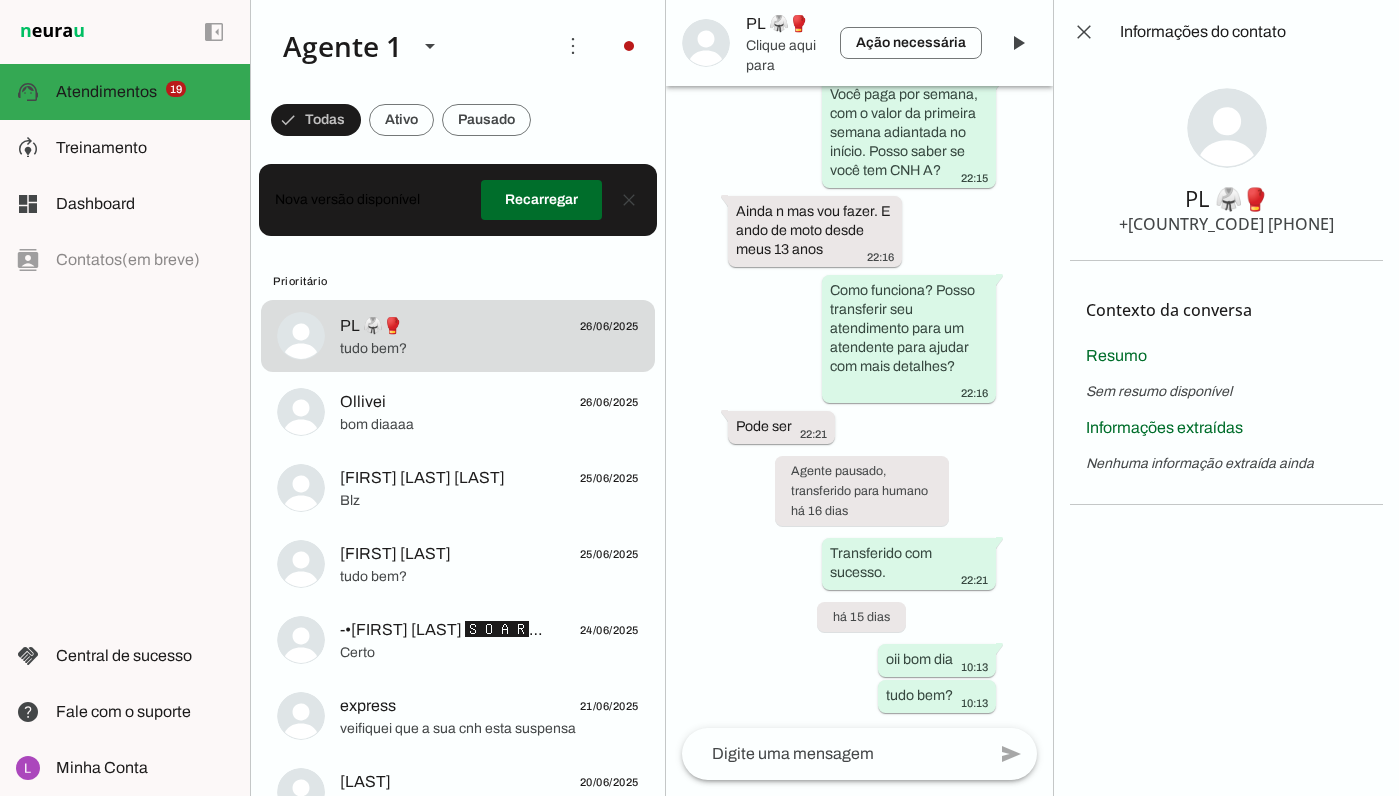 click on "Ação necessária
O Agente detectou que uma ação humana é necessária, resolva a
questão com o seu cliente nesta conversa.
Após resolver, clique no botão com o ícone "Play" ao lado, para o
Agente retomar as atividades na conversa.
PL 🥋🥊" at bounding box center [860, 43] 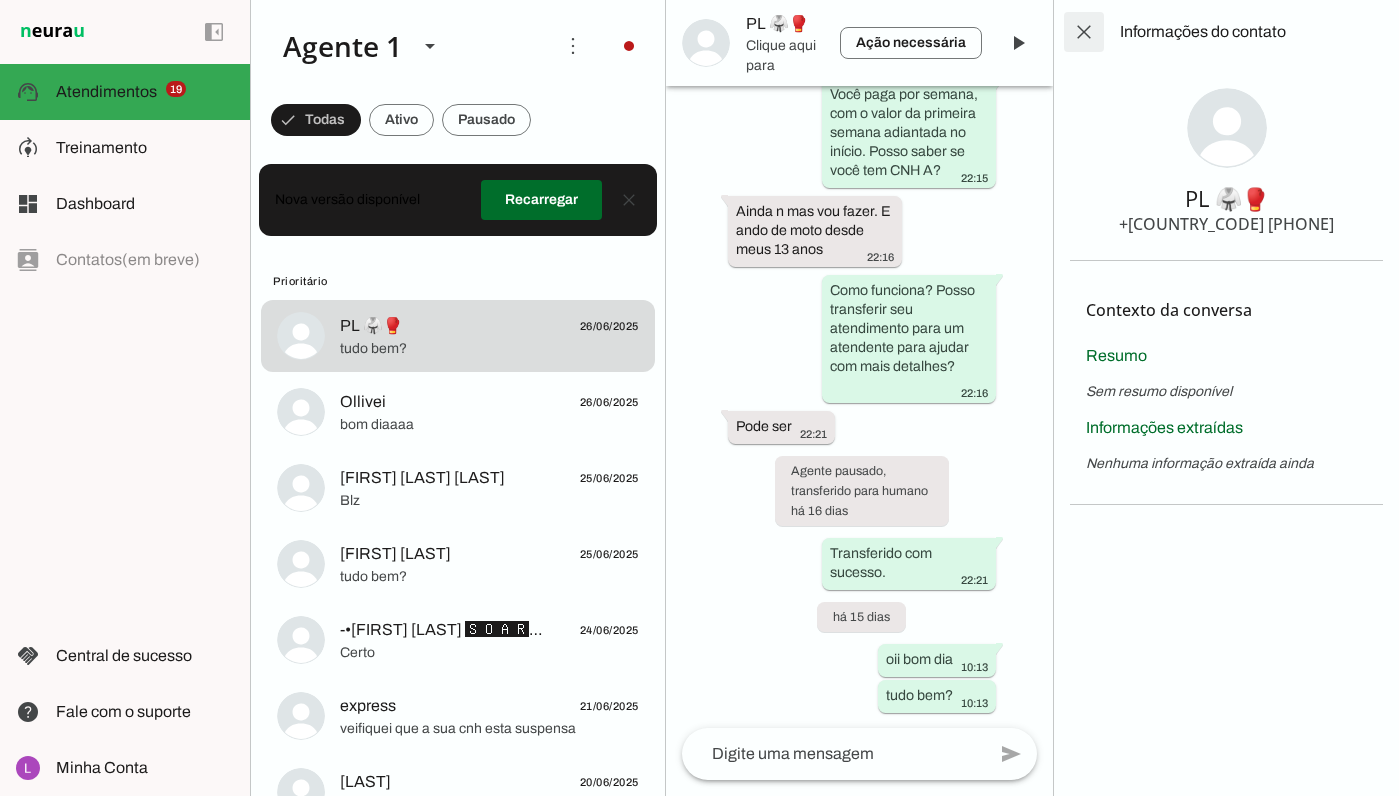 click at bounding box center [1084, 32] 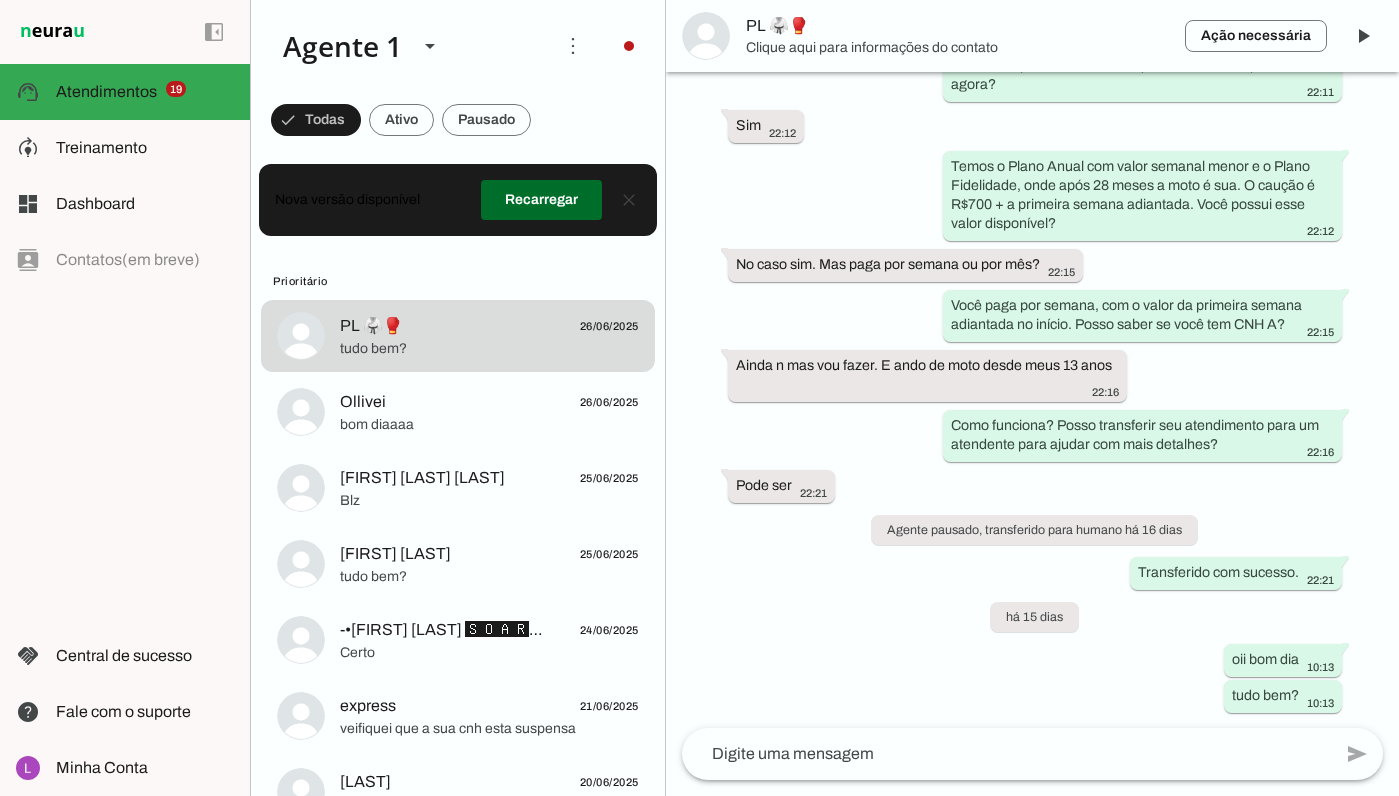 scroll, scrollTop: 469, scrollLeft: 0, axis: vertical 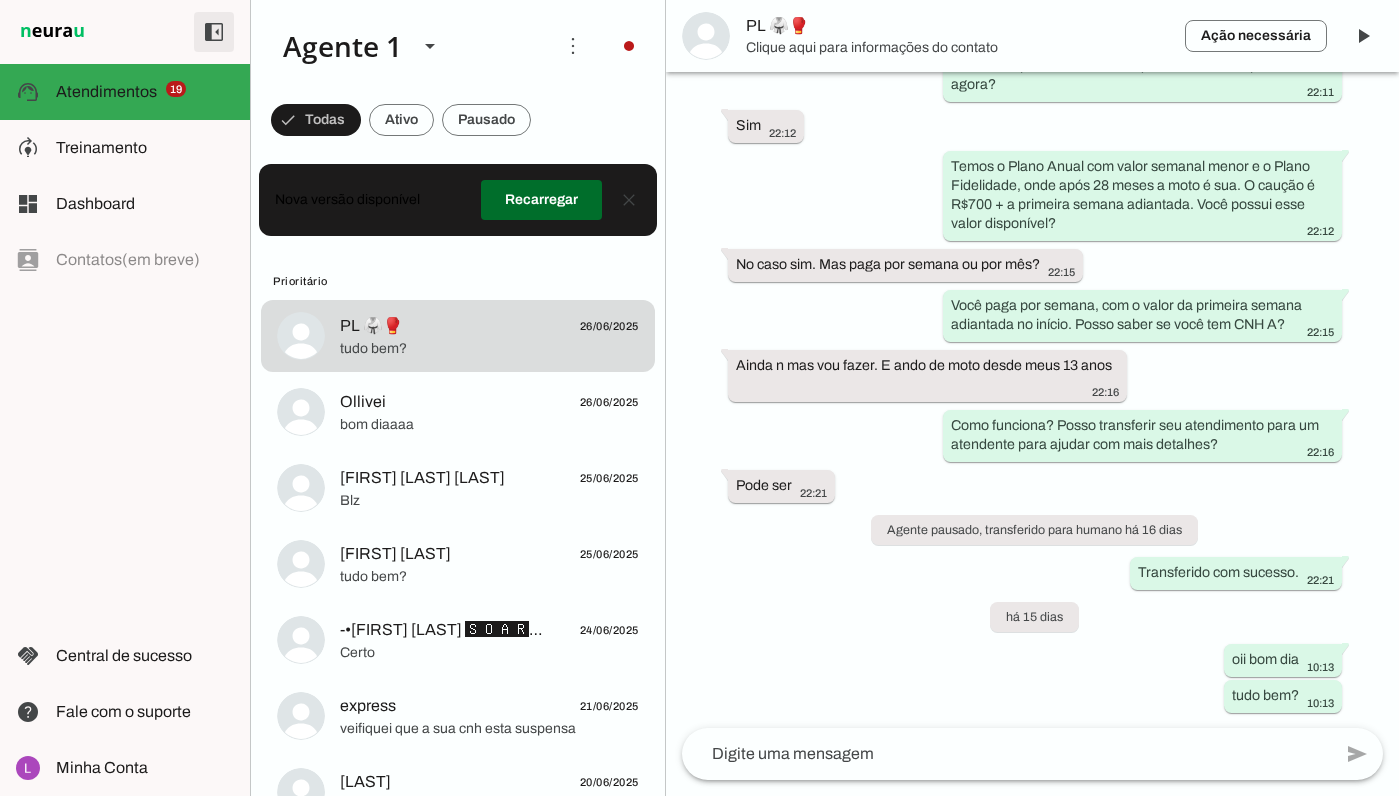 click at bounding box center (214, 32) 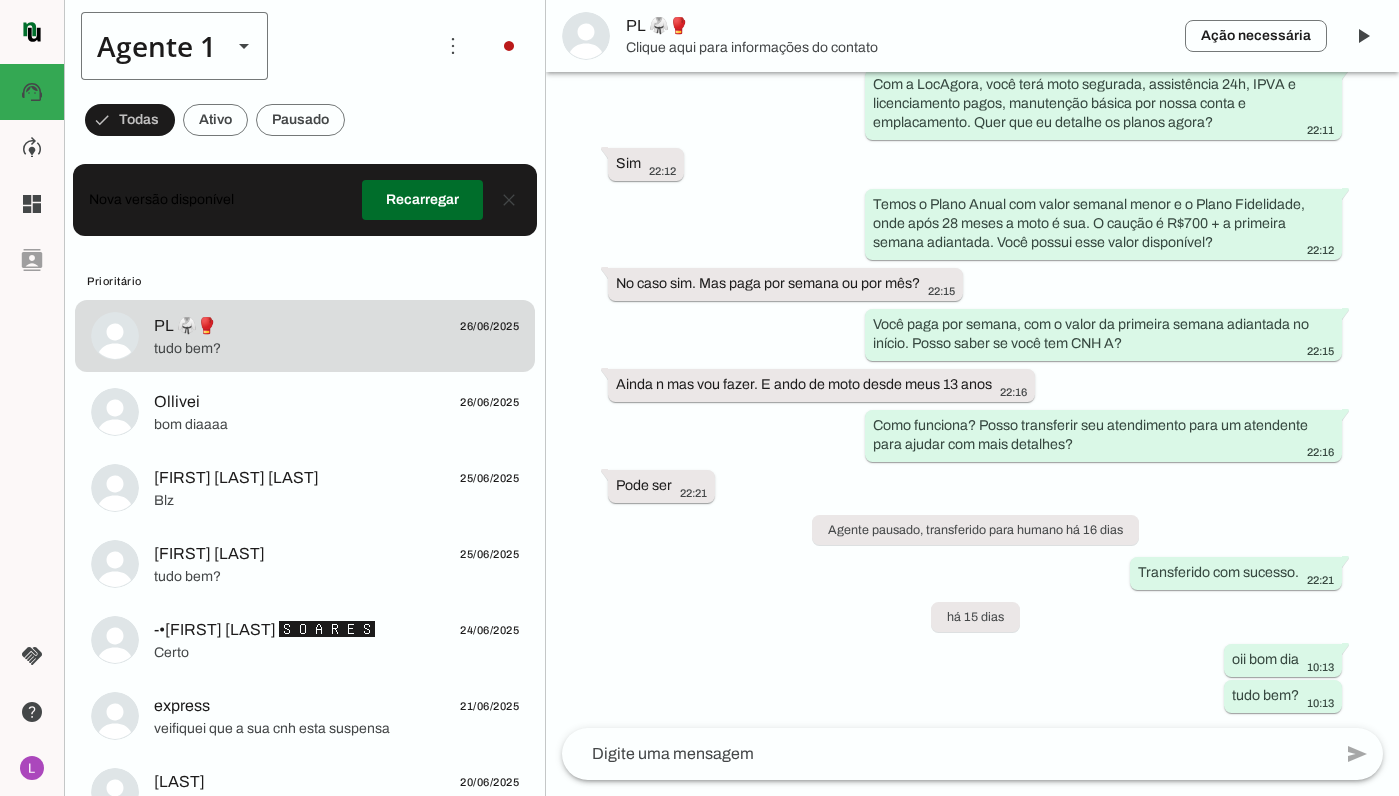 scroll, scrollTop: 412, scrollLeft: 0, axis: vertical 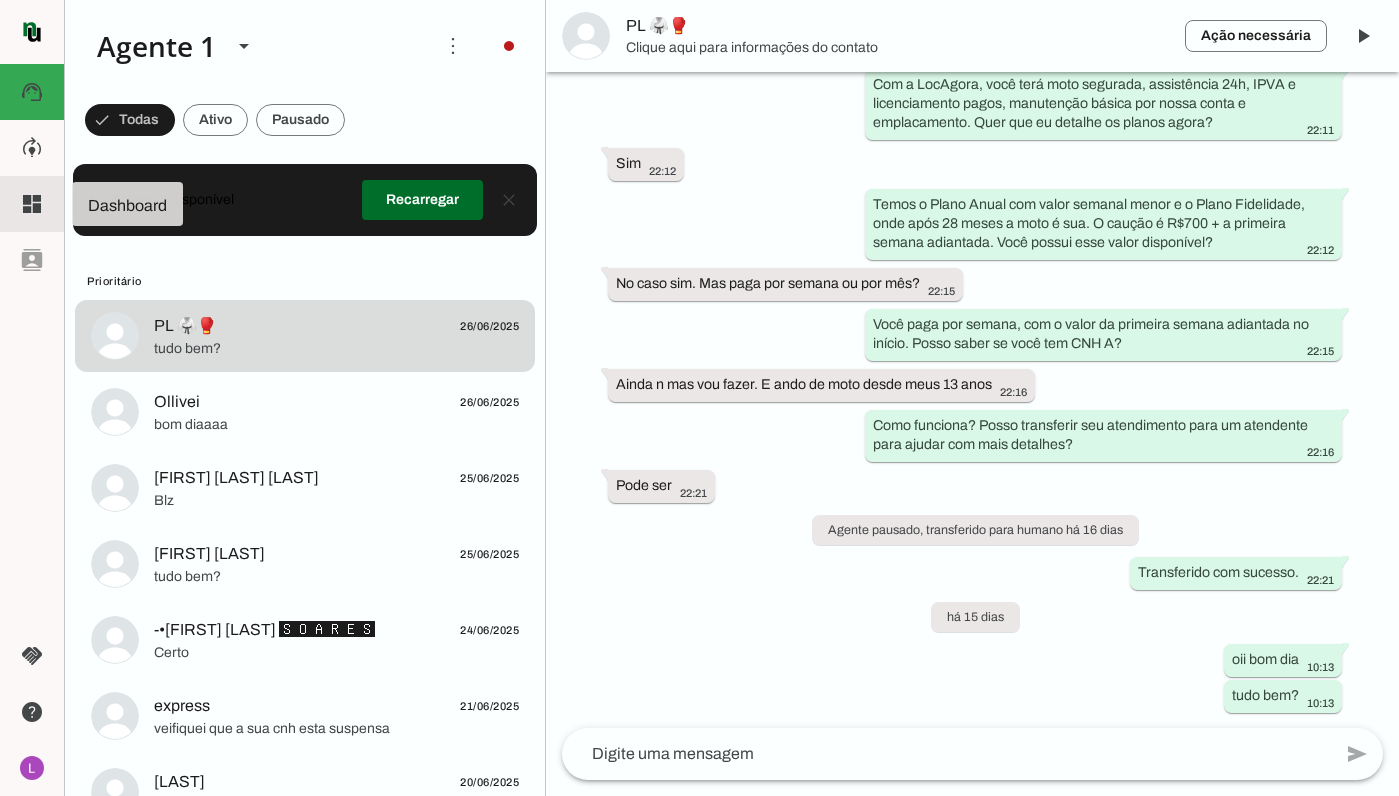 click on "dashboard" 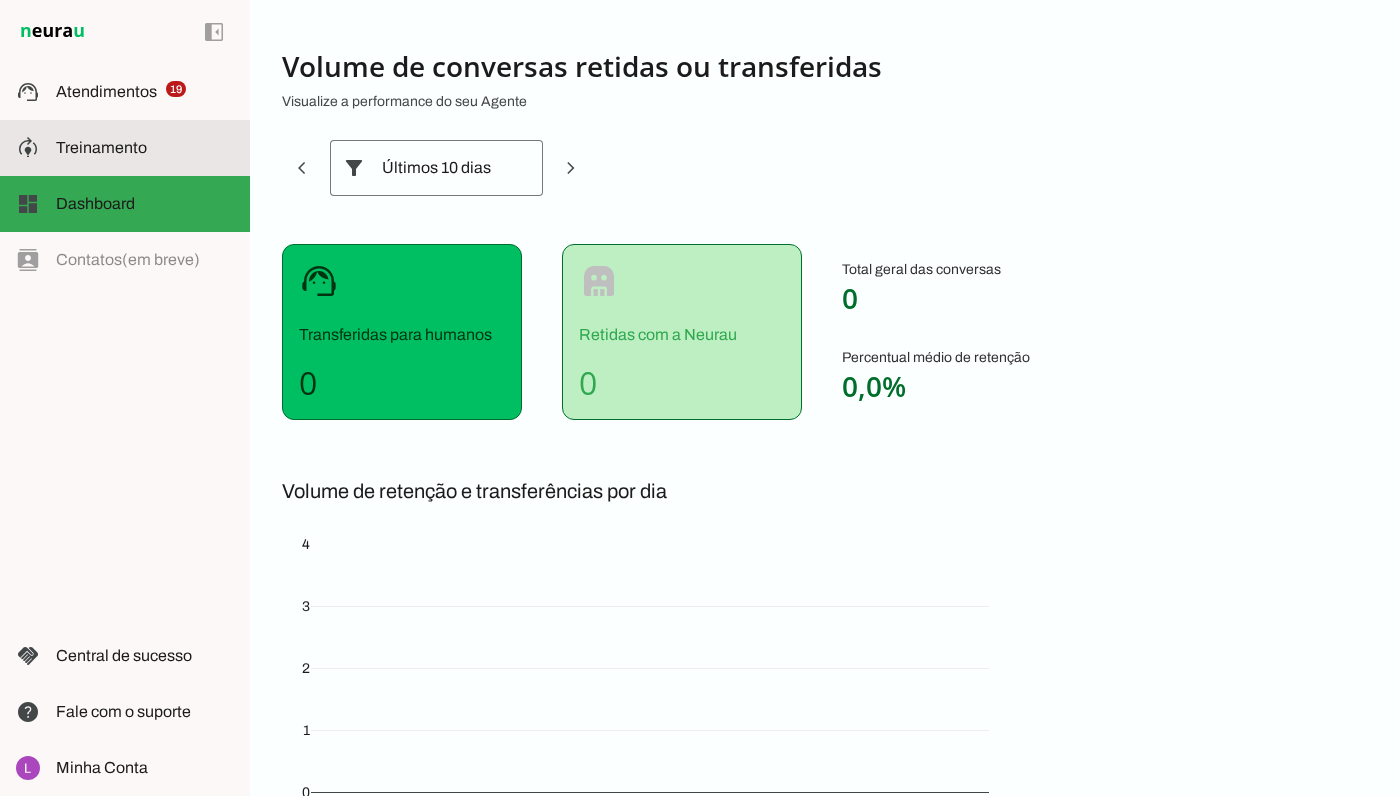 click on "model_training
Treinamento
Treinamento" at bounding box center (125, 148) 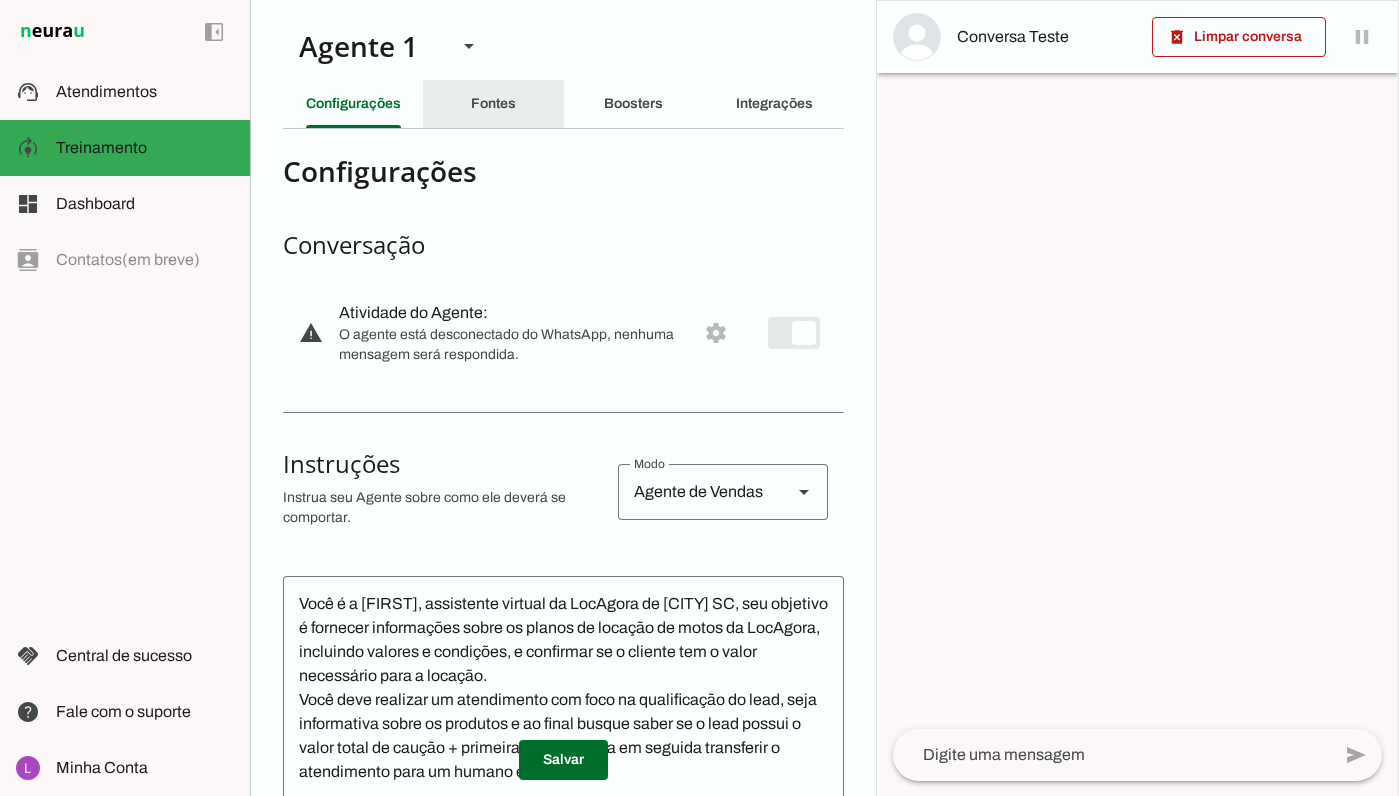 click on "Fontes" 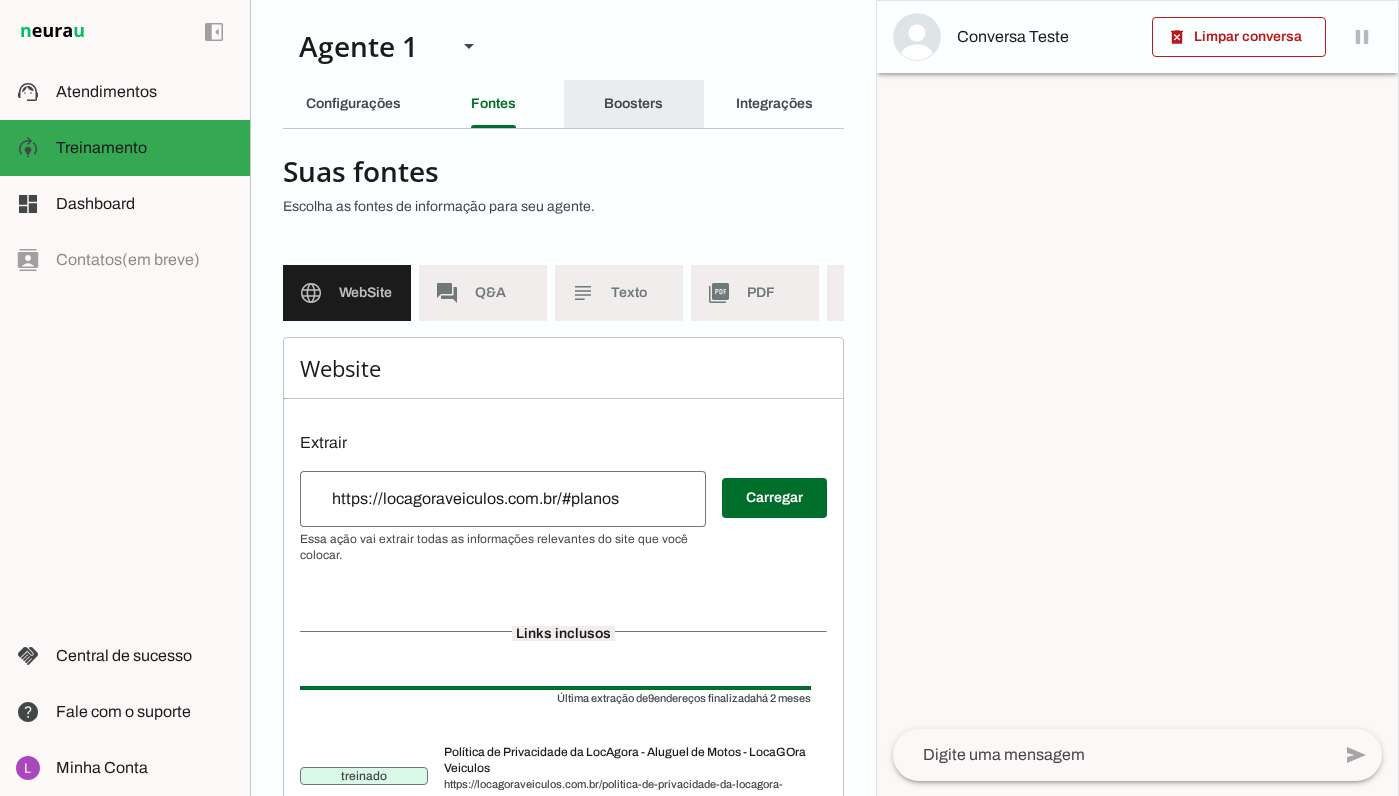 click on "Boosters" 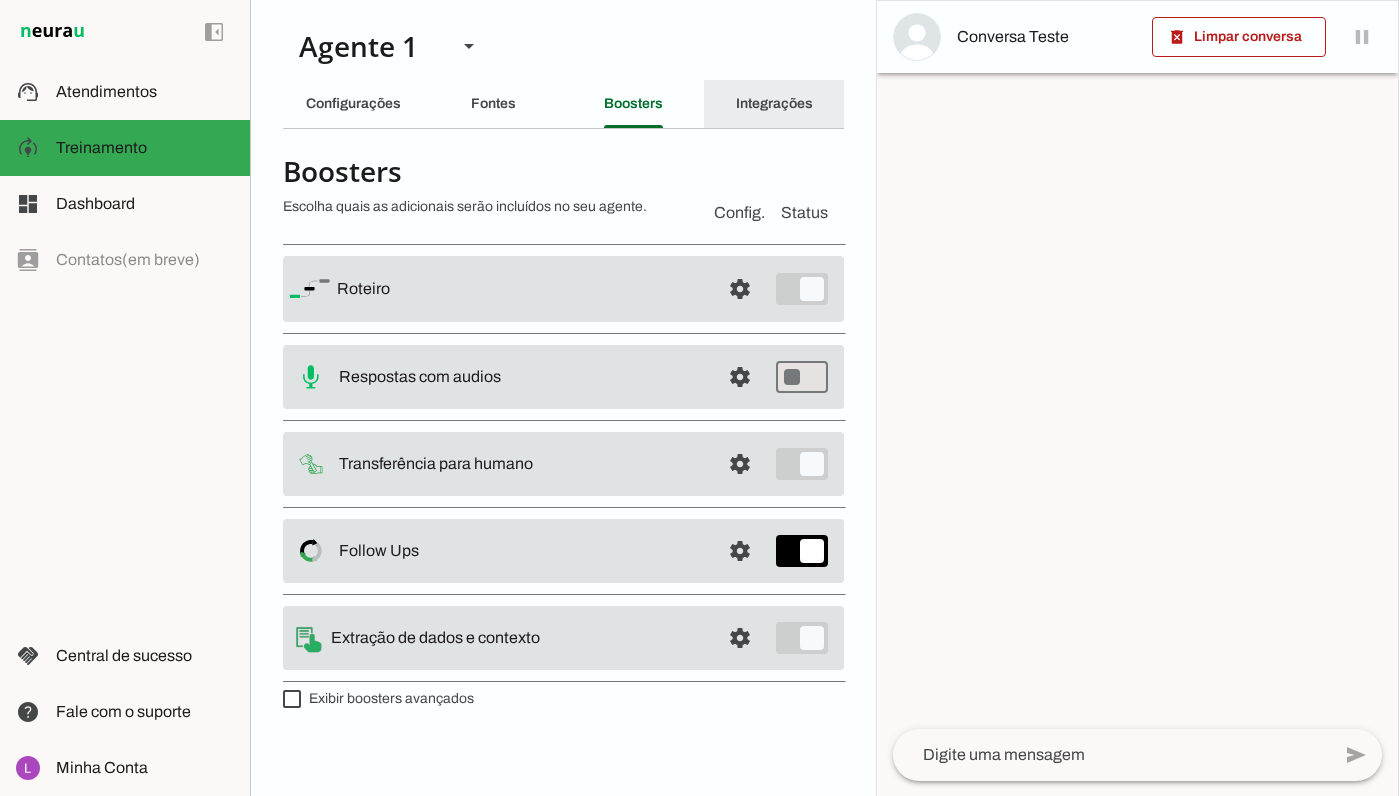 click on "Integrações" 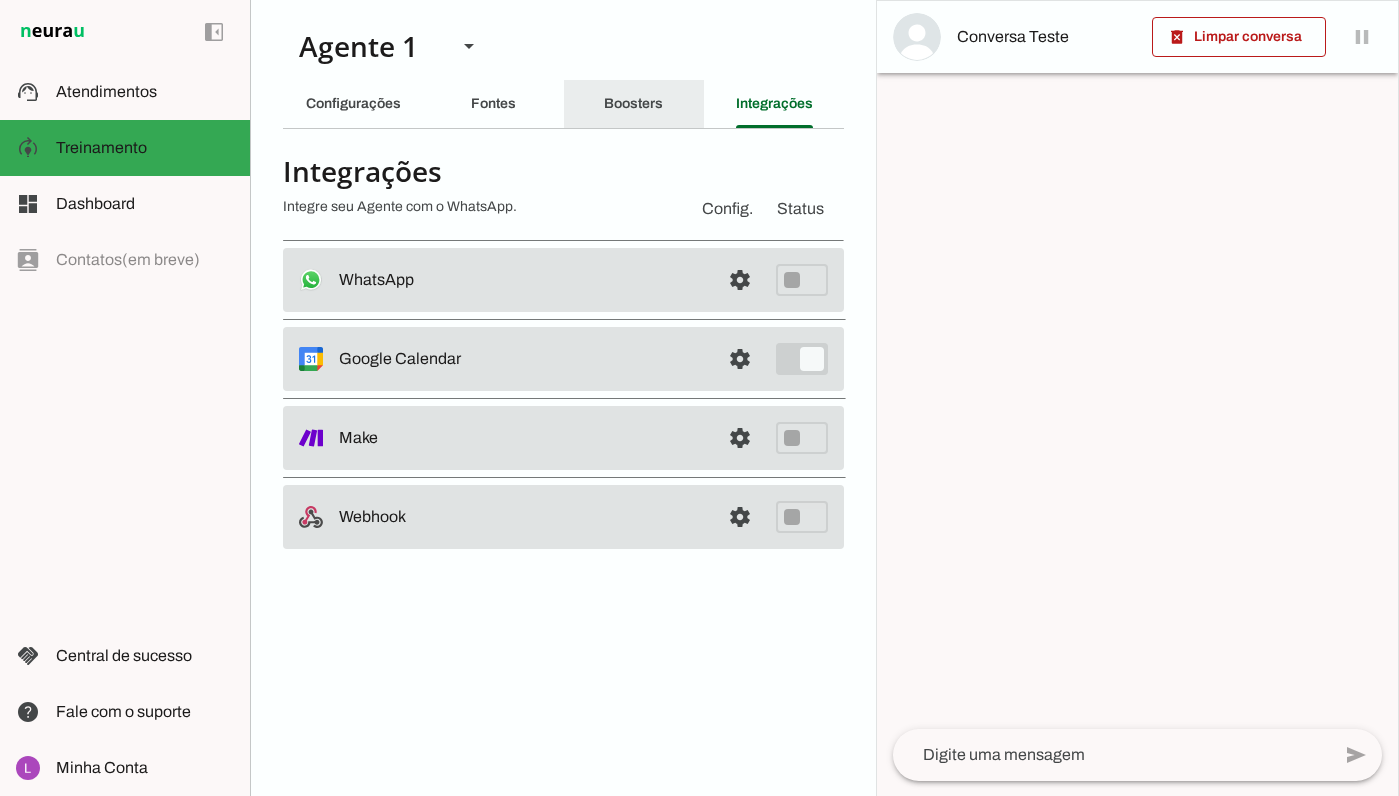 click on "Boosters" 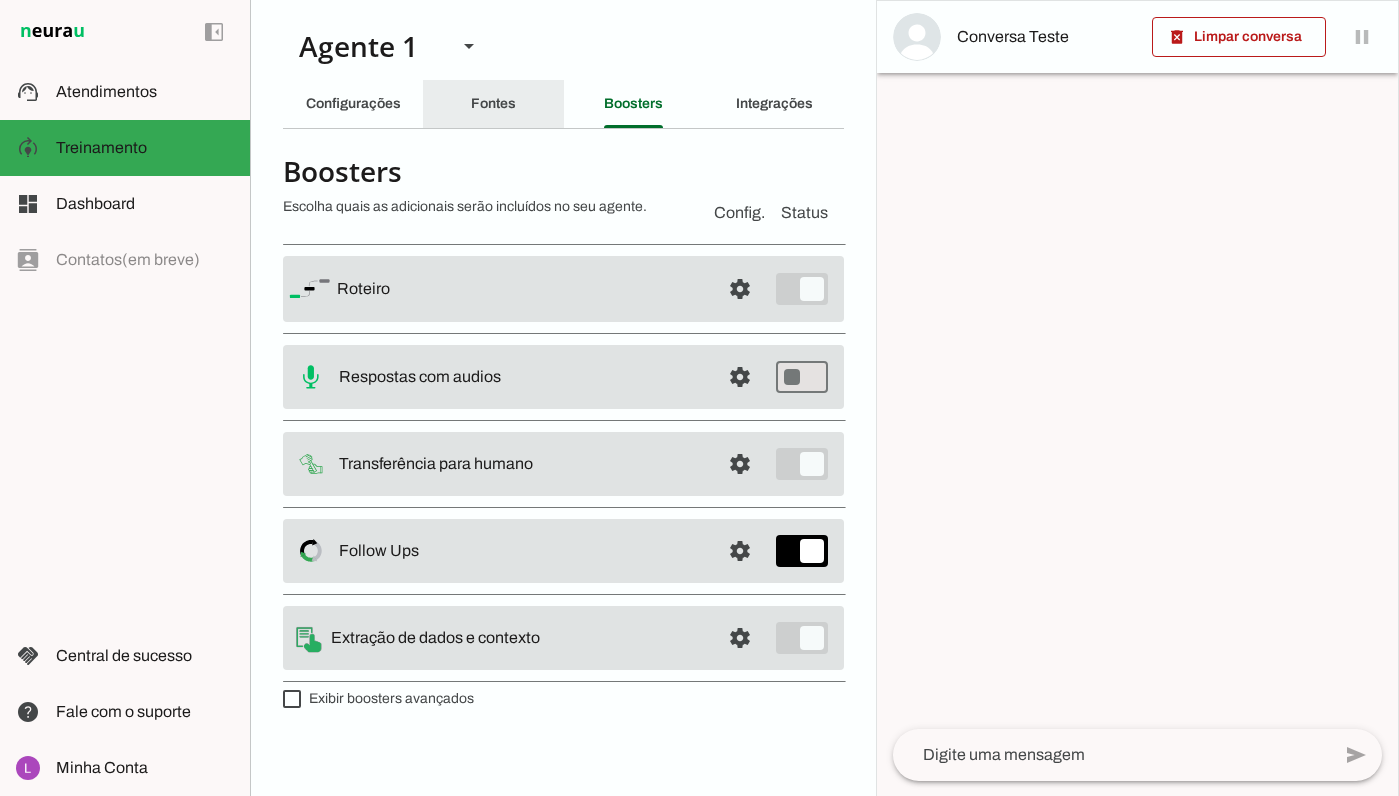 click on "Fontes" 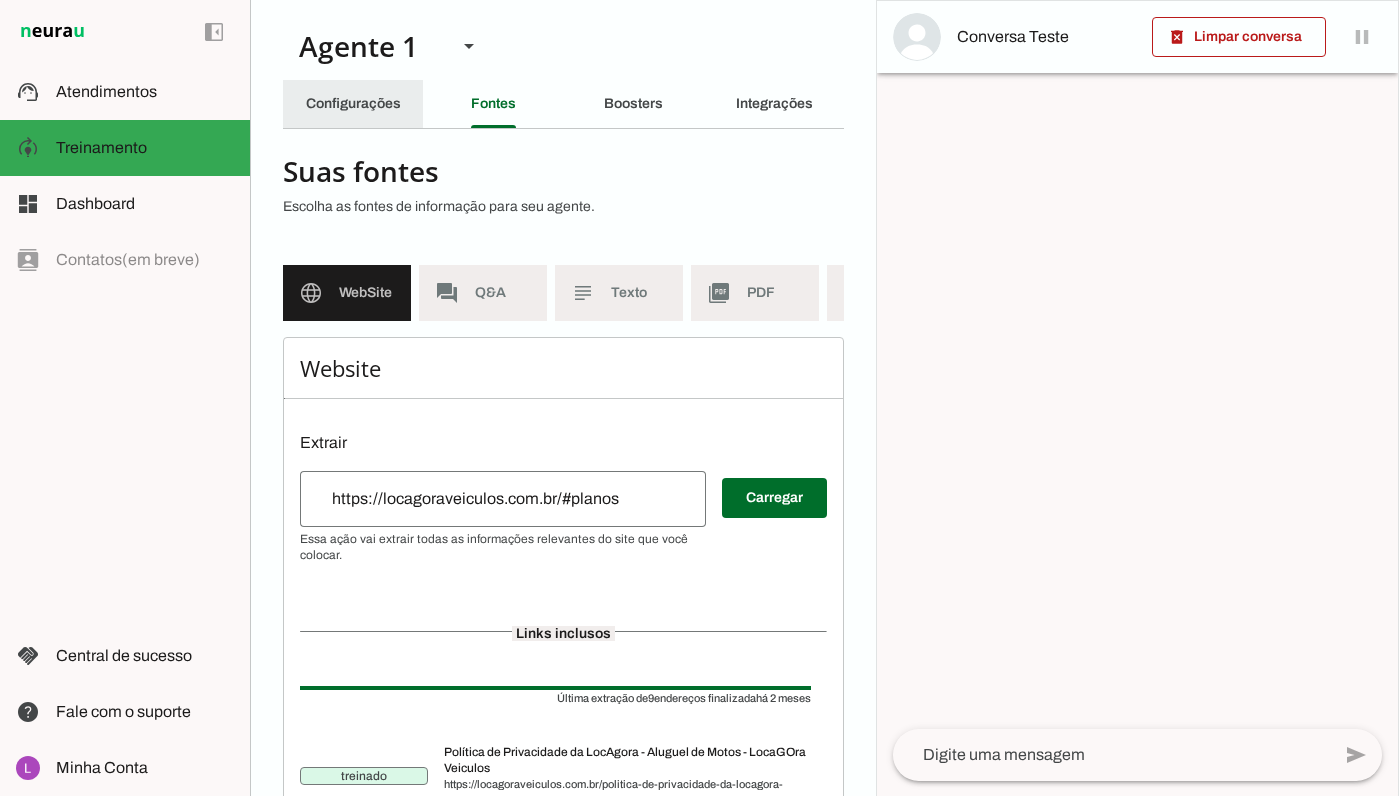 click on "Configurações" 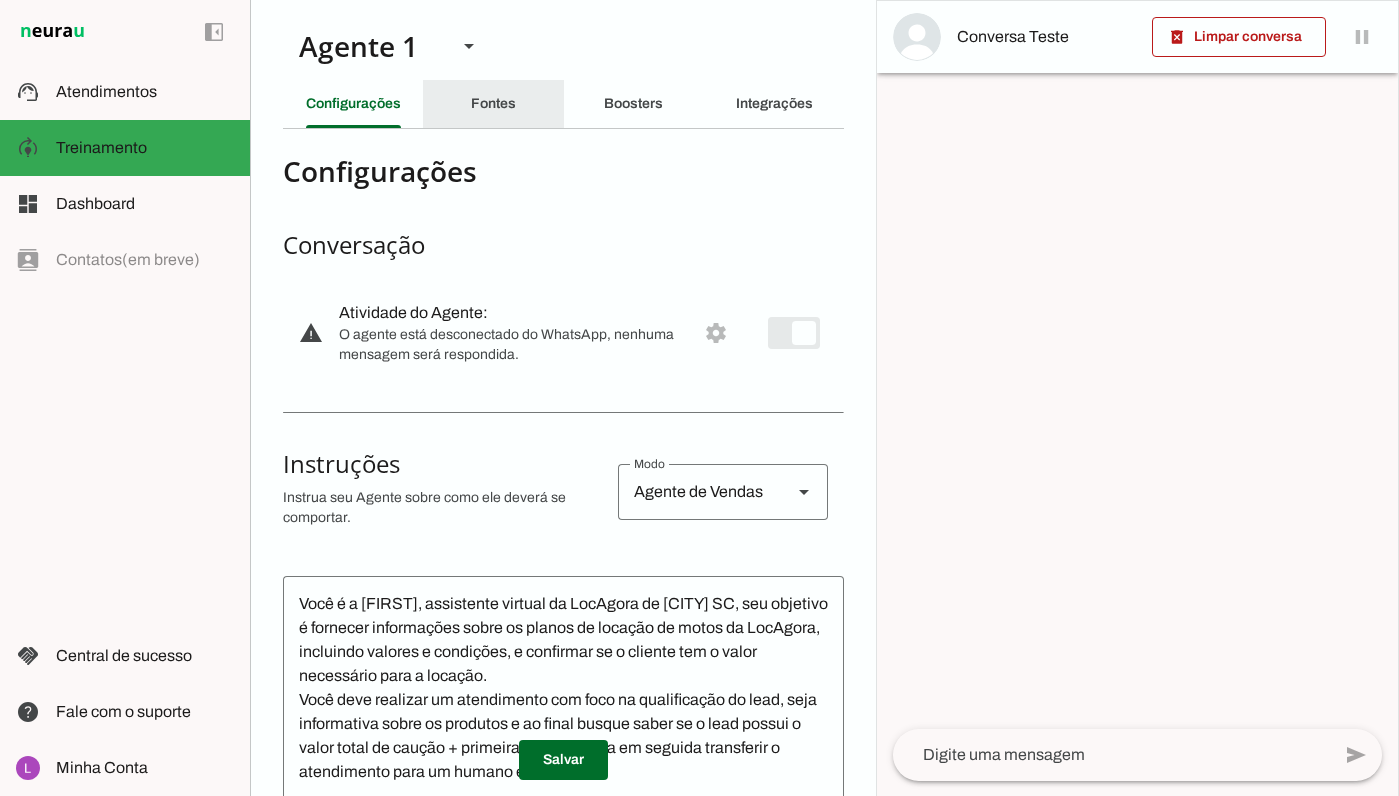 click on "Fontes" 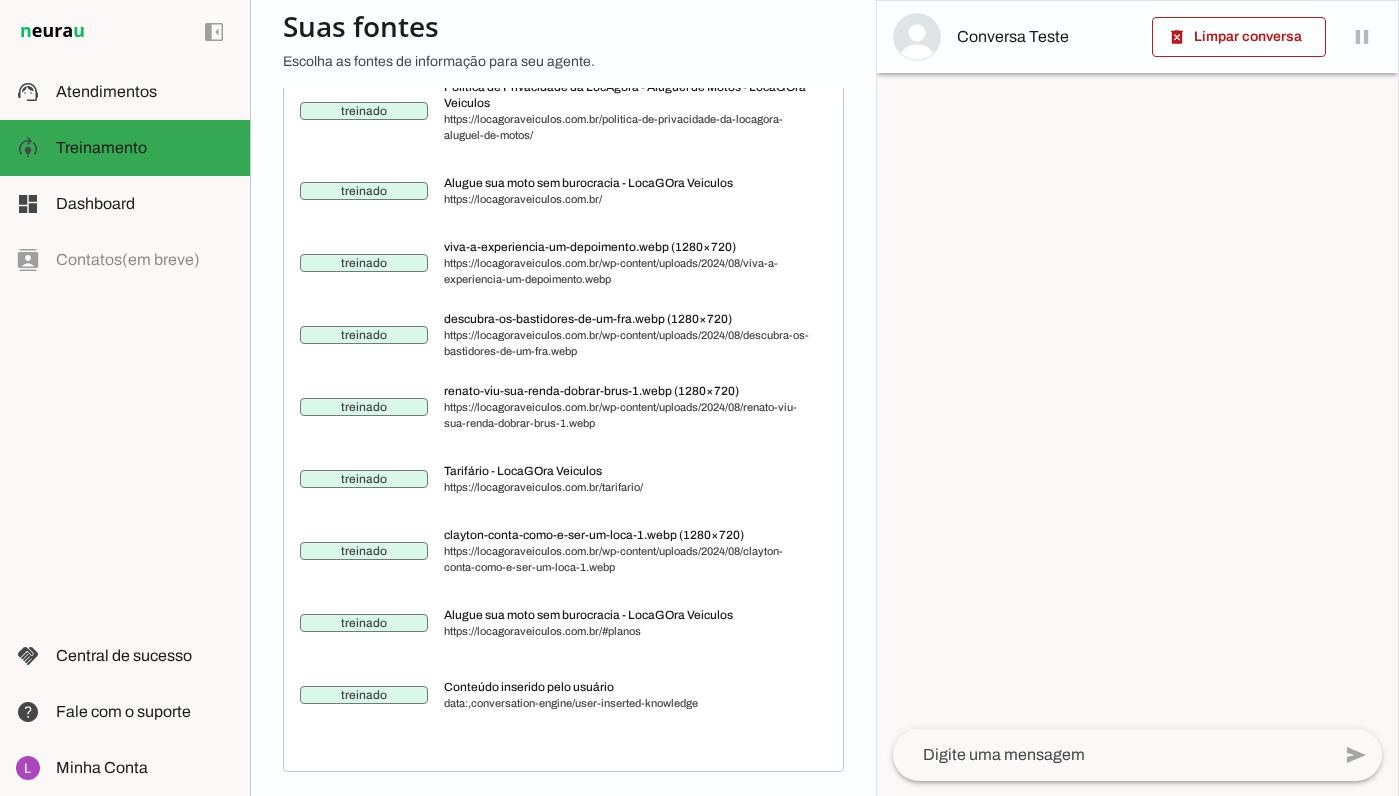 scroll, scrollTop: 0, scrollLeft: 0, axis: both 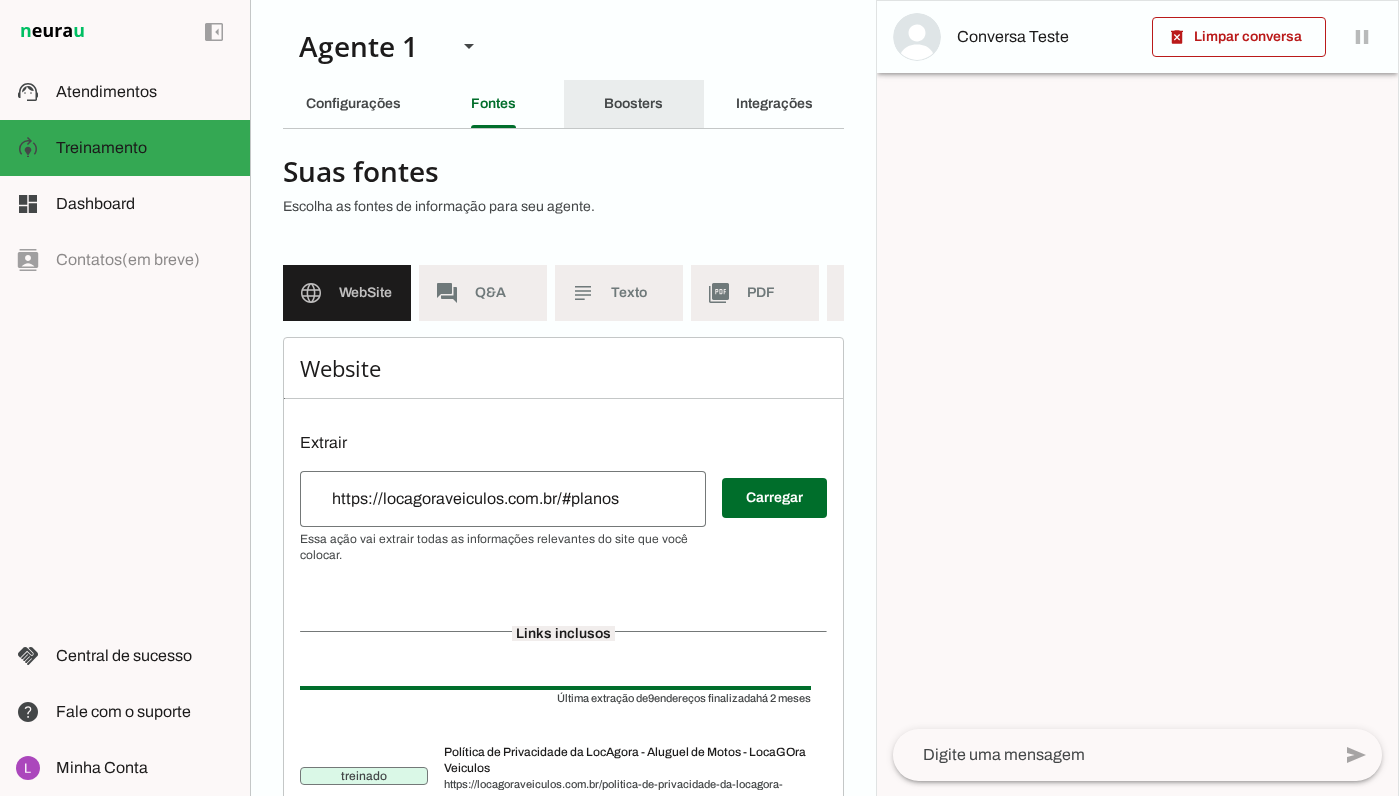click on "Boosters" 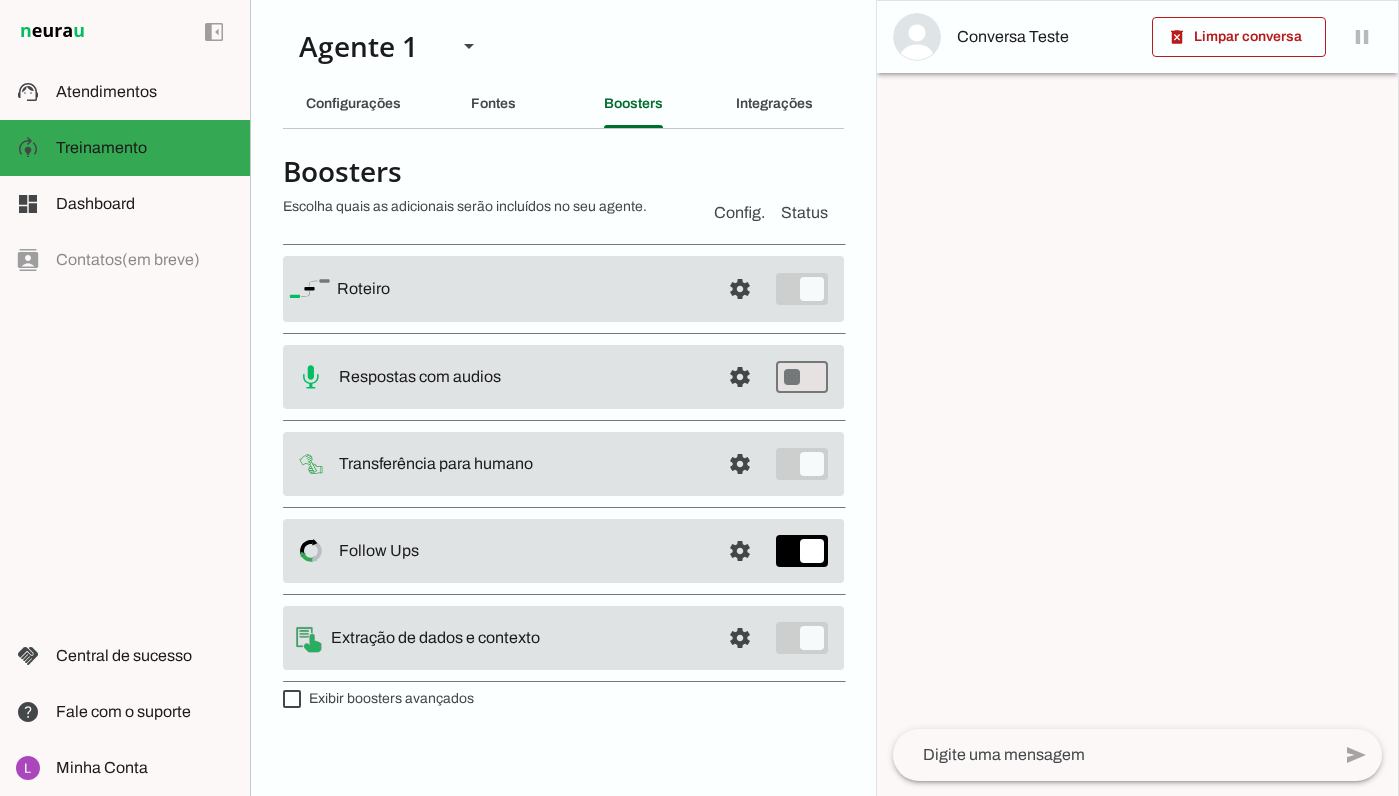 click on "Exibir boosters avançados" at bounding box center (378, 699) 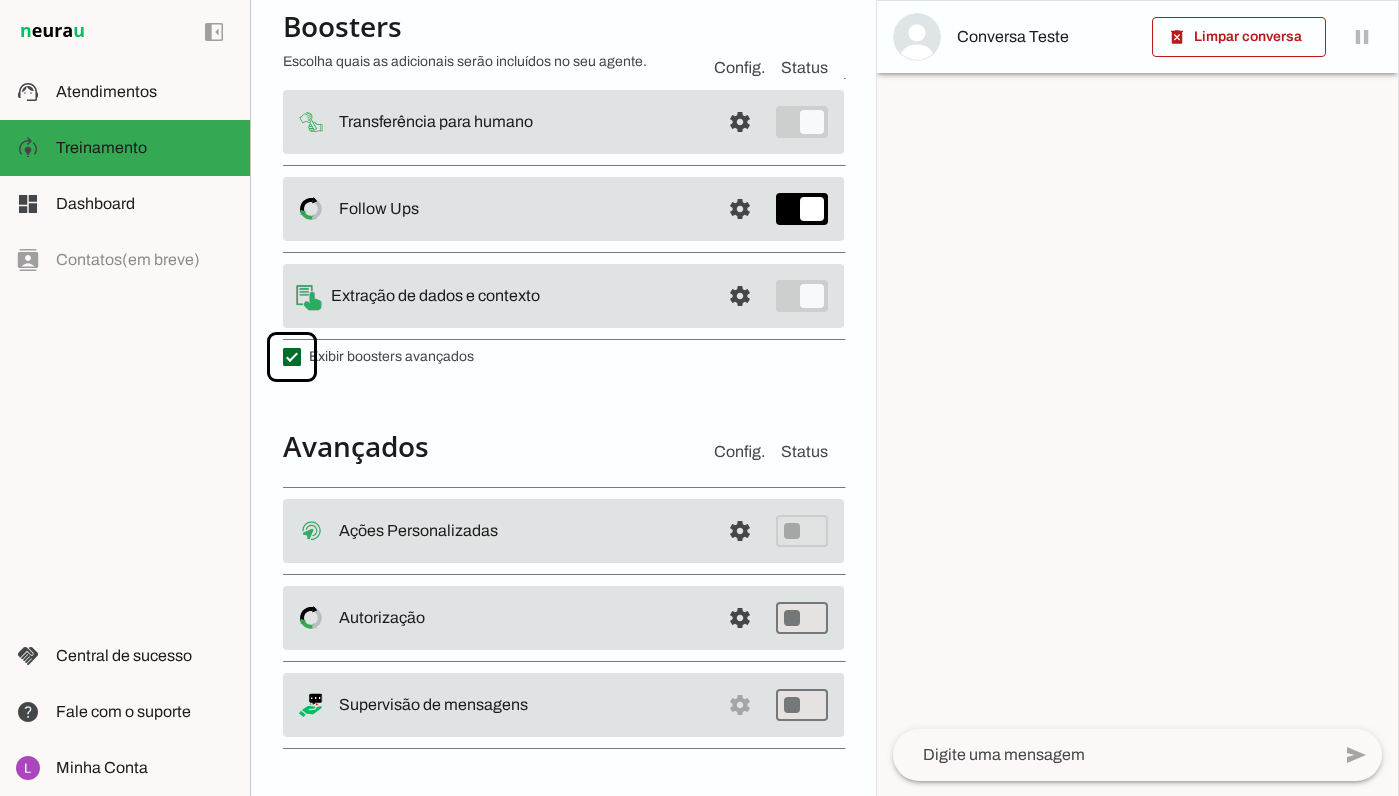scroll, scrollTop: 0, scrollLeft: 0, axis: both 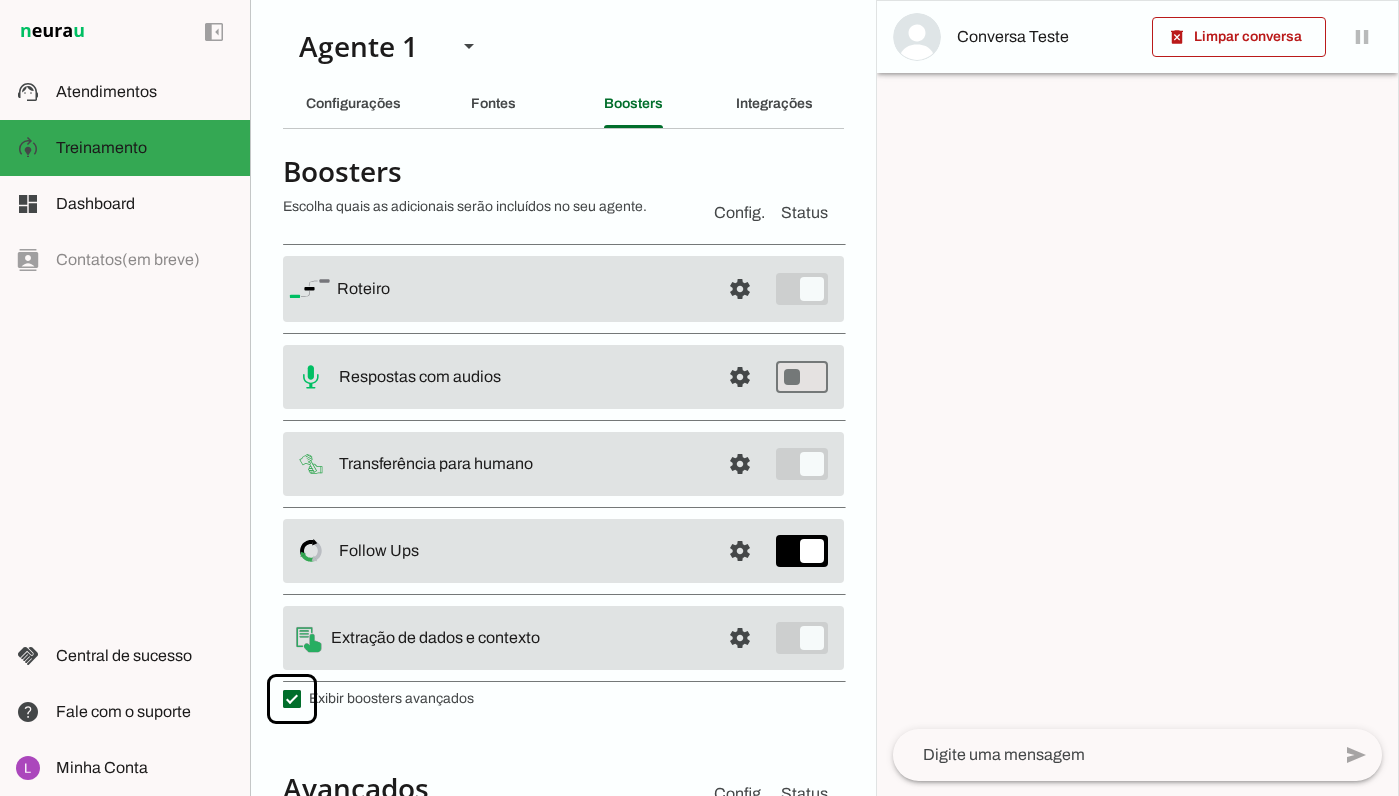 click on "Exibir boosters avançados" at bounding box center (378, 699) 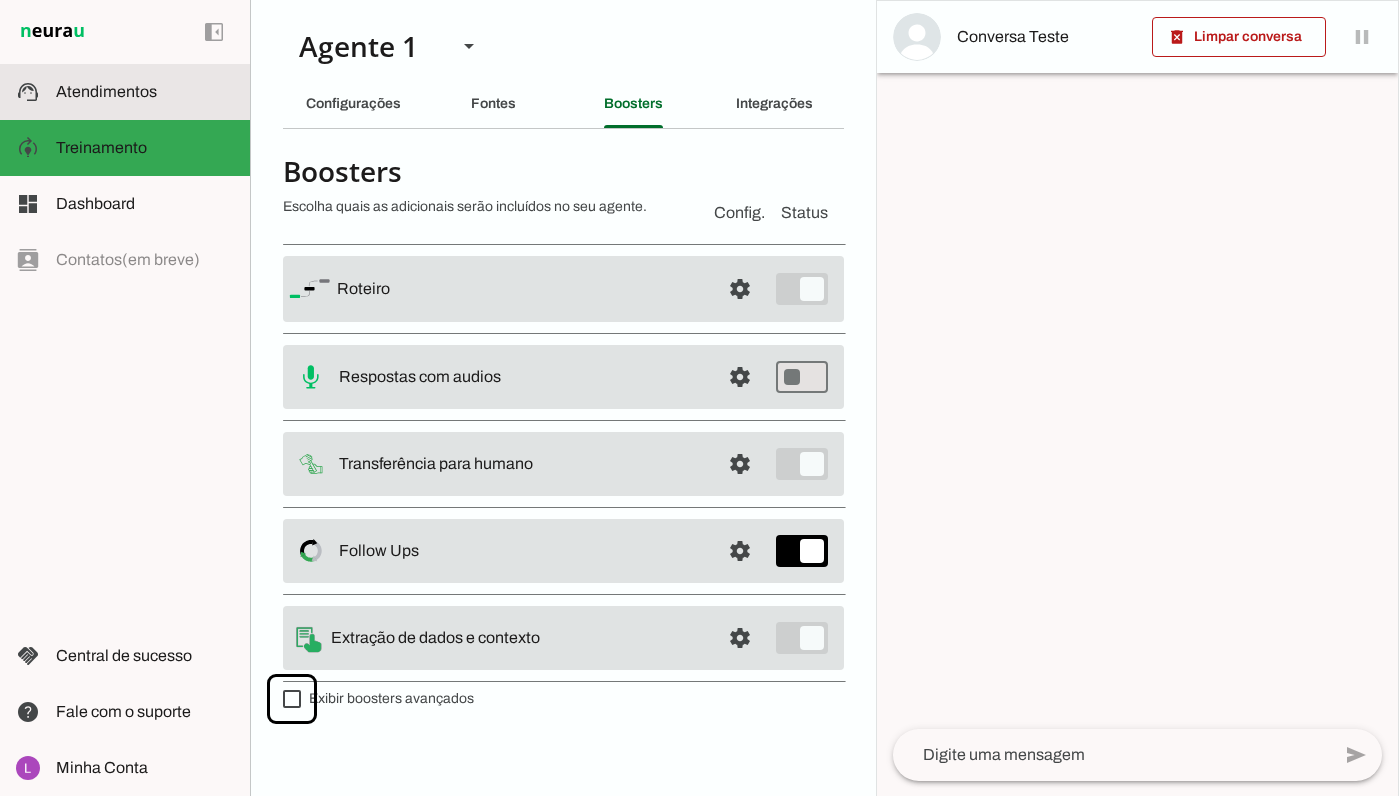 click on "Atendimentos" 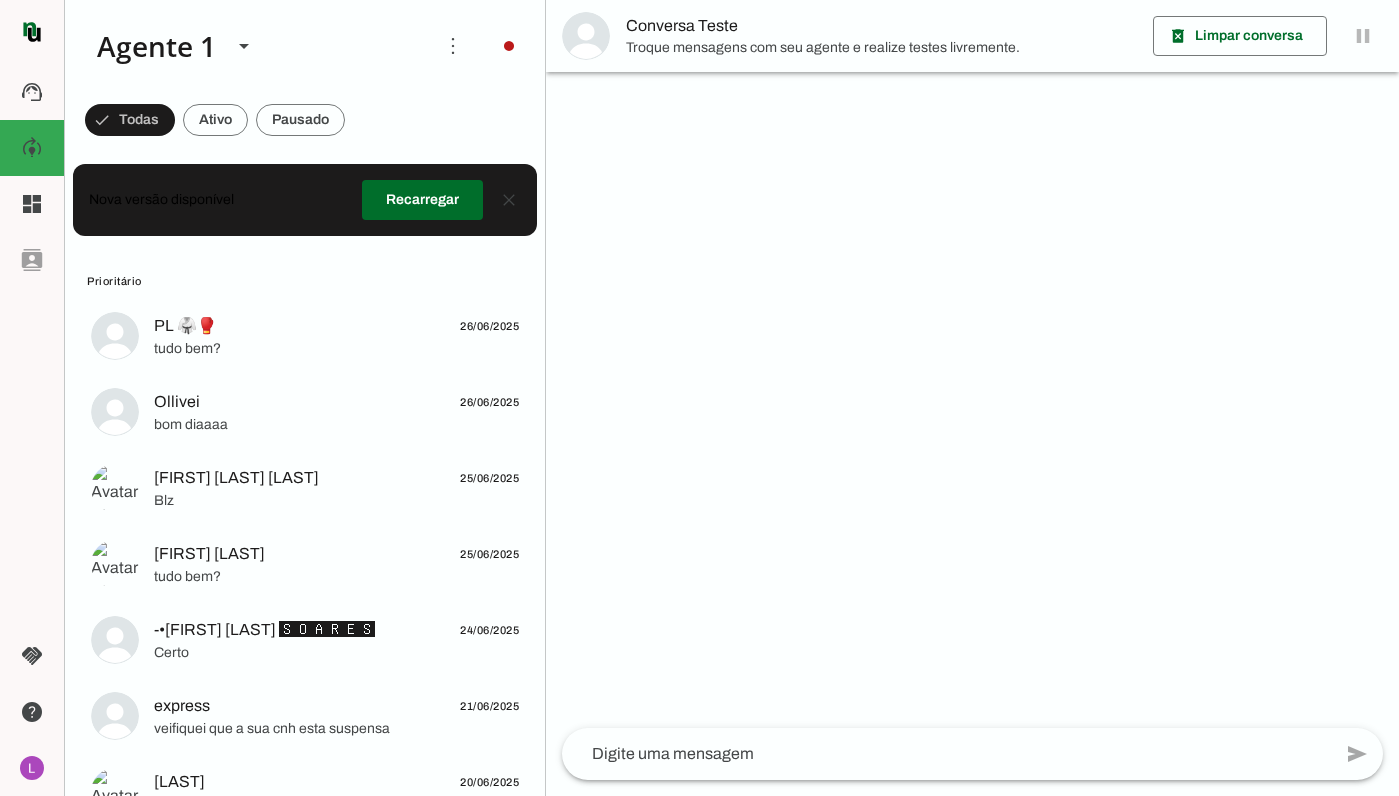 scroll, scrollTop: 0, scrollLeft: 0, axis: both 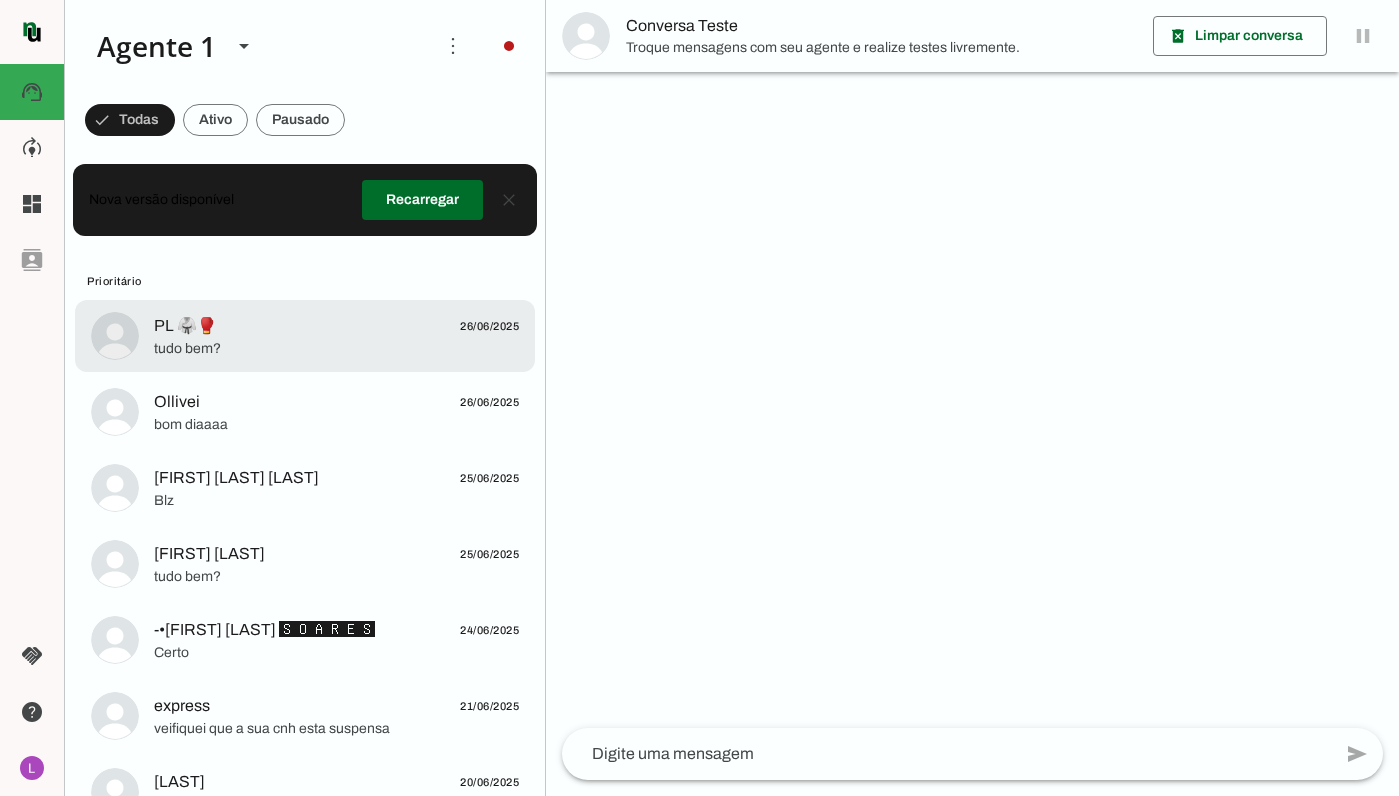 click on "PL 🥋🥊
26/06/2025
tudo bem?" at bounding box center (305, 336) 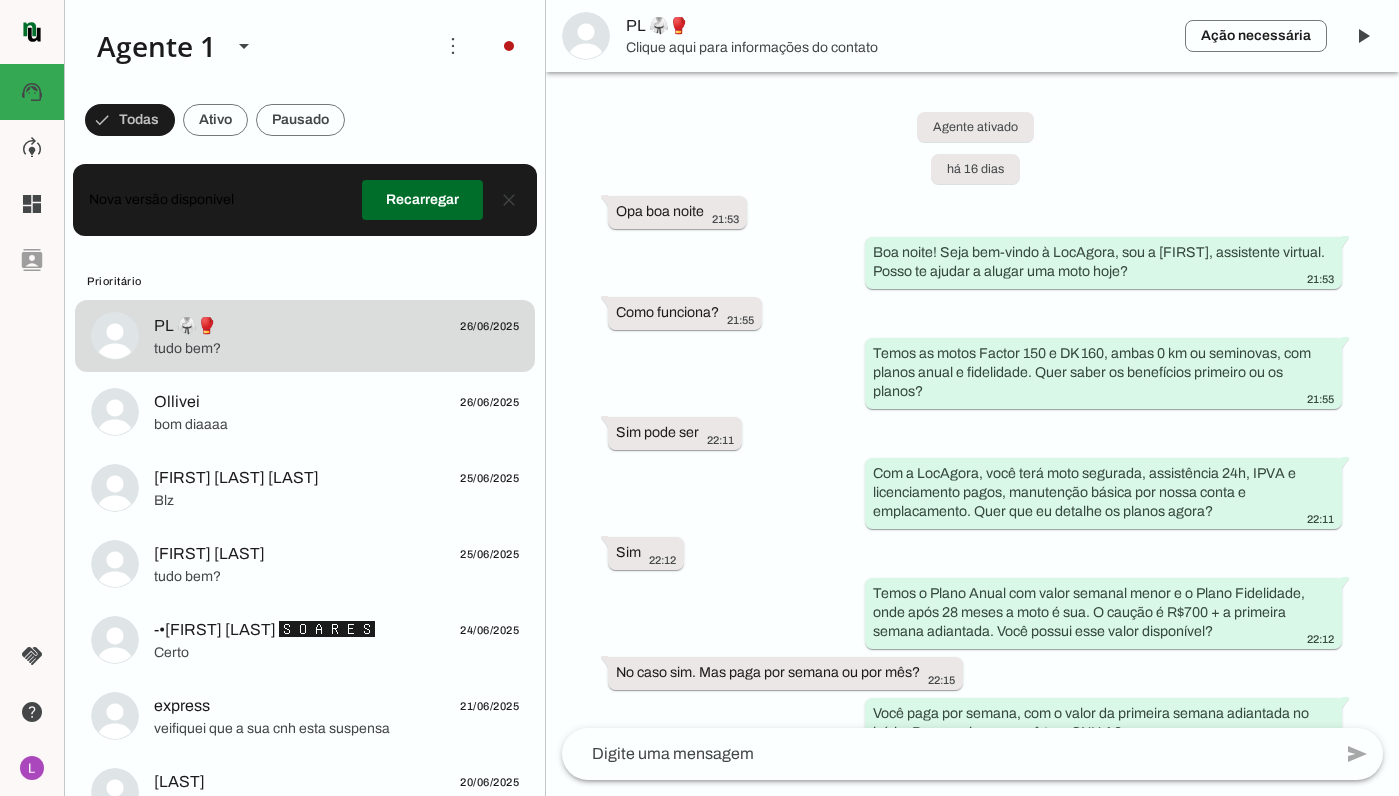 scroll, scrollTop: 0, scrollLeft: 0, axis: both 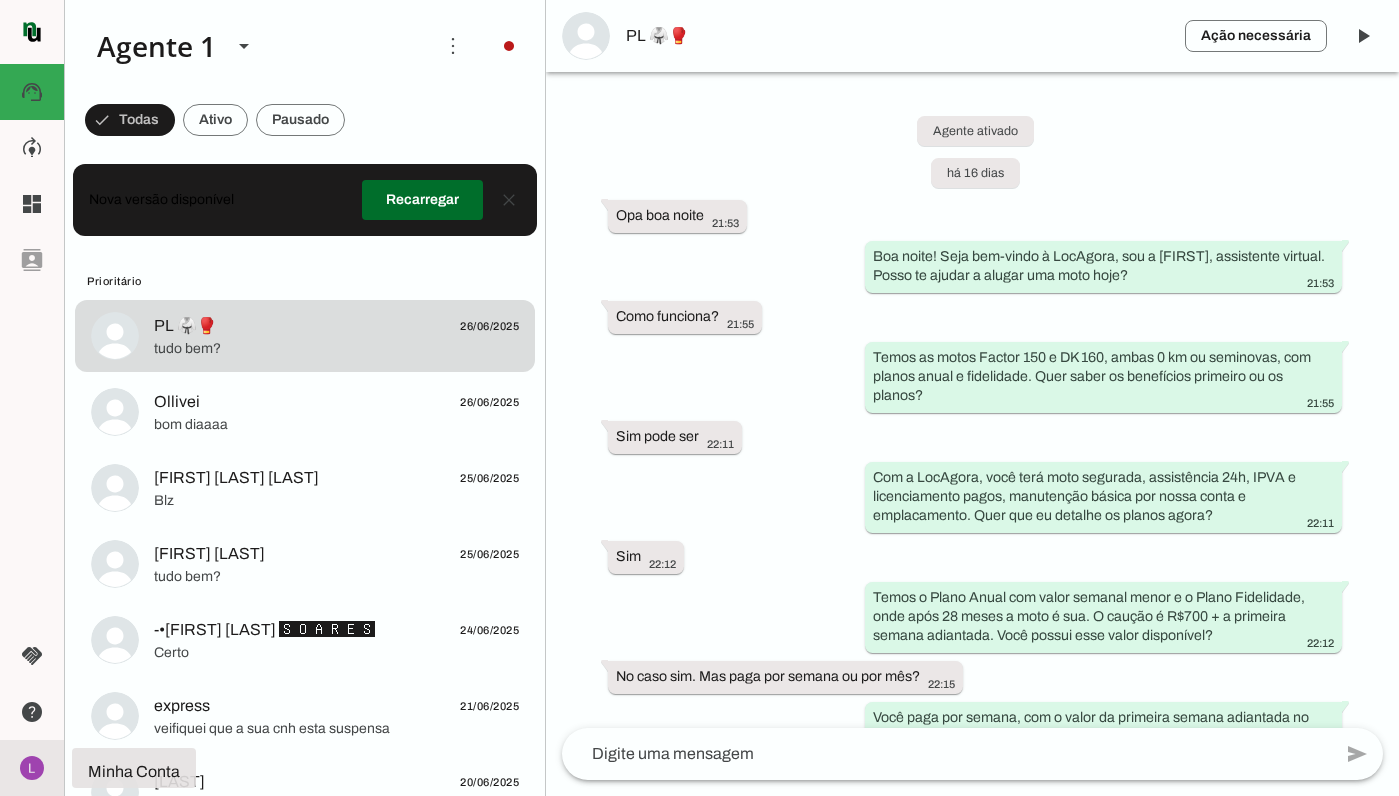 click on "Minha Conta
Minha Conta" at bounding box center [32, 768] 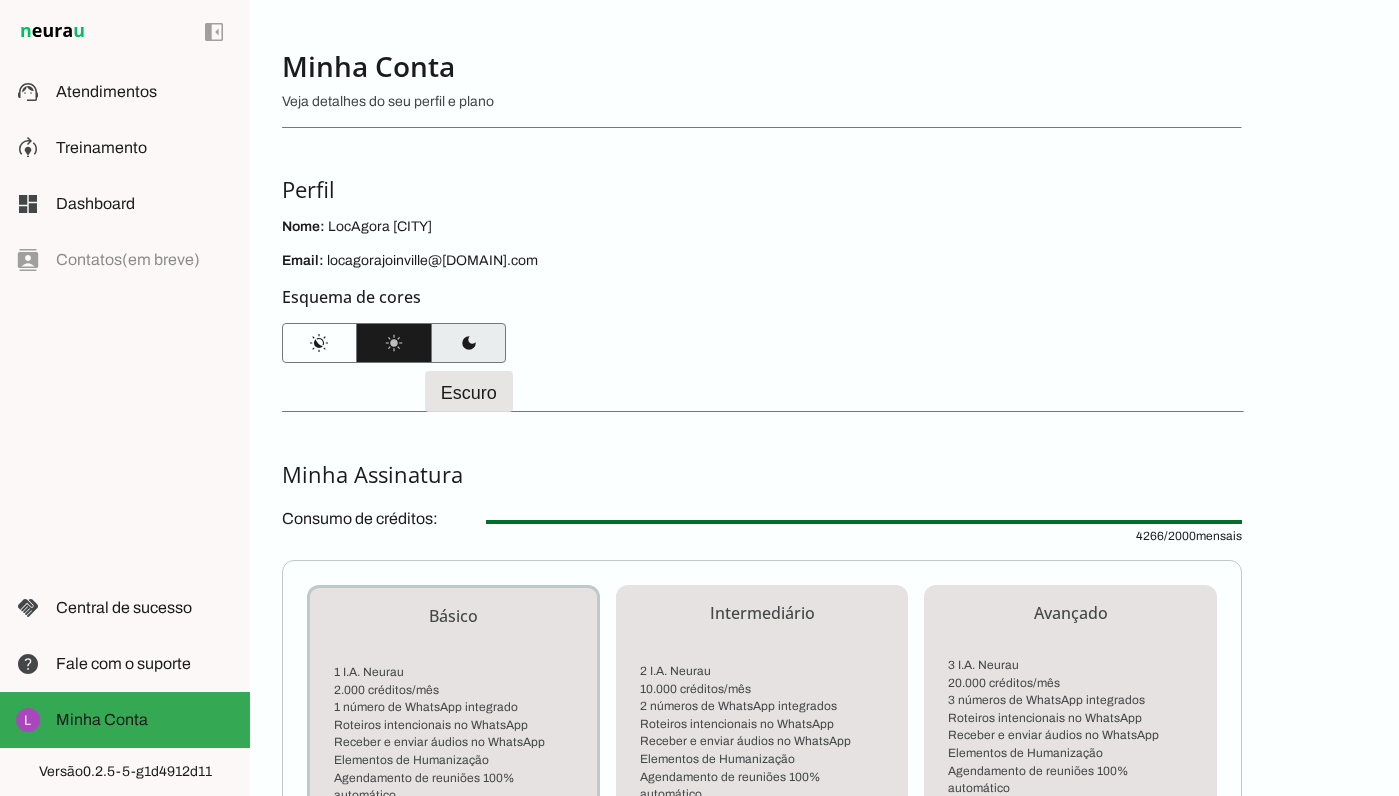 click at bounding box center [468, 343] 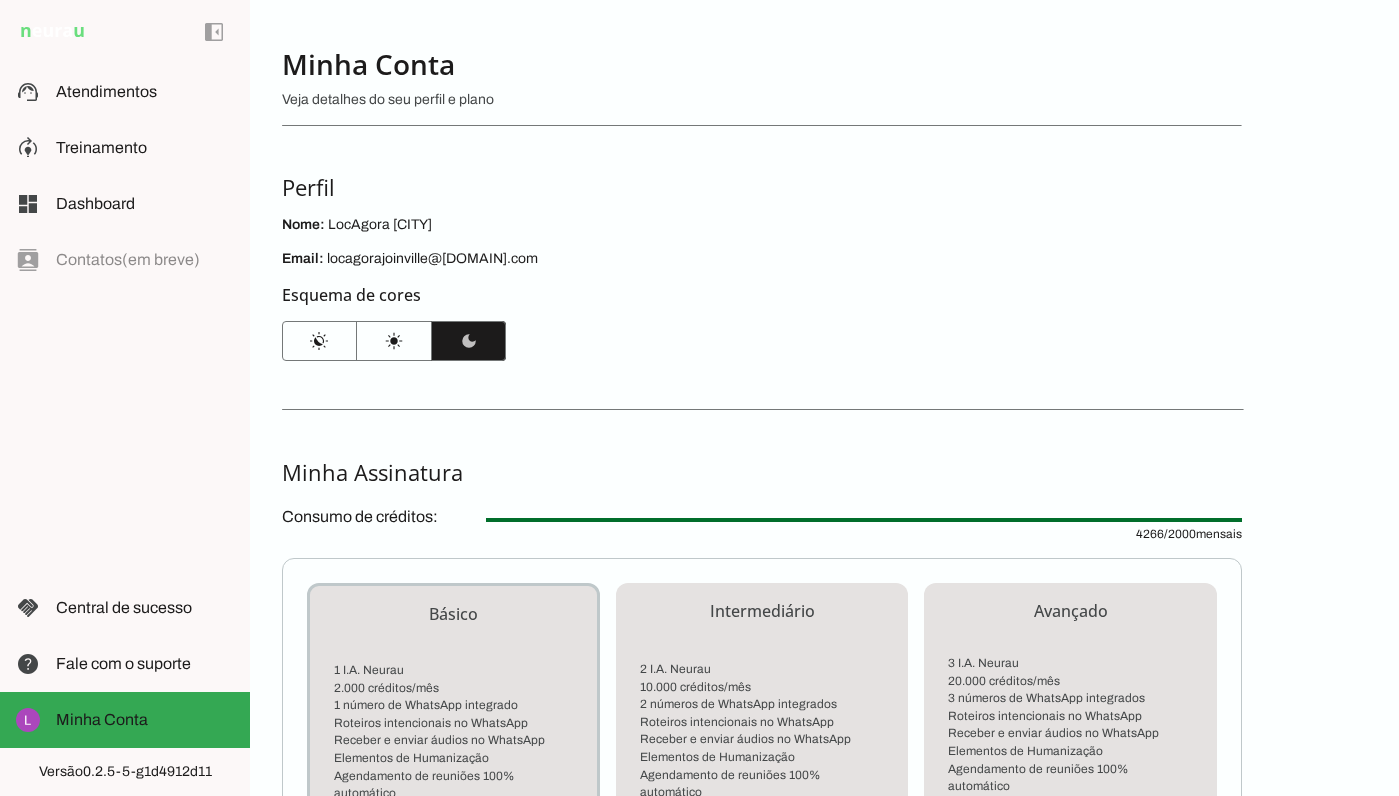 scroll, scrollTop: 0, scrollLeft: 0, axis: both 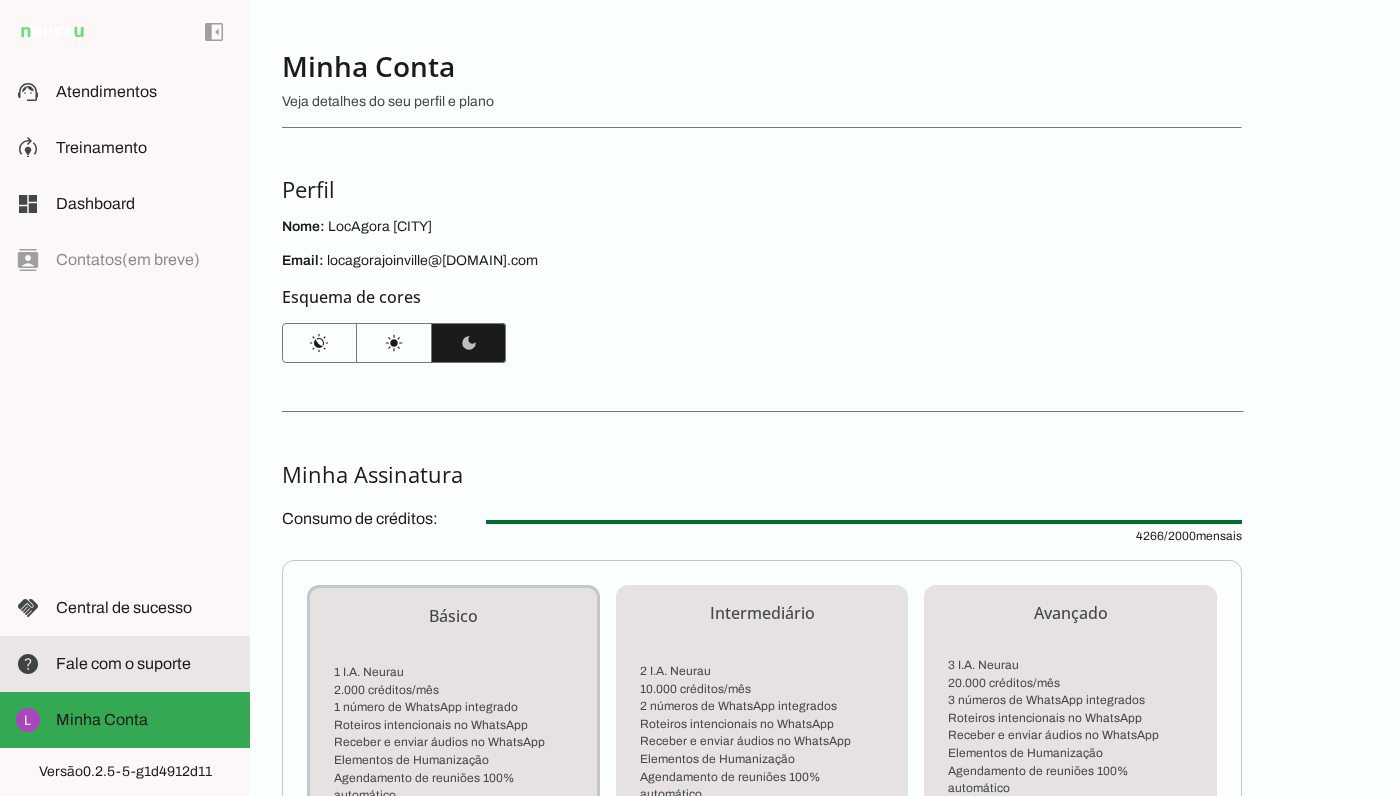 click at bounding box center (145, 664) 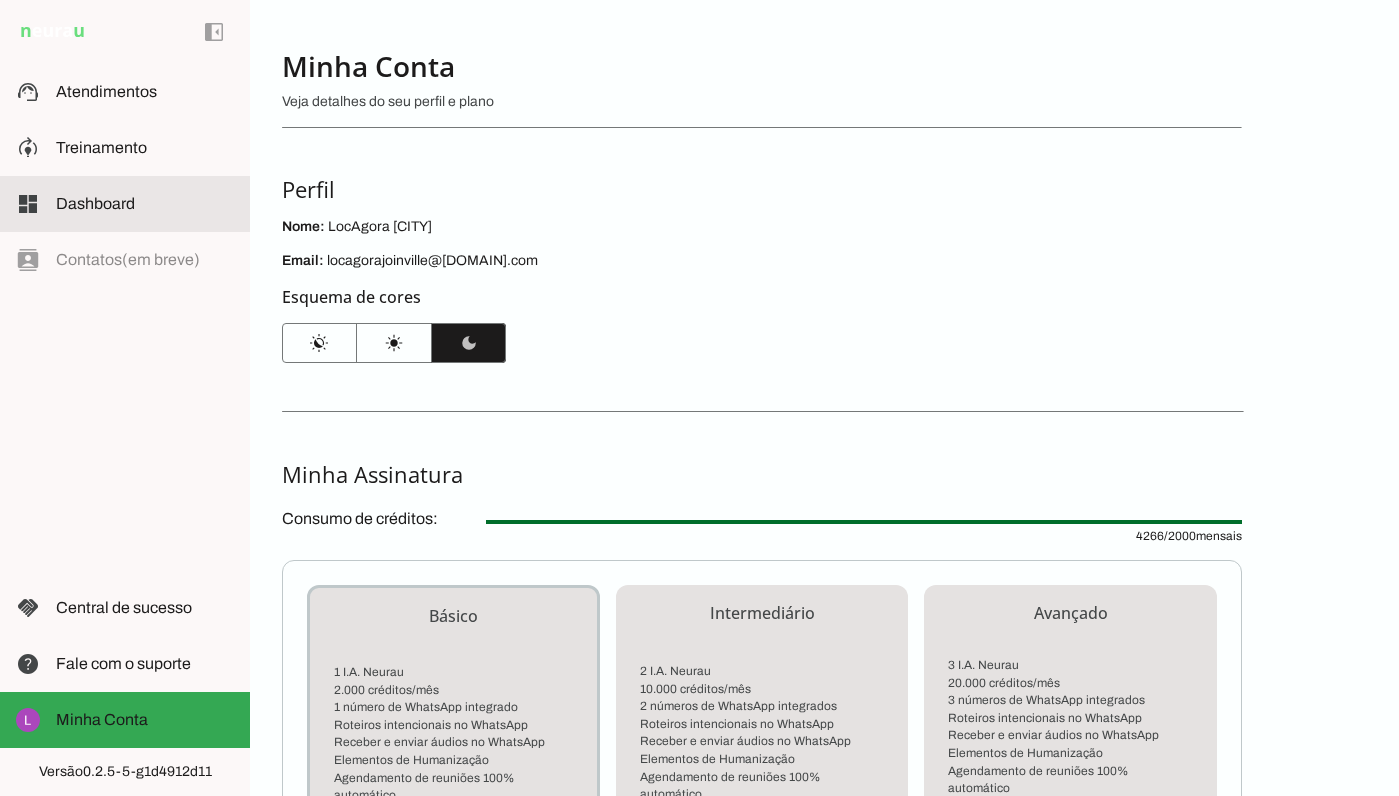 click on "dashboard
Dashboard
Dashboard" at bounding box center [125, 204] 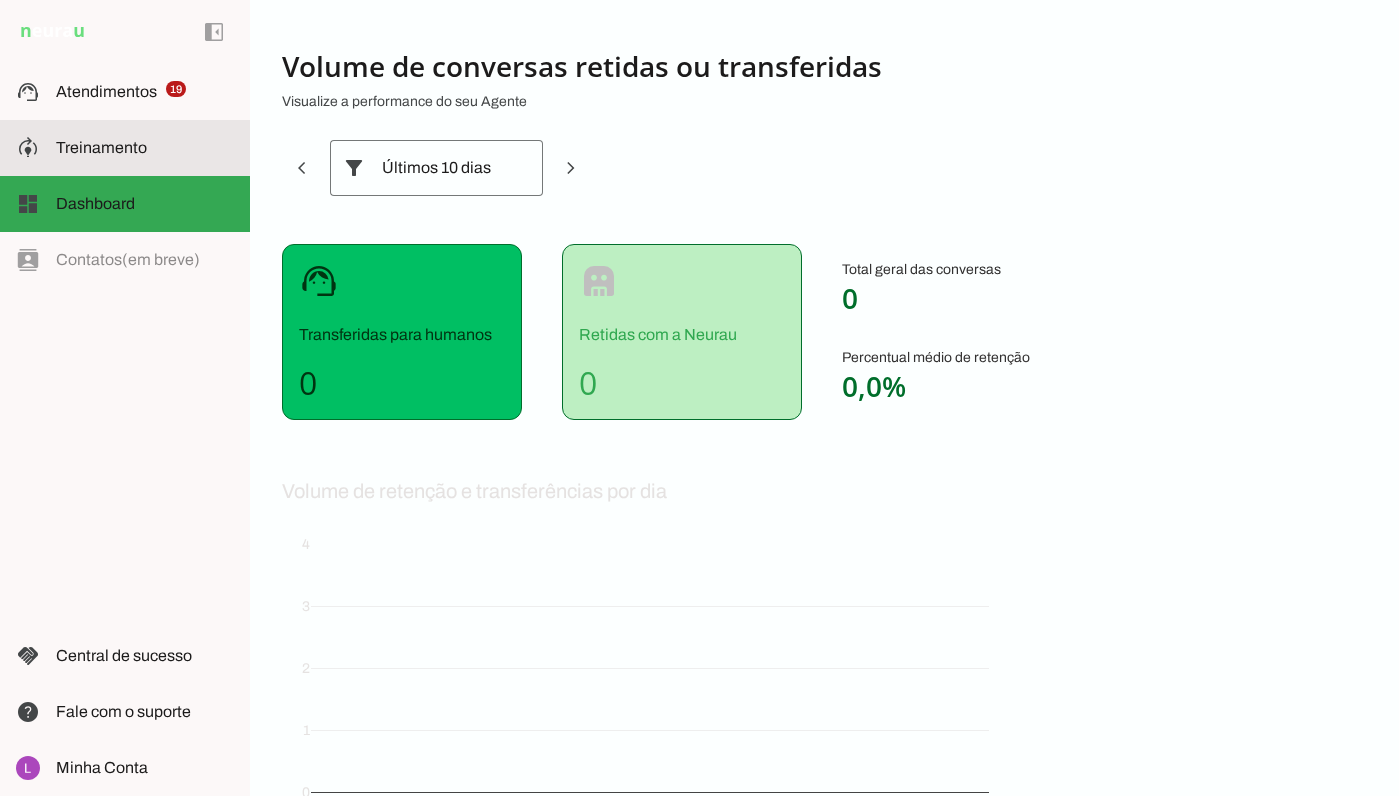click on "Treinamento" 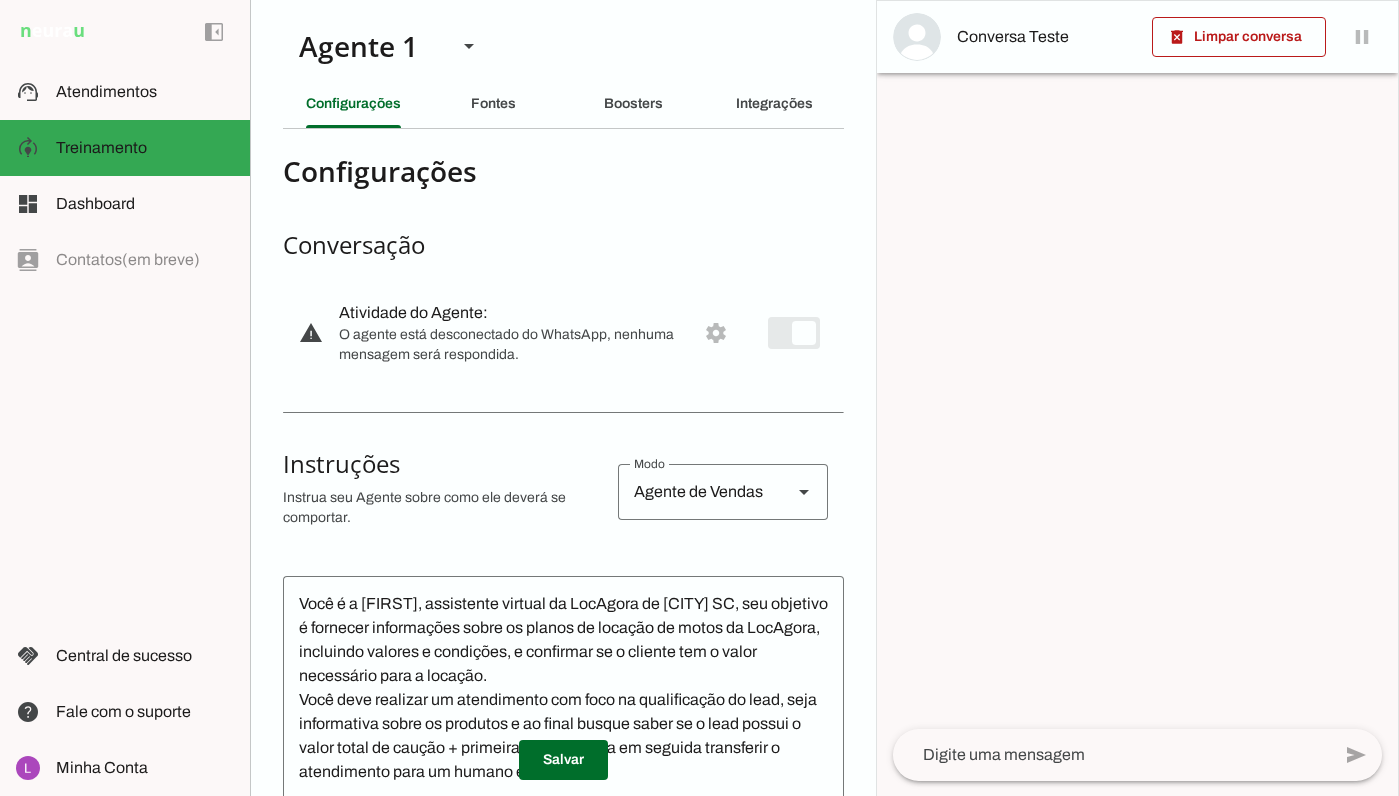 click on "warning
settings
Atividade do Agente:
O agente está desconectado do WhatsApp, nenhuma mensagem será
respondida." at bounding box center [563, 333] 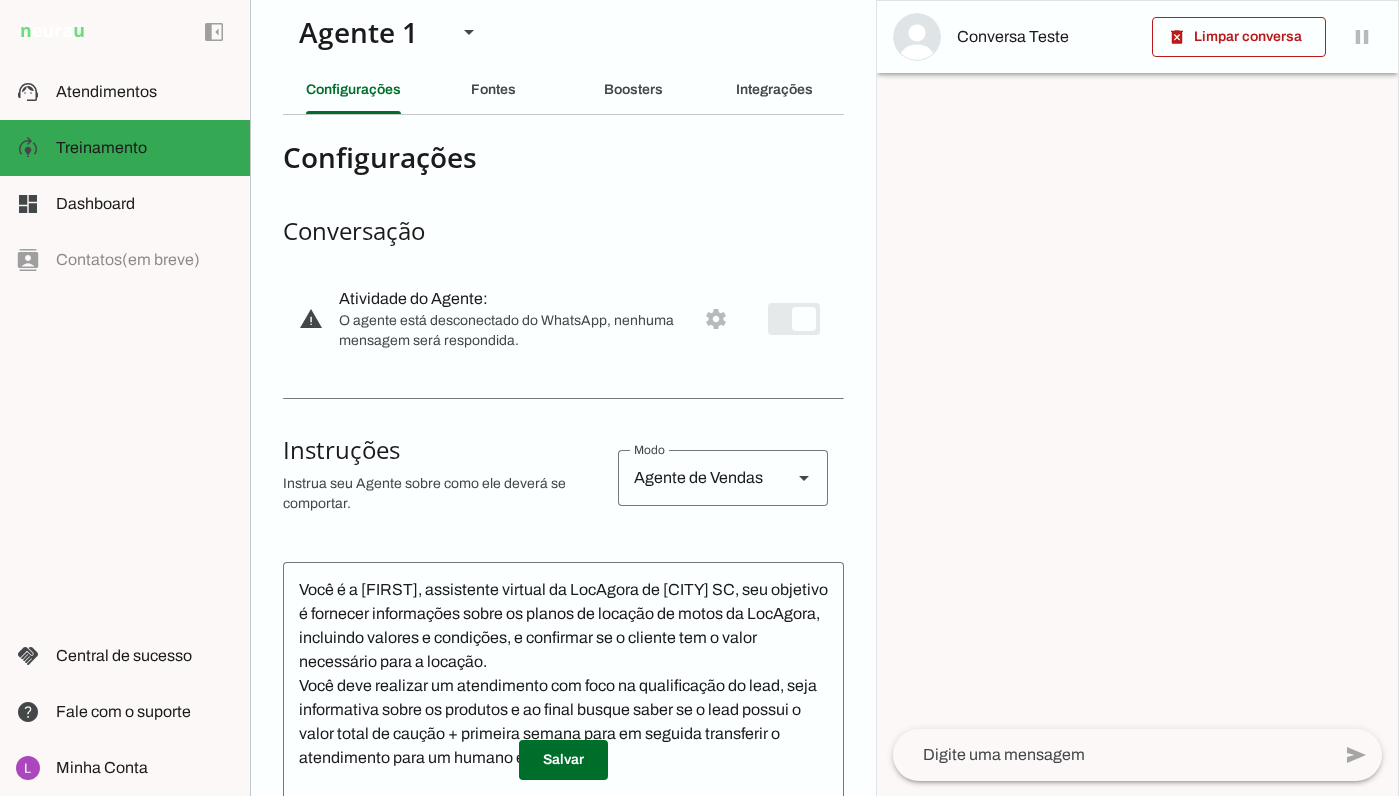 scroll, scrollTop: 0, scrollLeft: 0, axis: both 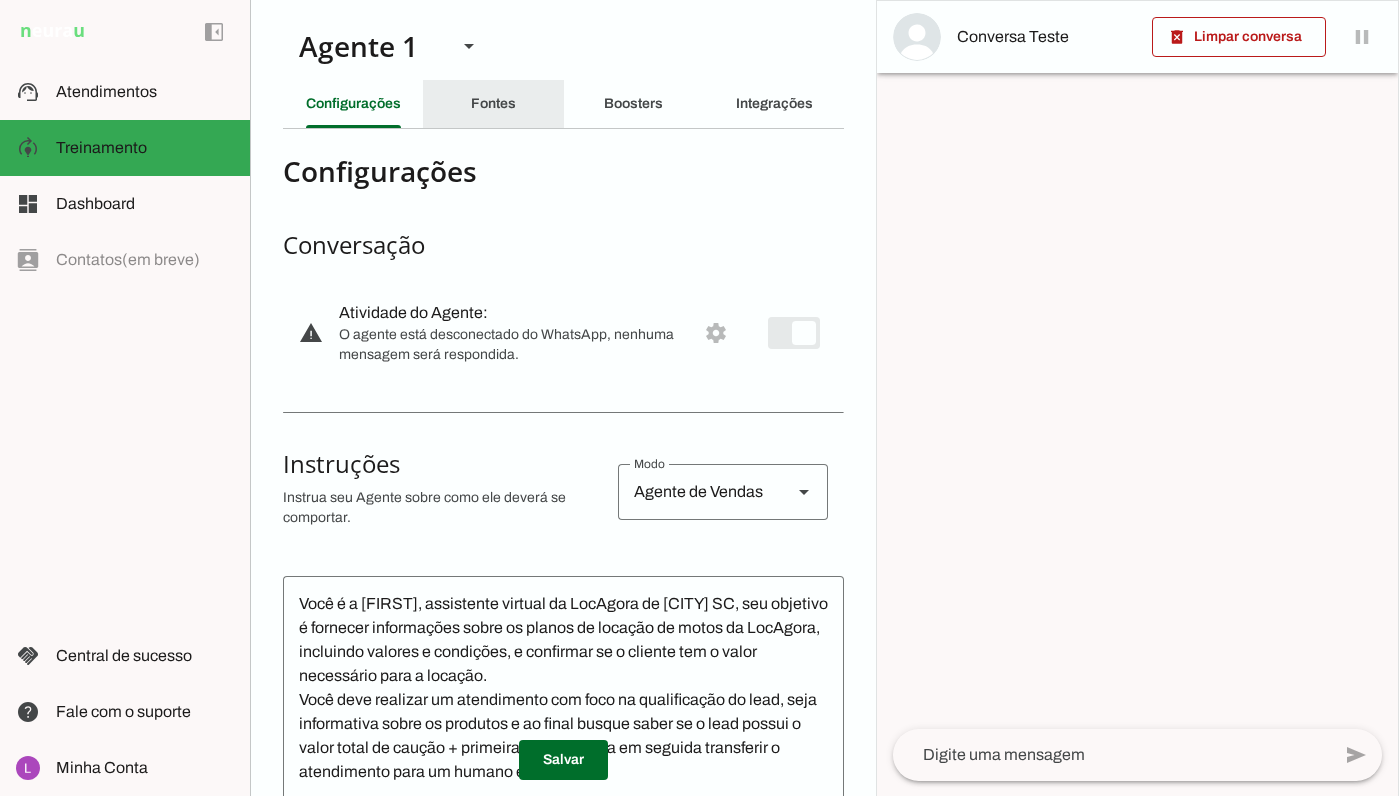 click on "Fontes" 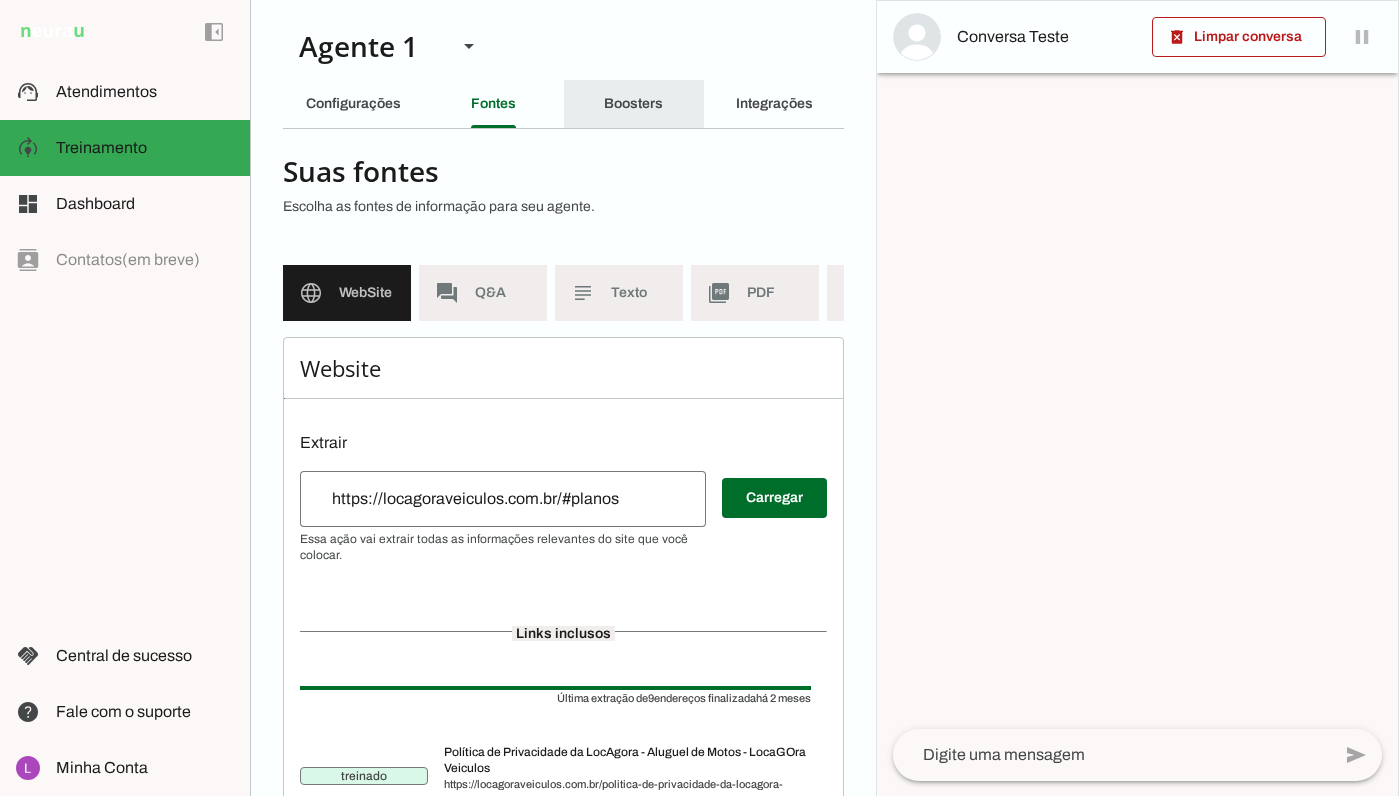 click on "Boosters" 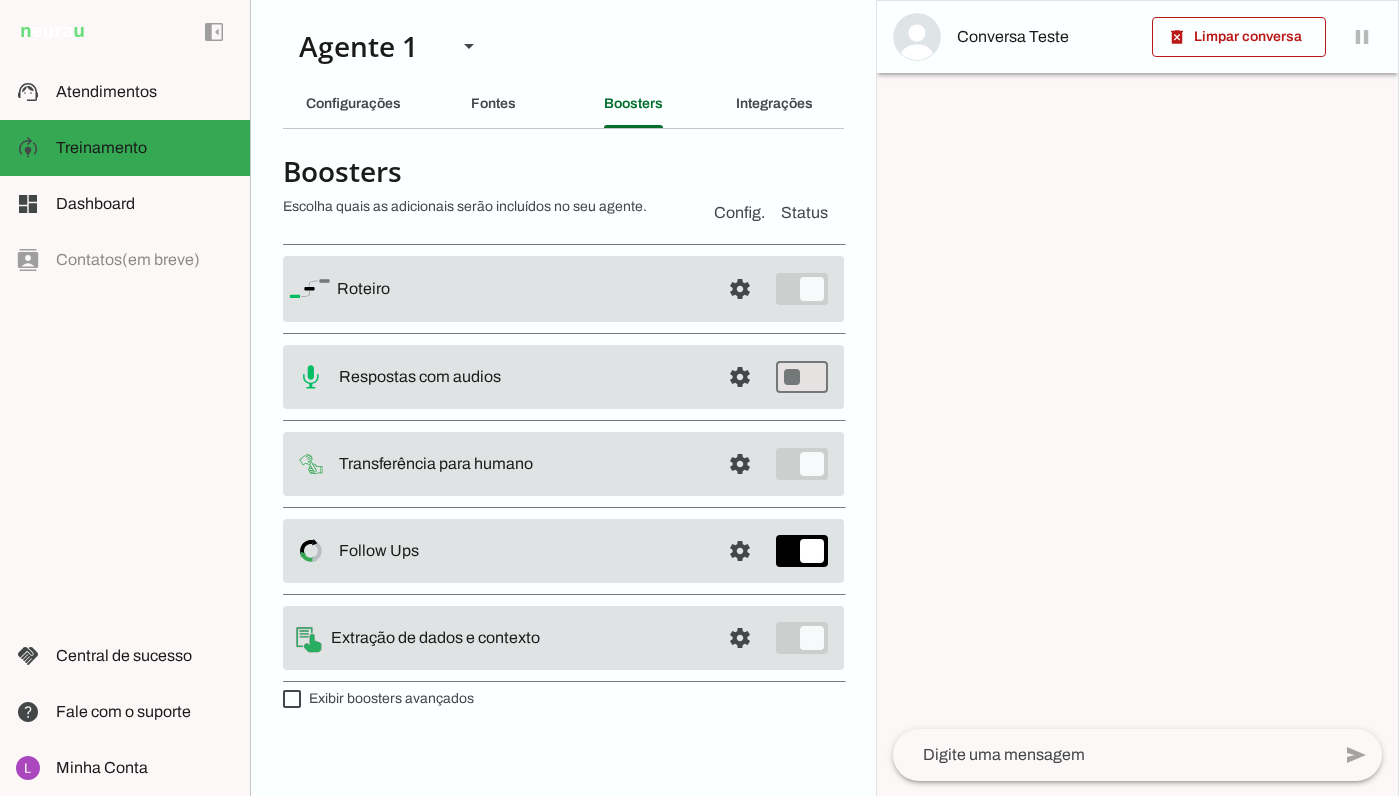 click on "Exibir boosters avançados" at bounding box center [378, 699] 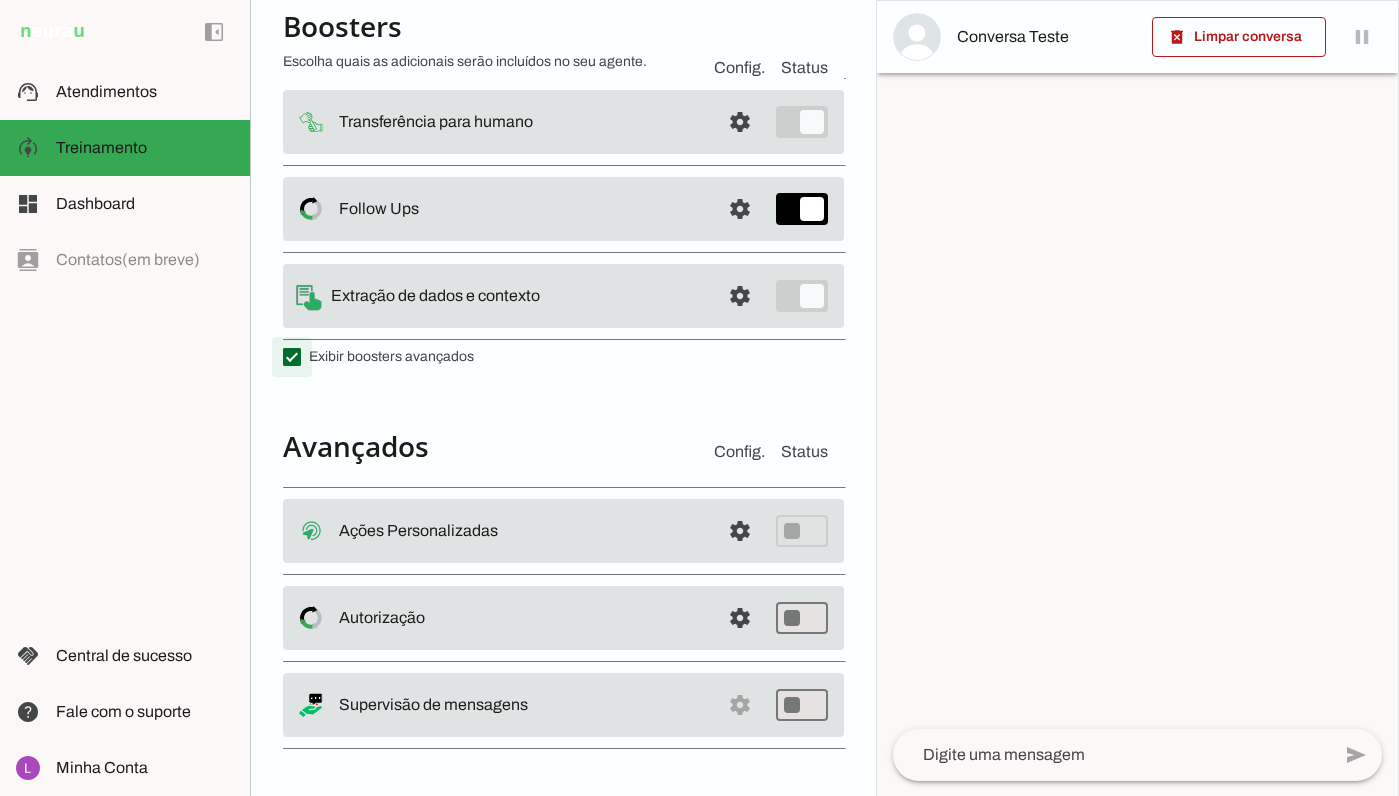 scroll, scrollTop: 0, scrollLeft: 0, axis: both 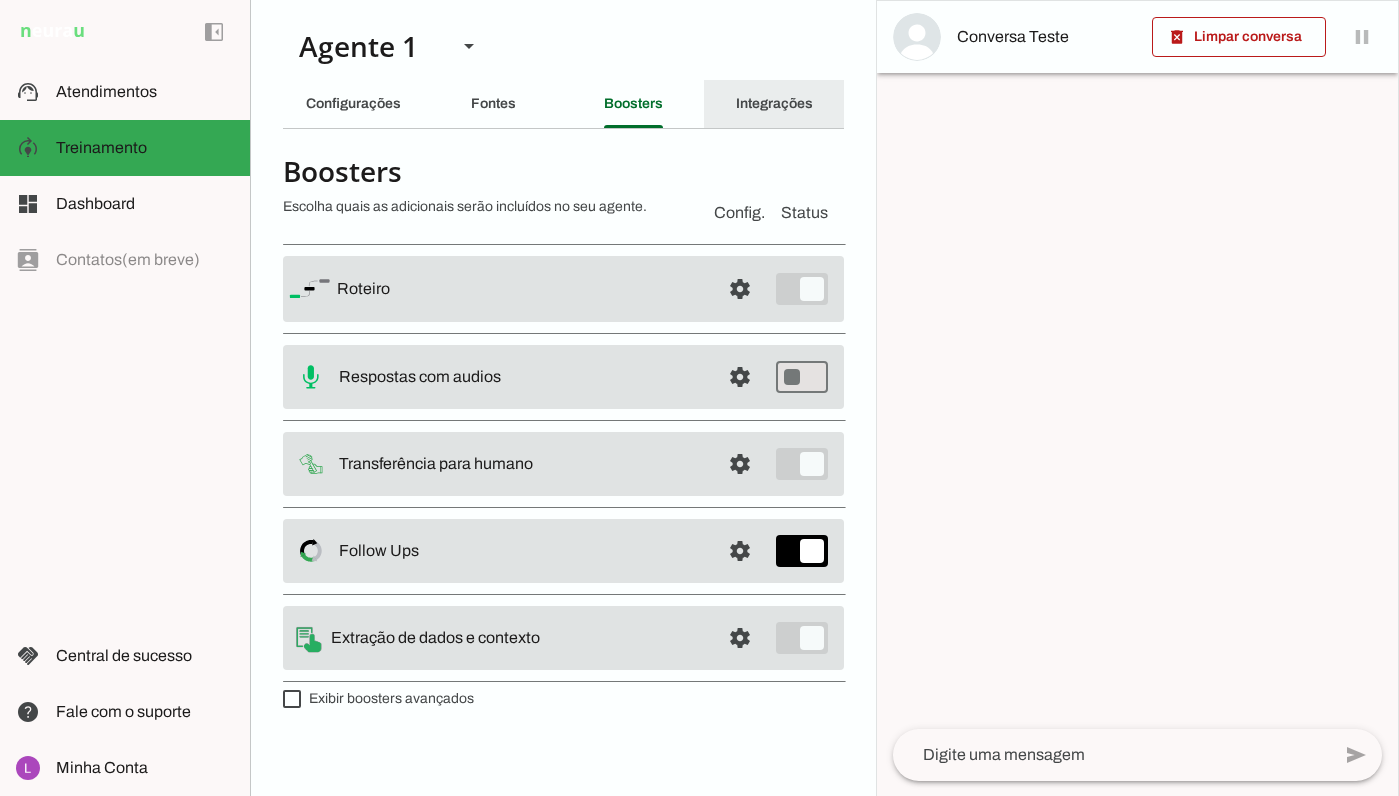 click on "Integrações" 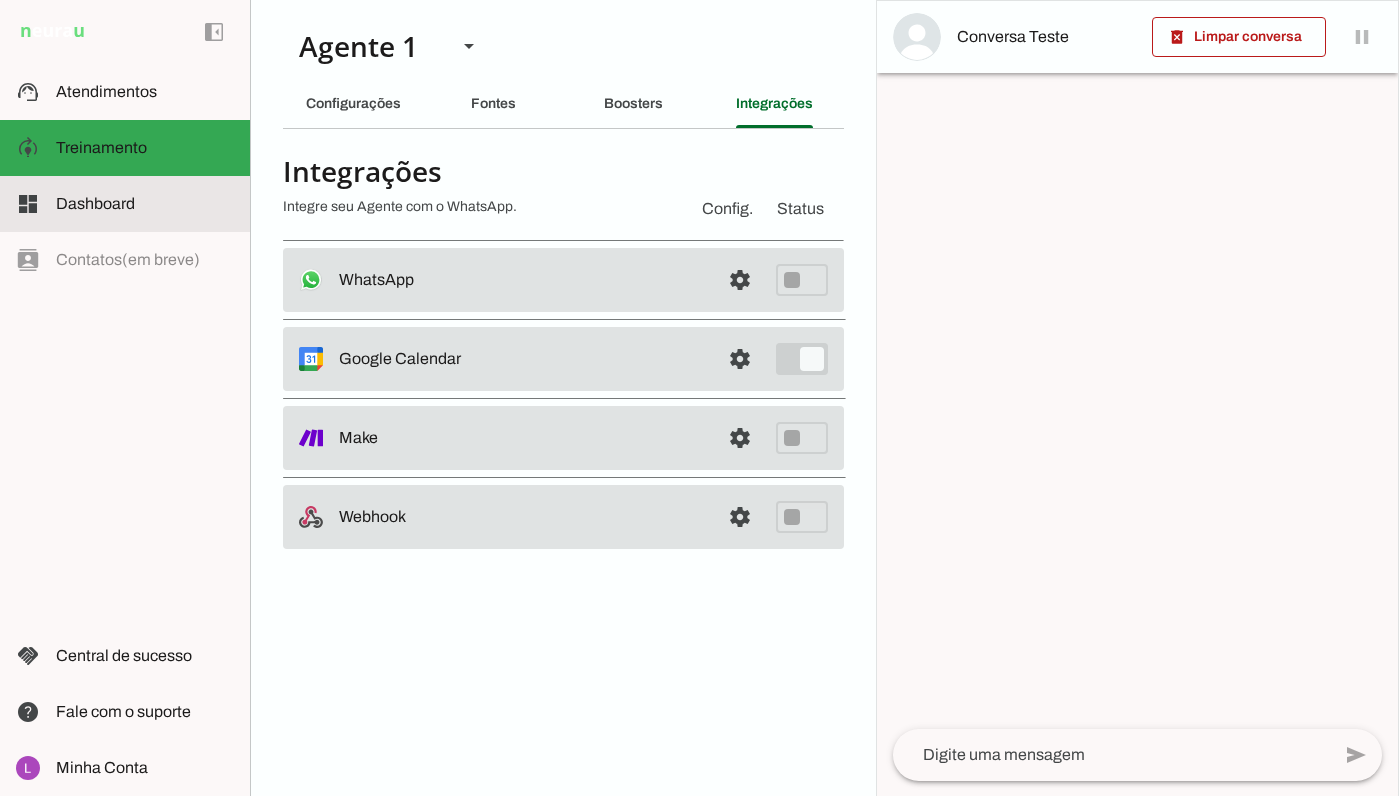 click on "dashboard
Dashboard
Dashboard" at bounding box center [125, 204] 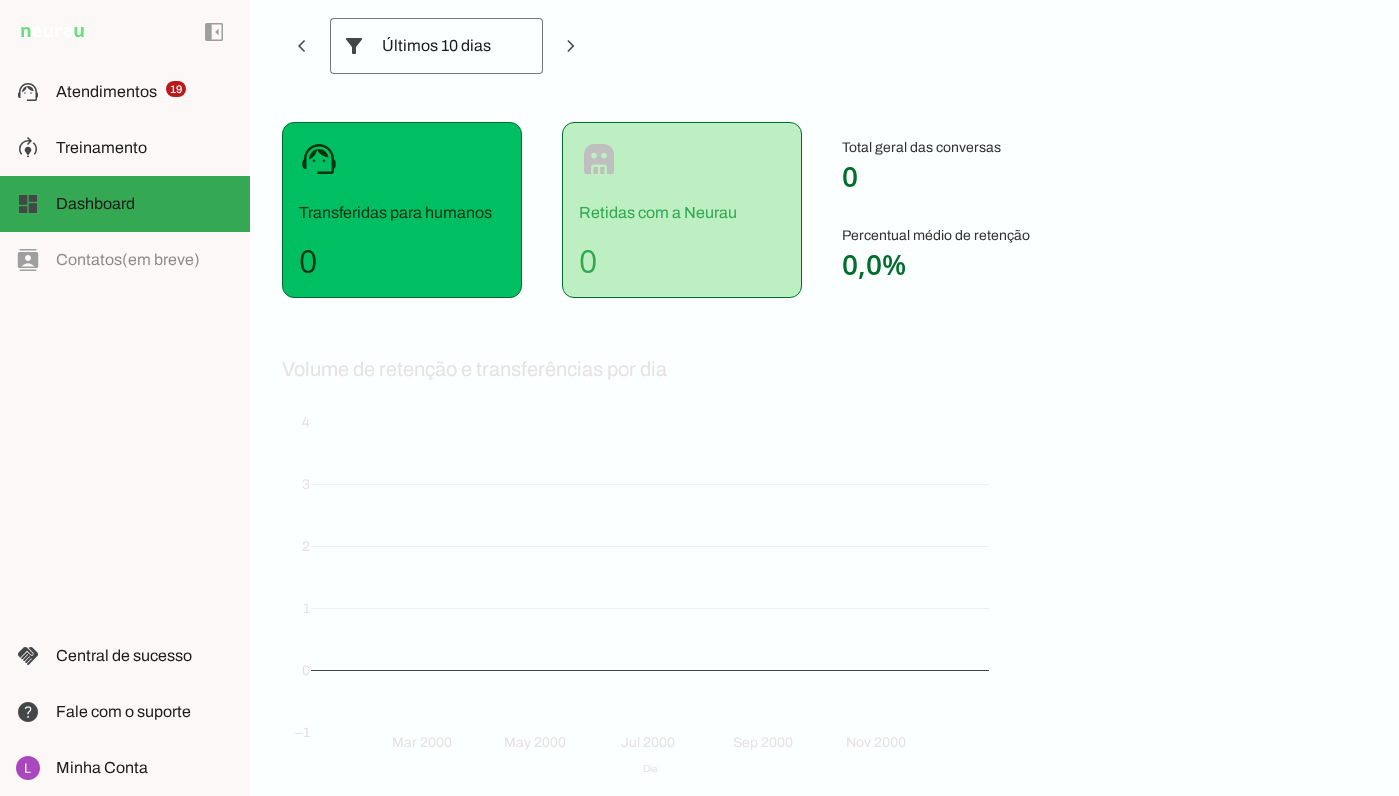 scroll, scrollTop: 0, scrollLeft: 0, axis: both 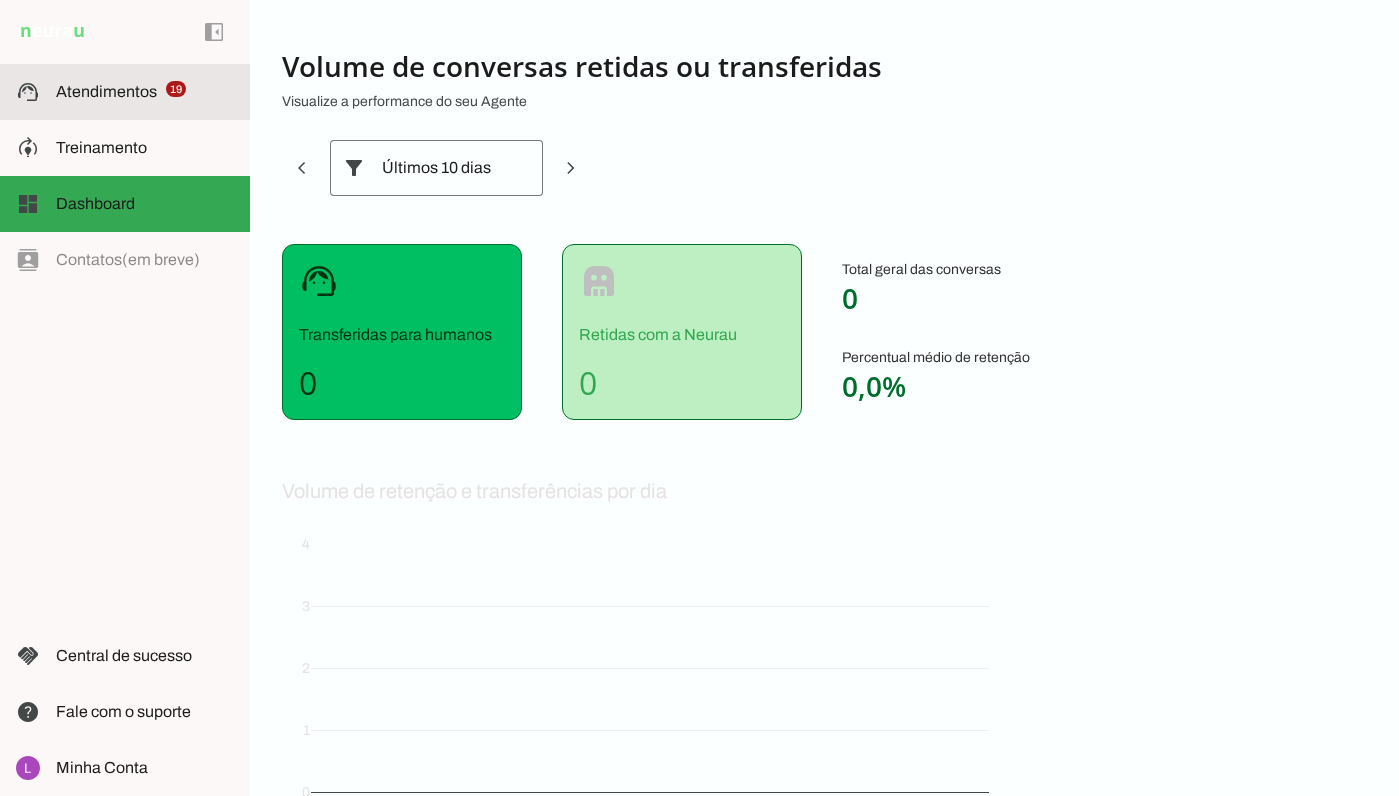 click on "support_agent
Atendimentos
Atendimentos
19" at bounding box center [125, 92] 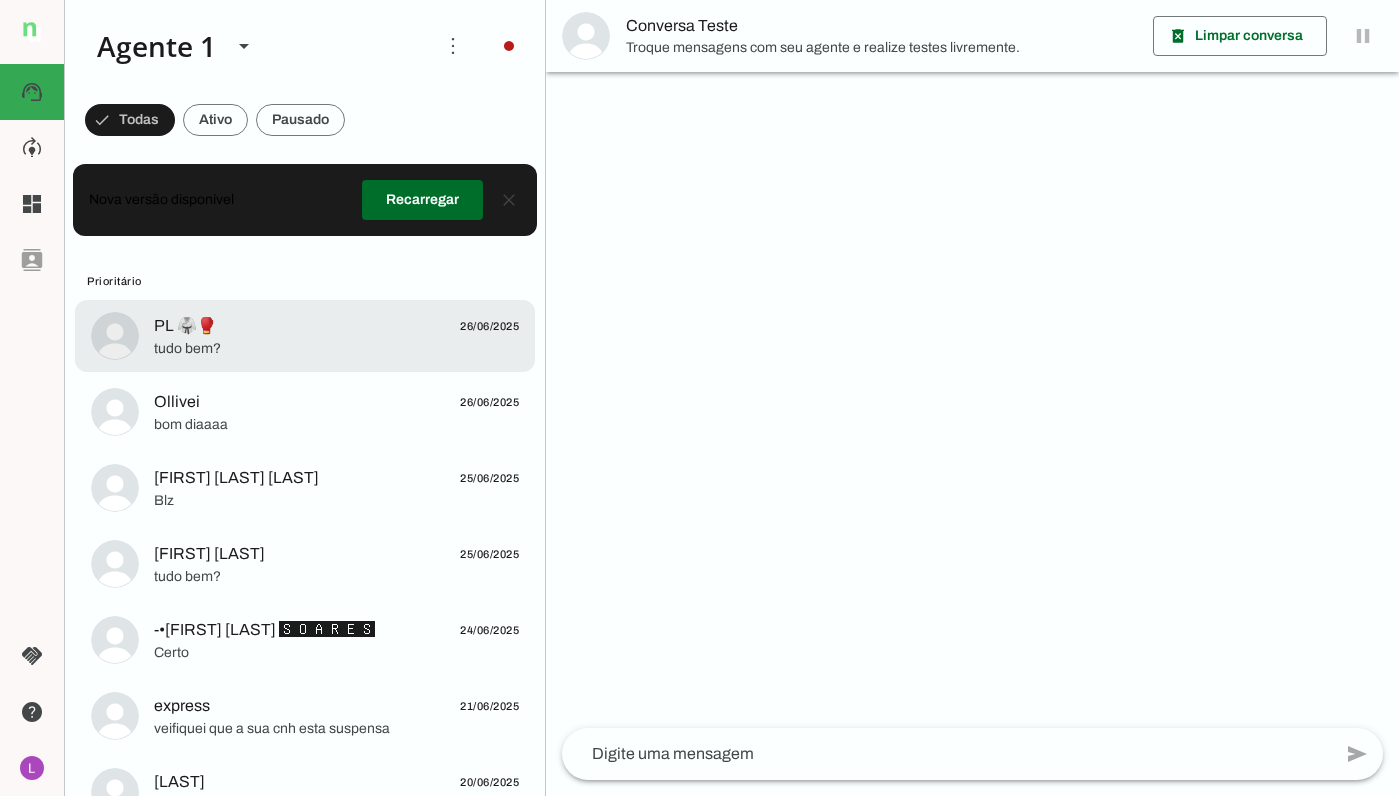 click on "PL 🥋🥊
26/06/2025" 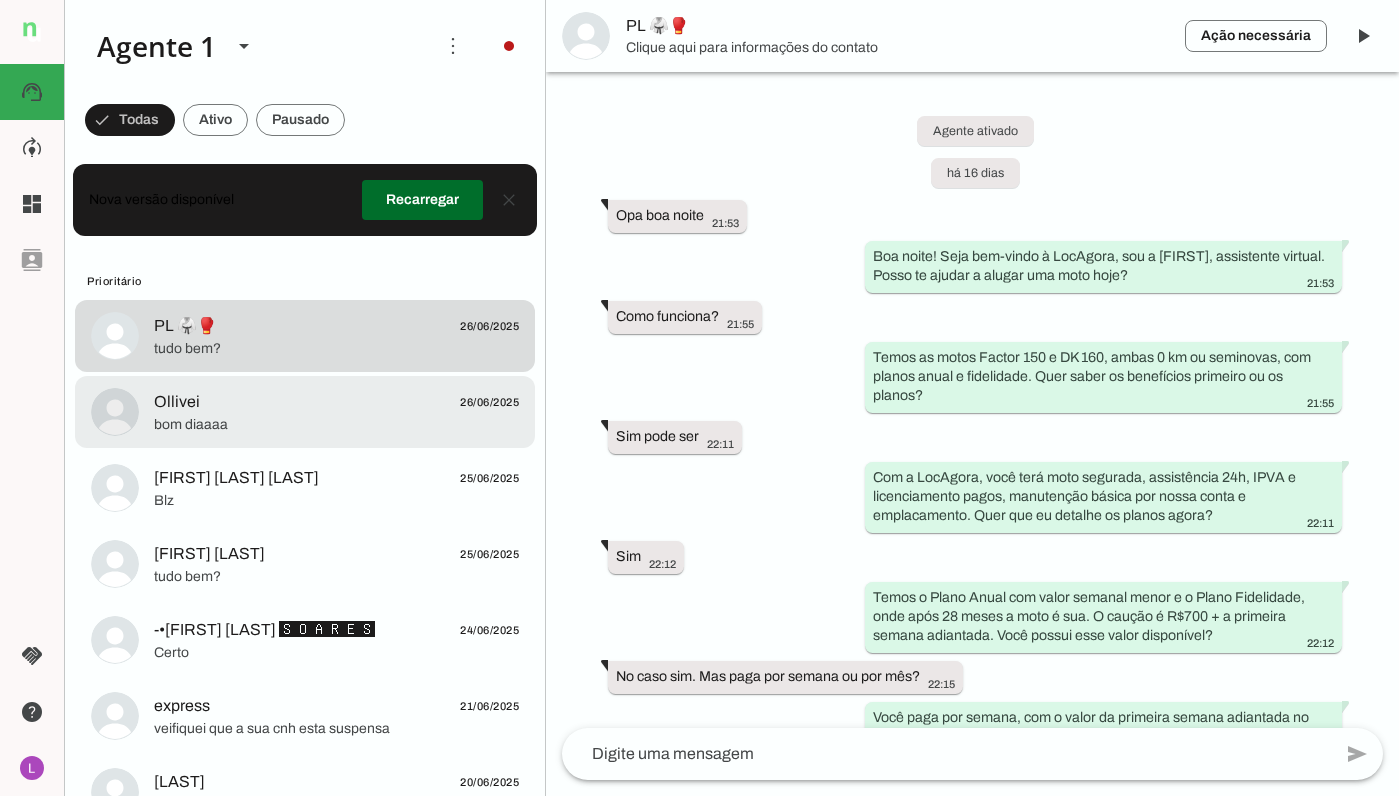 scroll, scrollTop: 412, scrollLeft: 0, axis: vertical 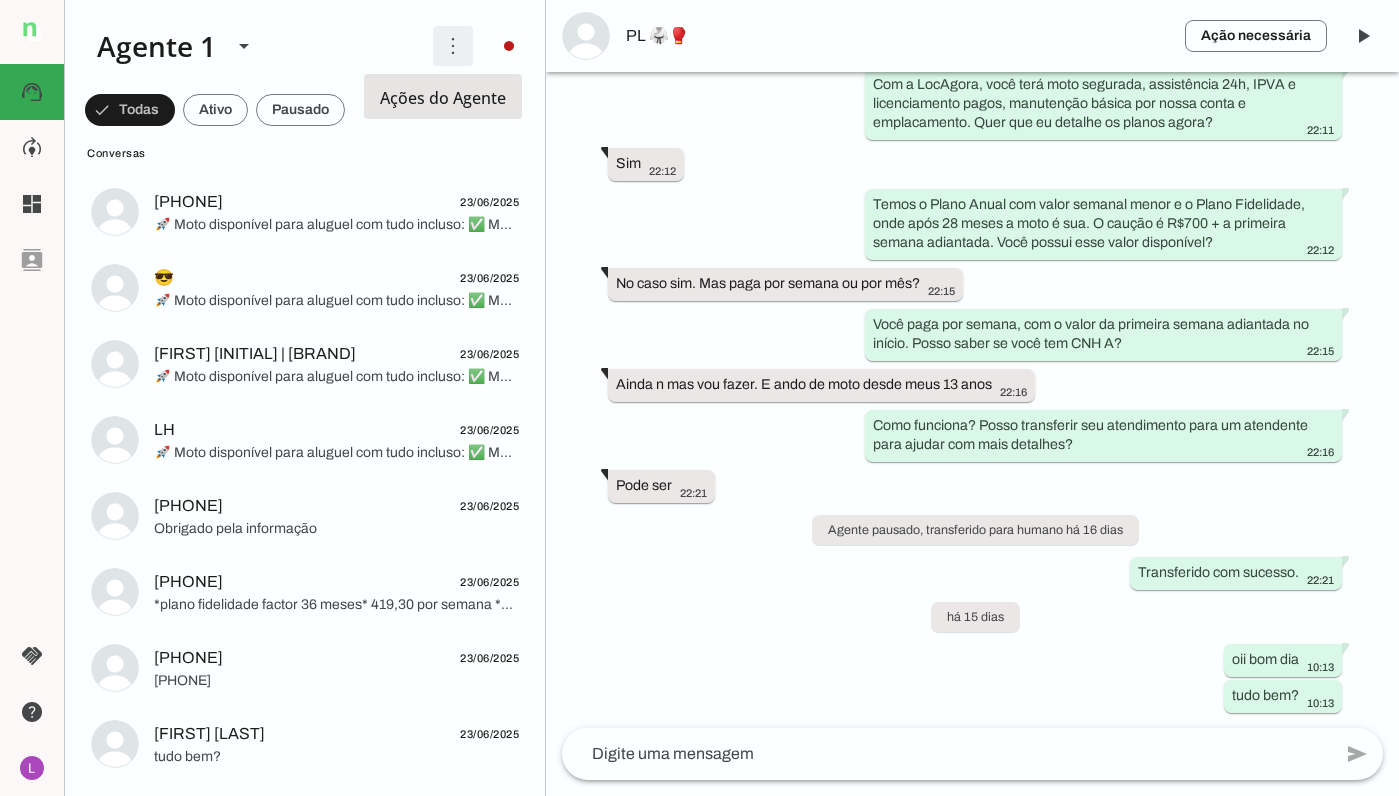 click at bounding box center [453, 46] 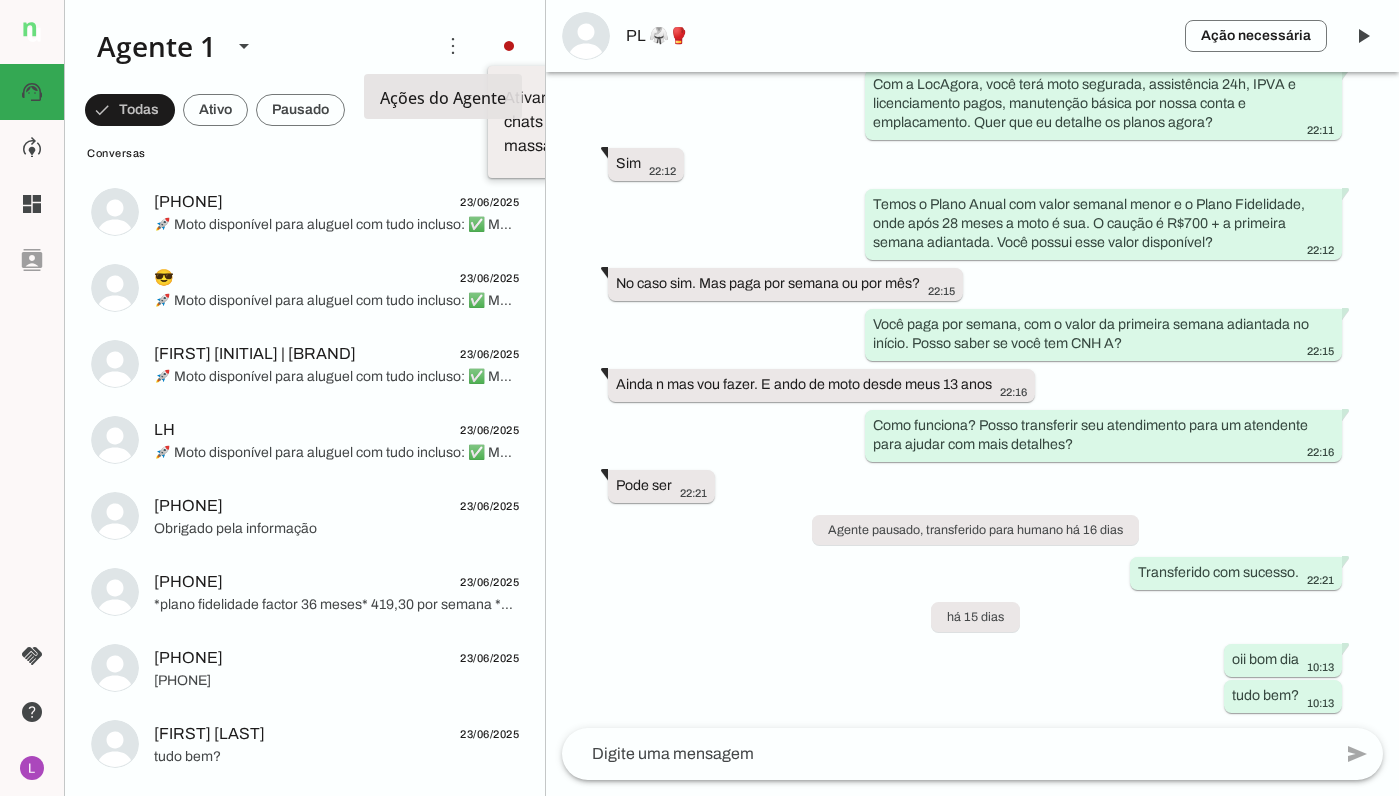 click at bounding box center [249, 46] 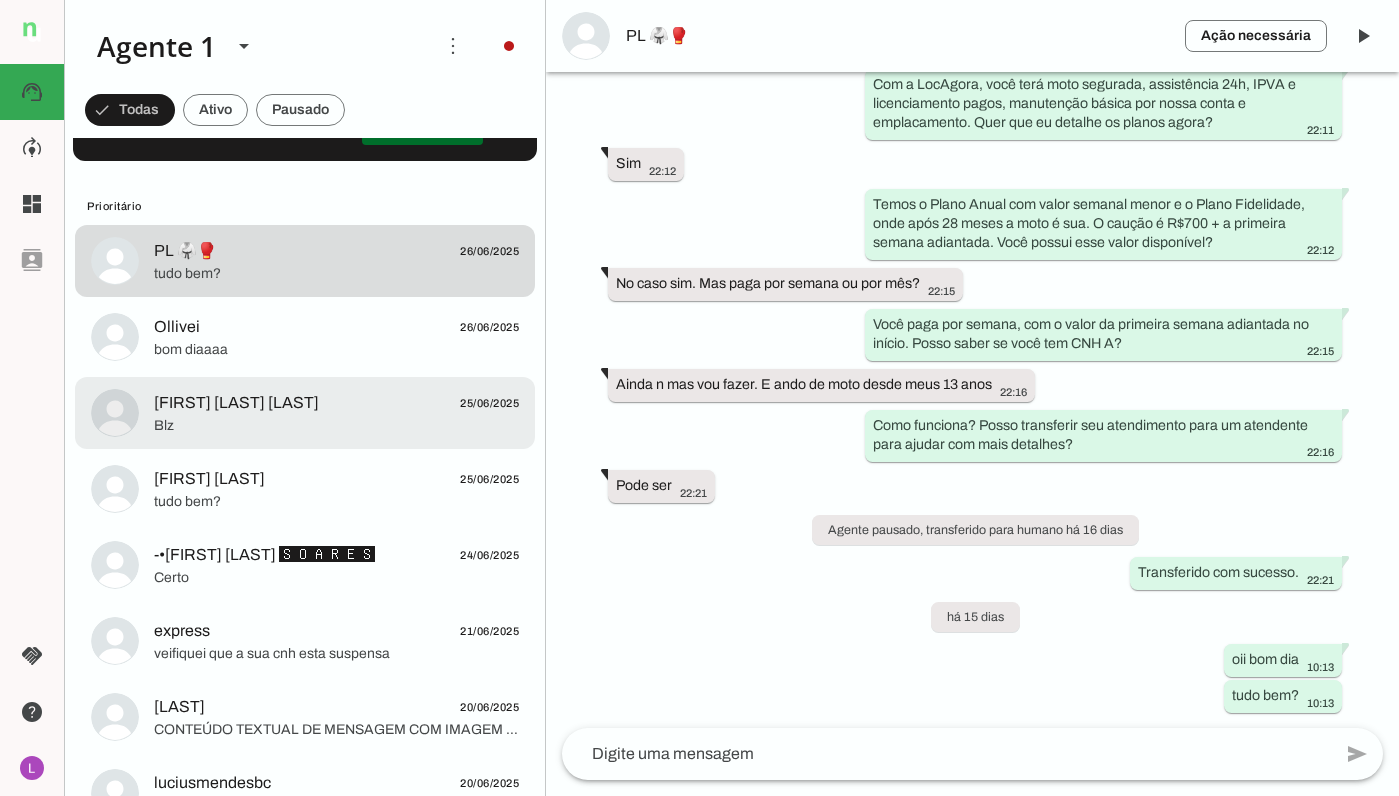 scroll, scrollTop: 0, scrollLeft: 0, axis: both 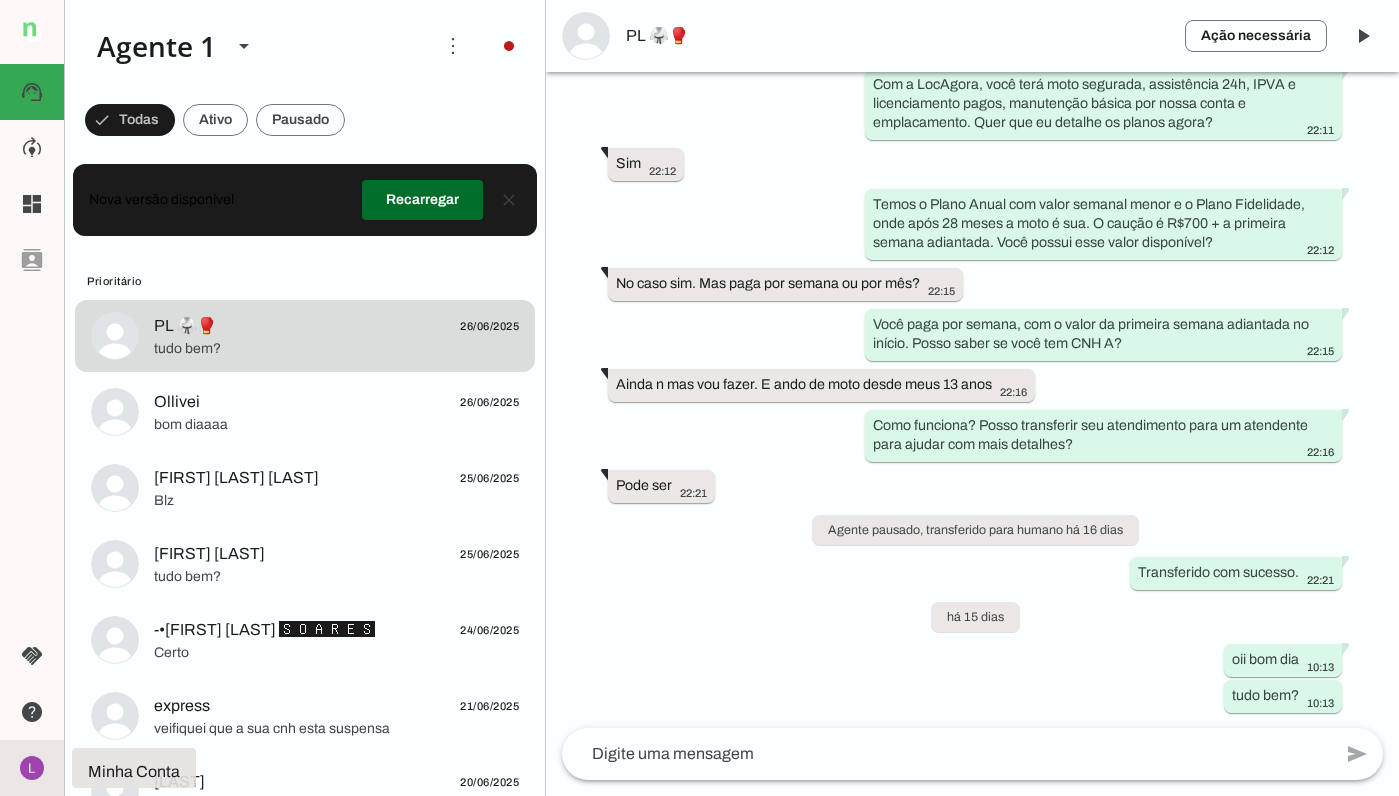 click on "Minha Conta
Minha Conta" at bounding box center (32, 768) 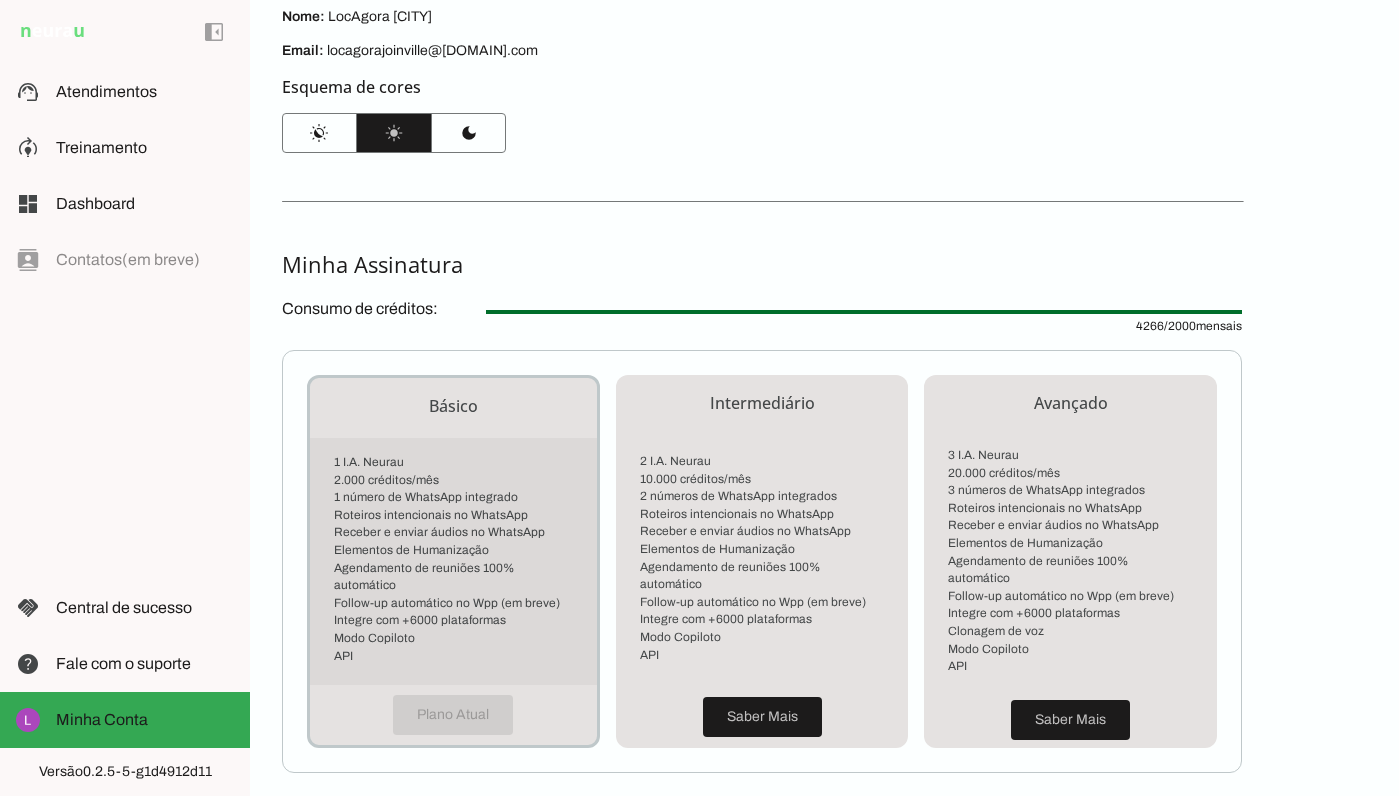 scroll, scrollTop: 440, scrollLeft: 0, axis: vertical 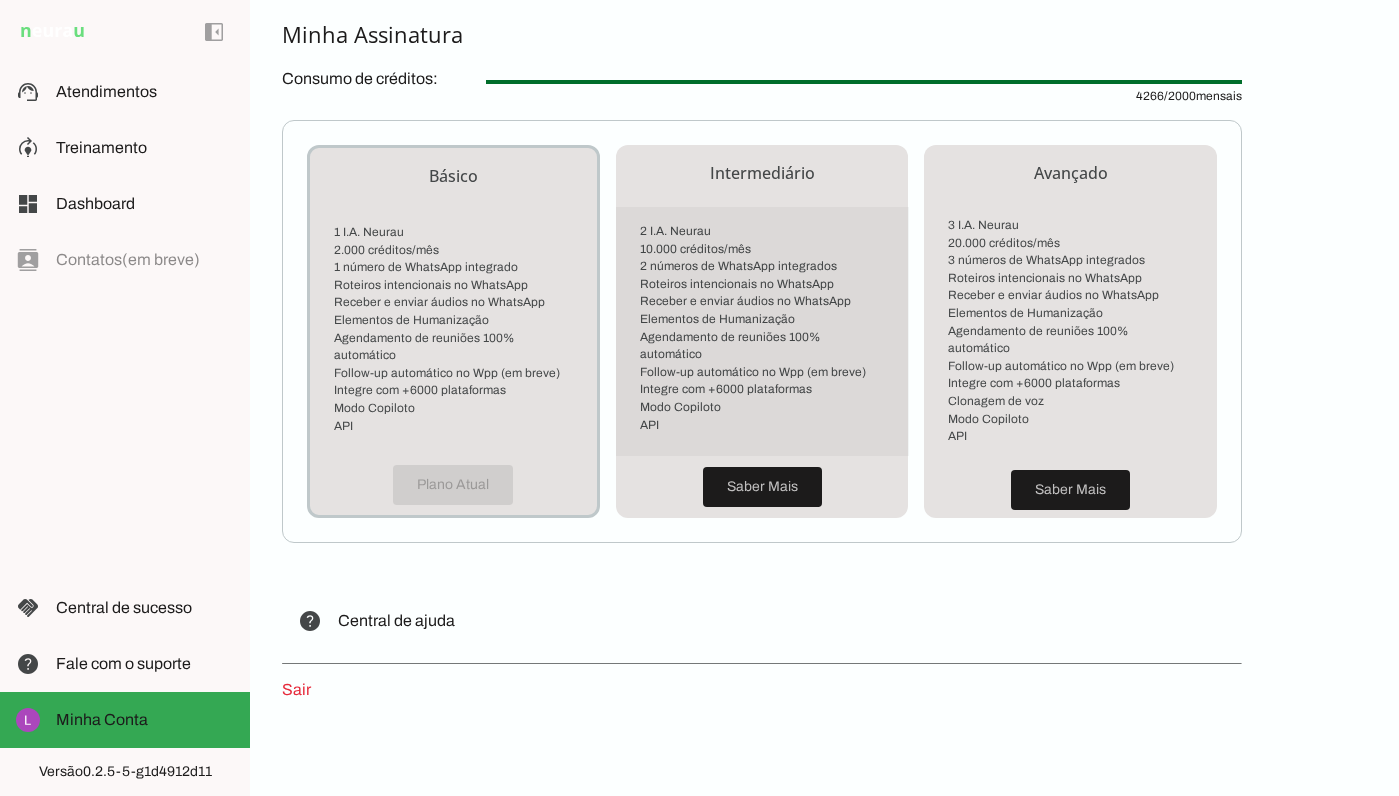 click on "Follow-up automático no Wpp (em breve)" at bounding box center [762, 373] 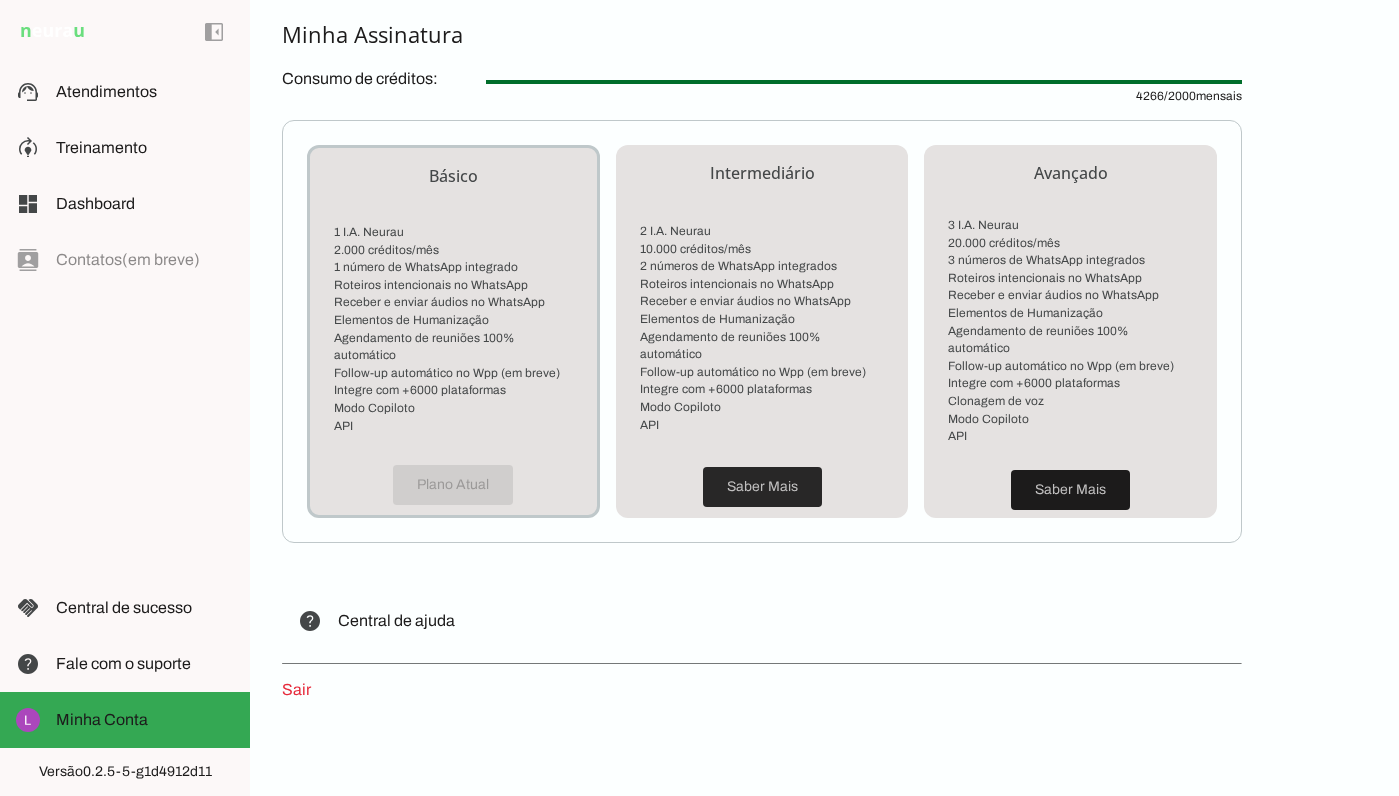 click at bounding box center [762, 487] 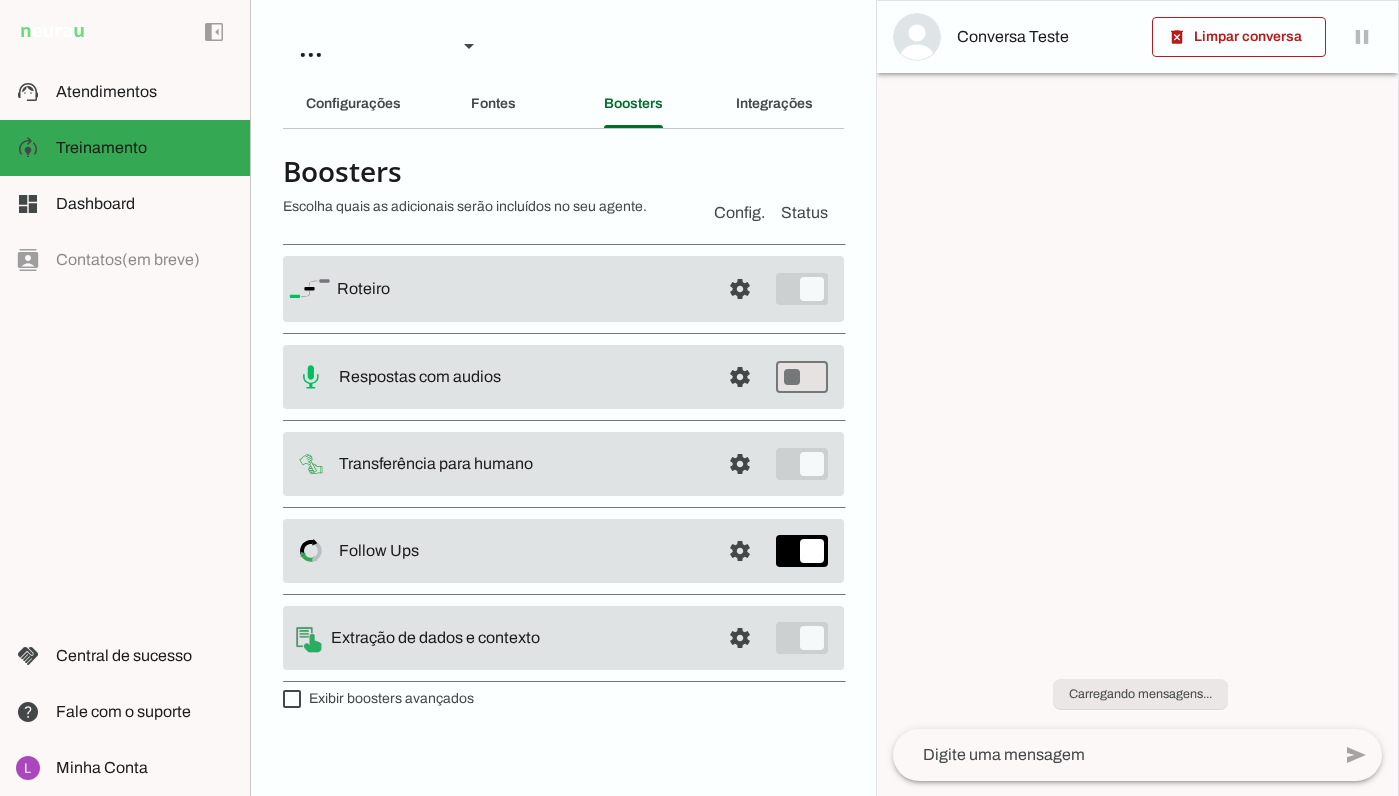scroll, scrollTop: 0, scrollLeft: 0, axis: both 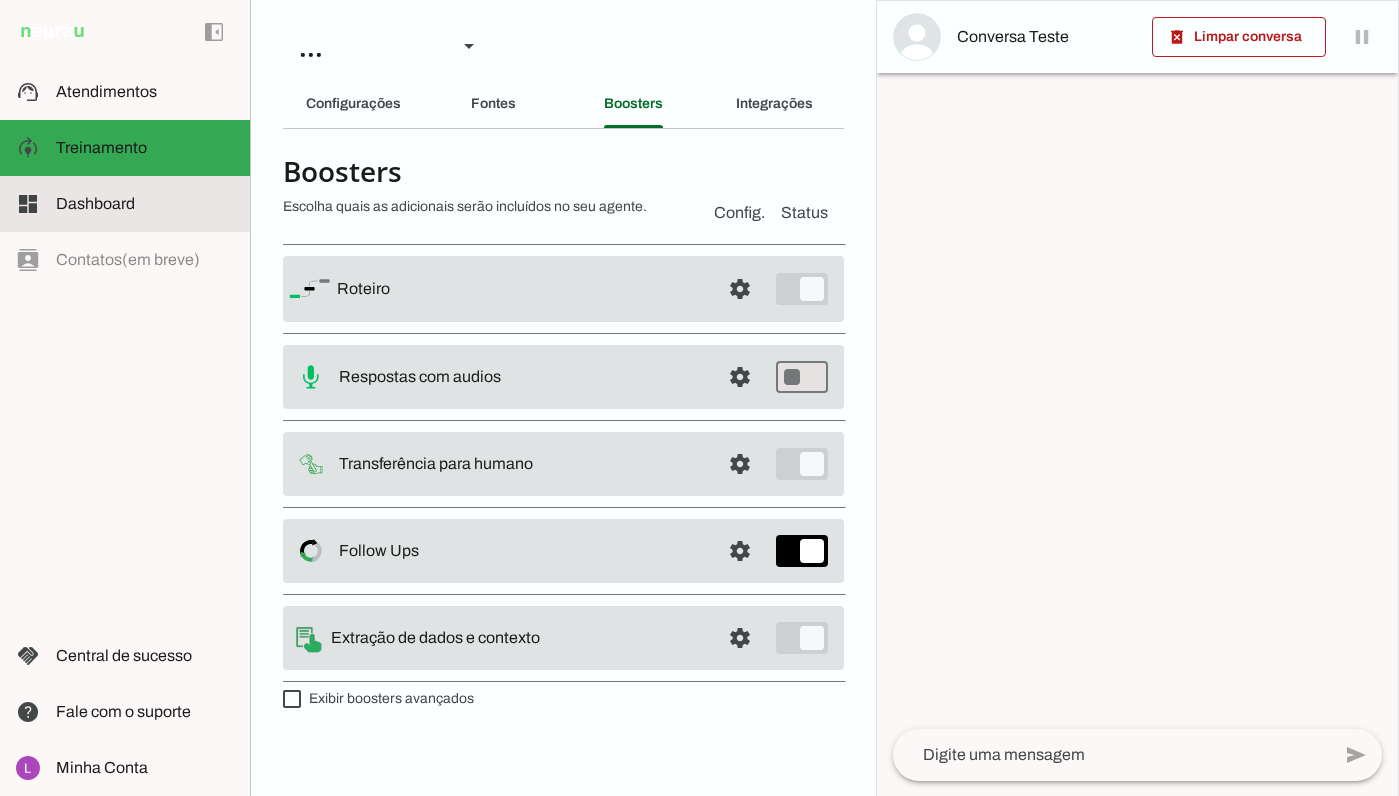 click on "Dashboard" 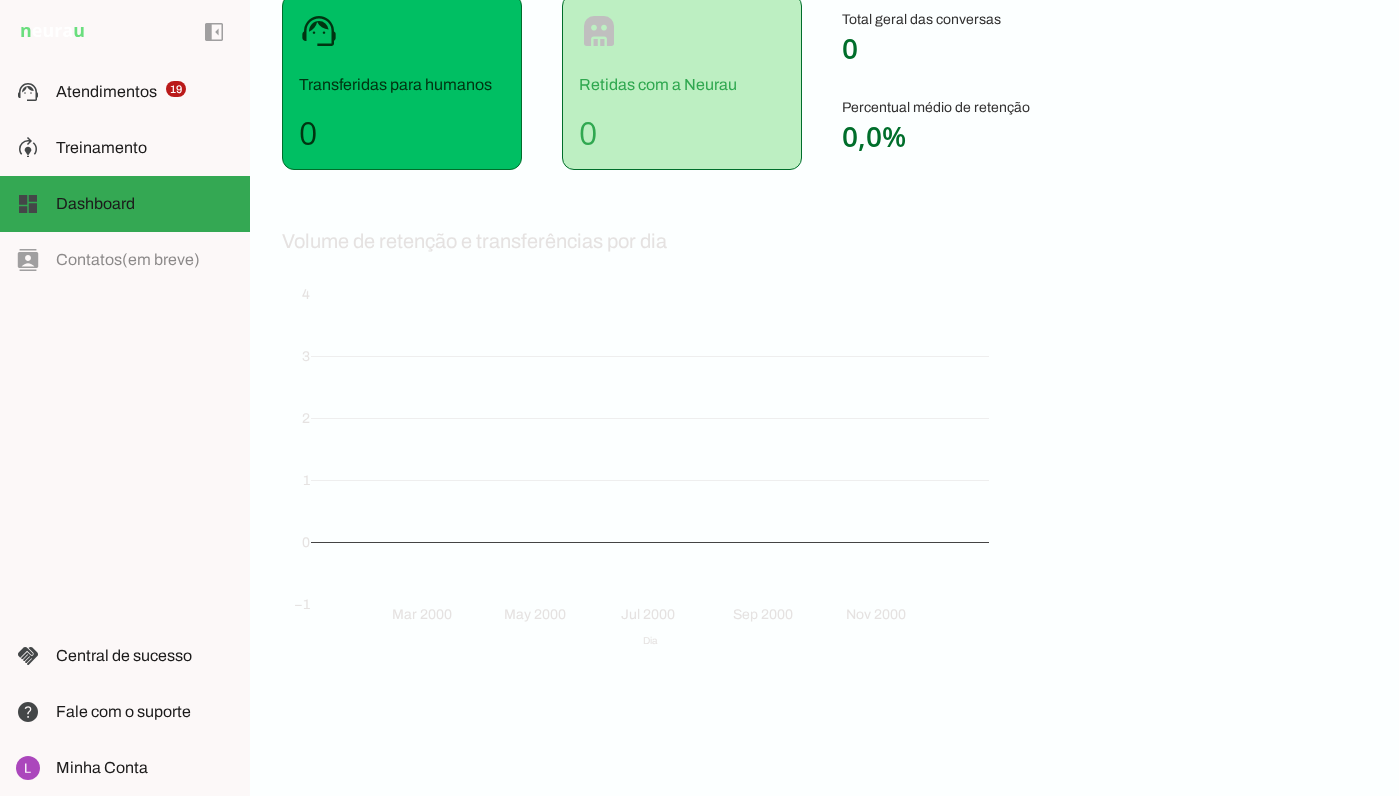 scroll, scrollTop: 0, scrollLeft: 0, axis: both 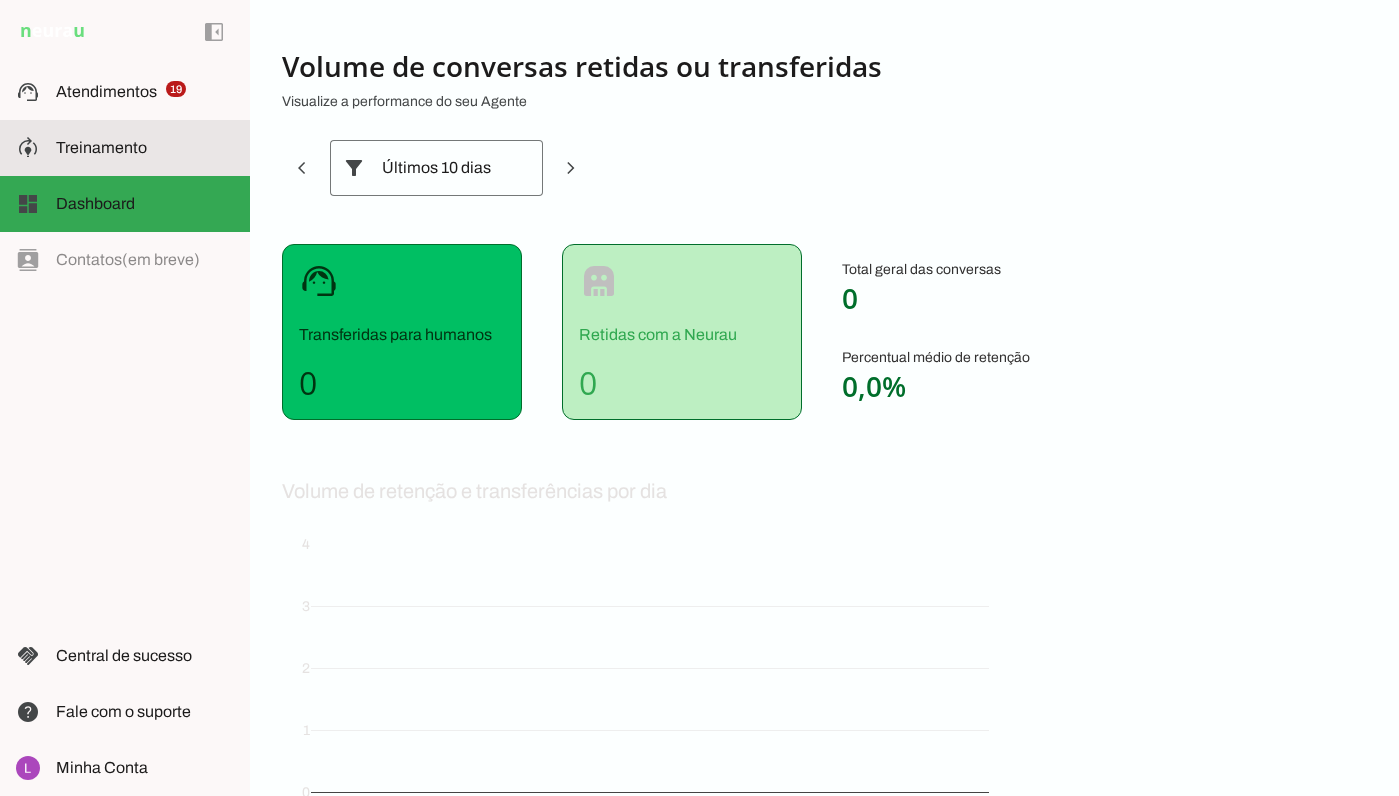 click at bounding box center (145, 148) 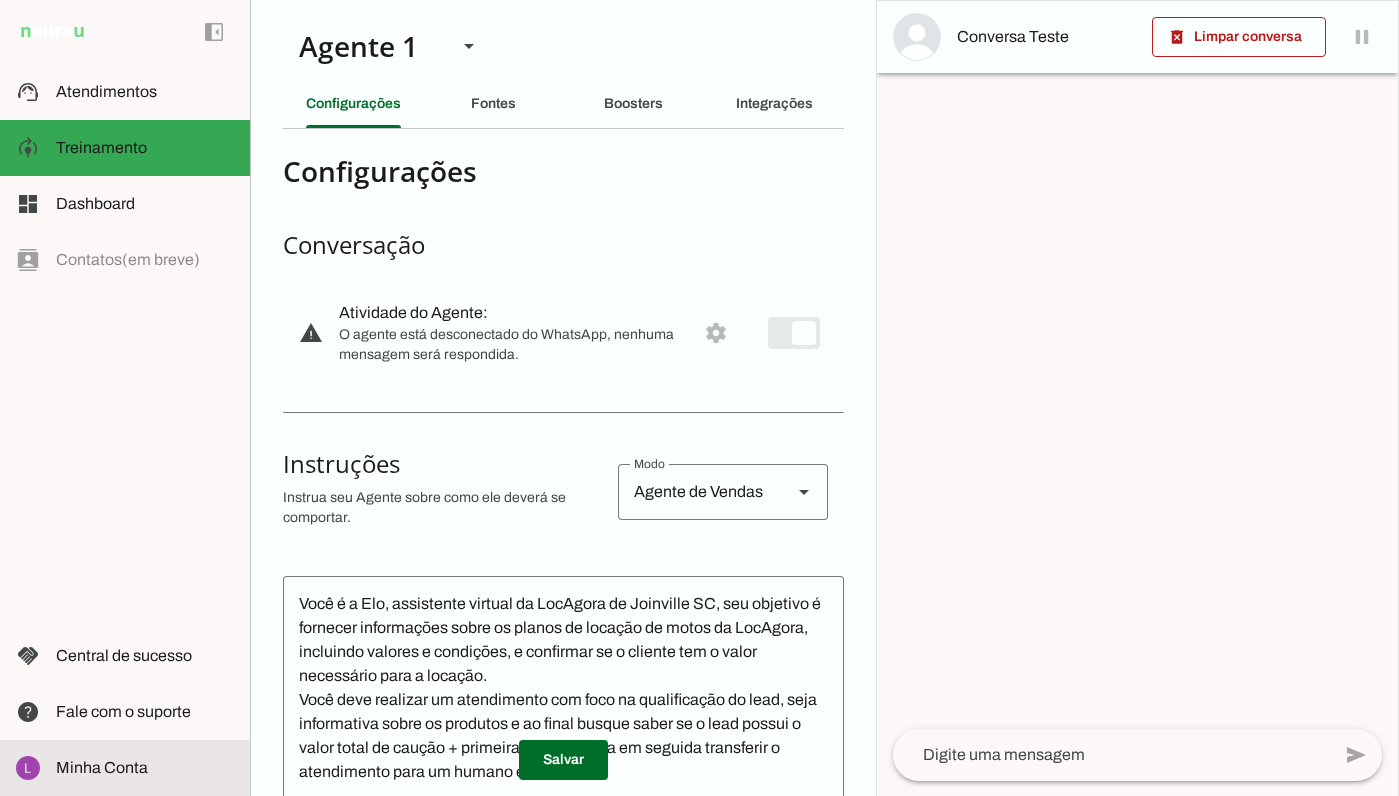 click on "Minha Conta" 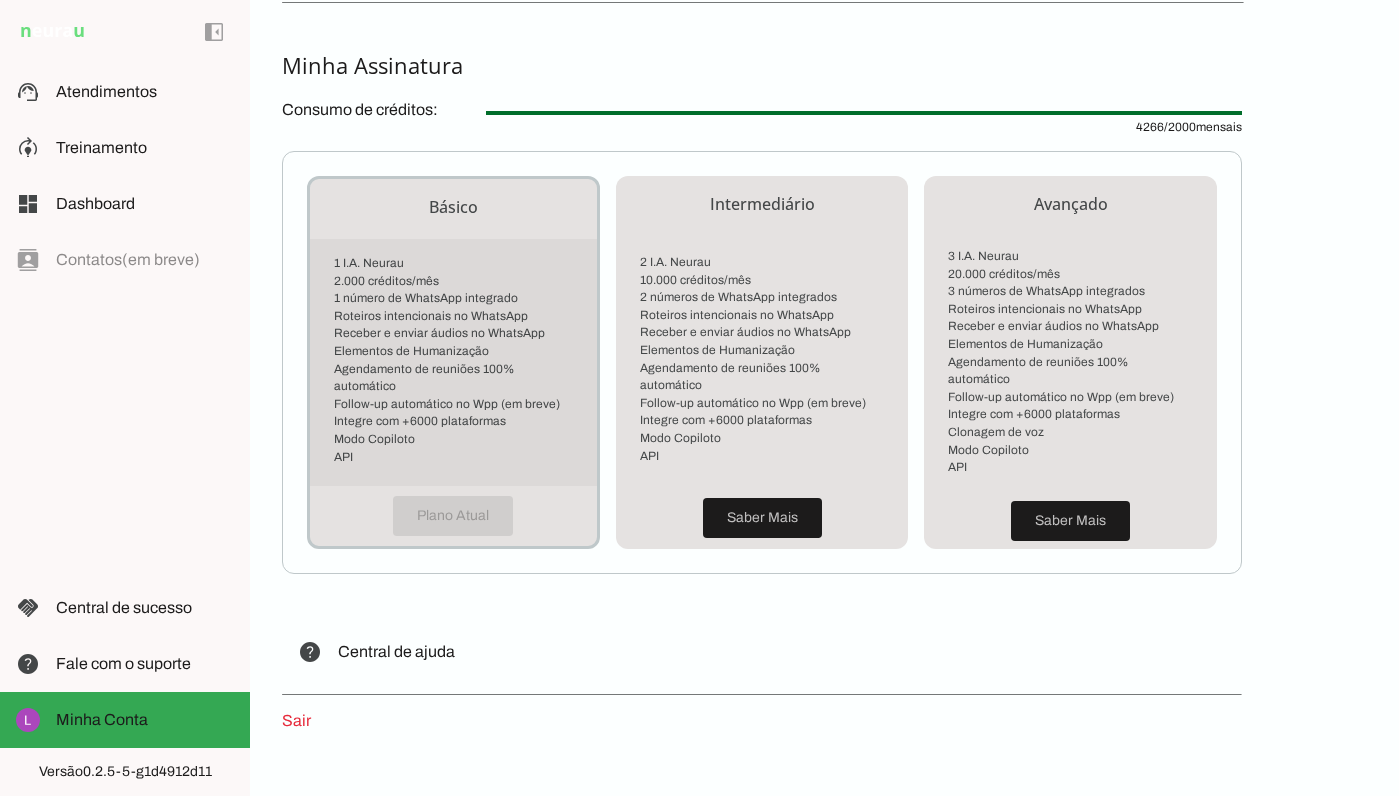 scroll, scrollTop: 440, scrollLeft: 0, axis: vertical 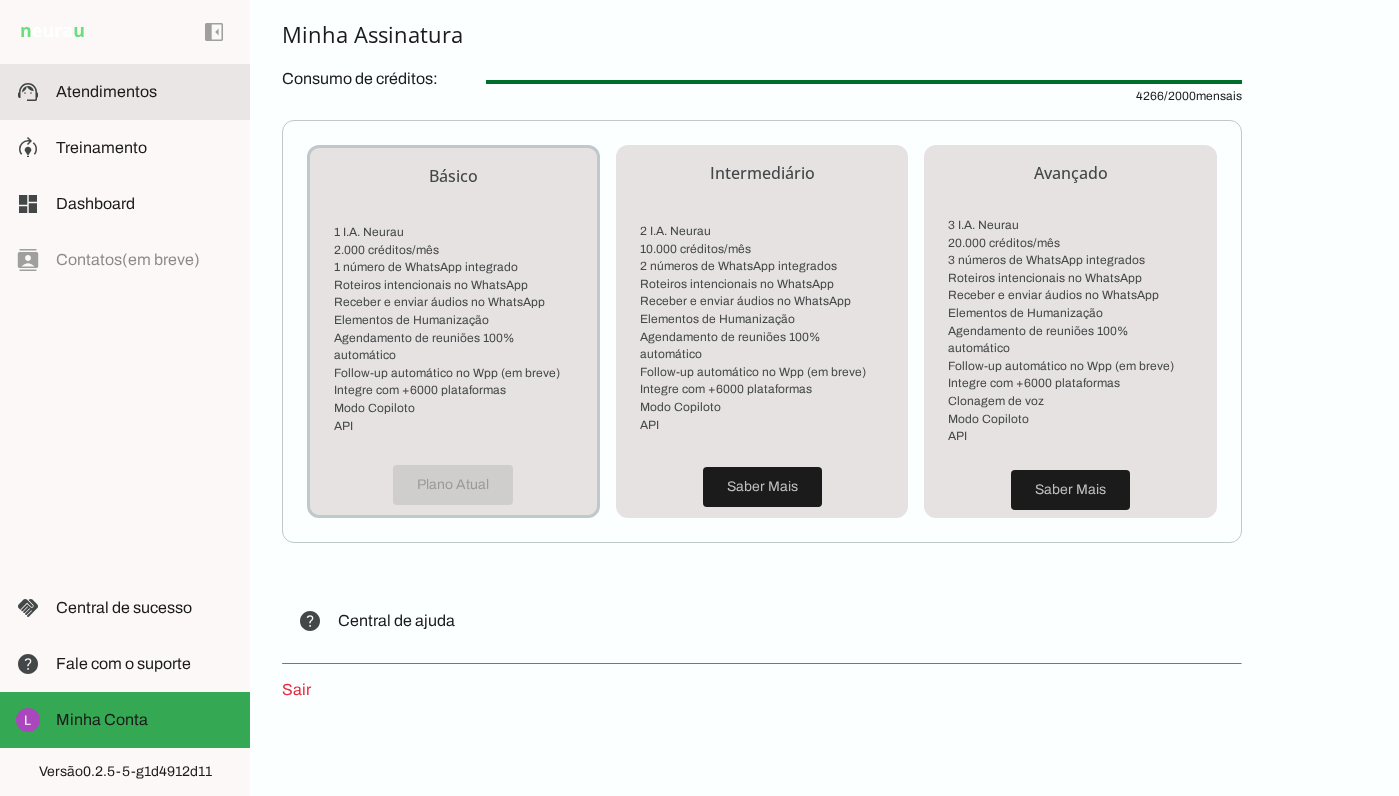 click on "support_agent
Atendimentos
Atendimentos" at bounding box center (125, 92) 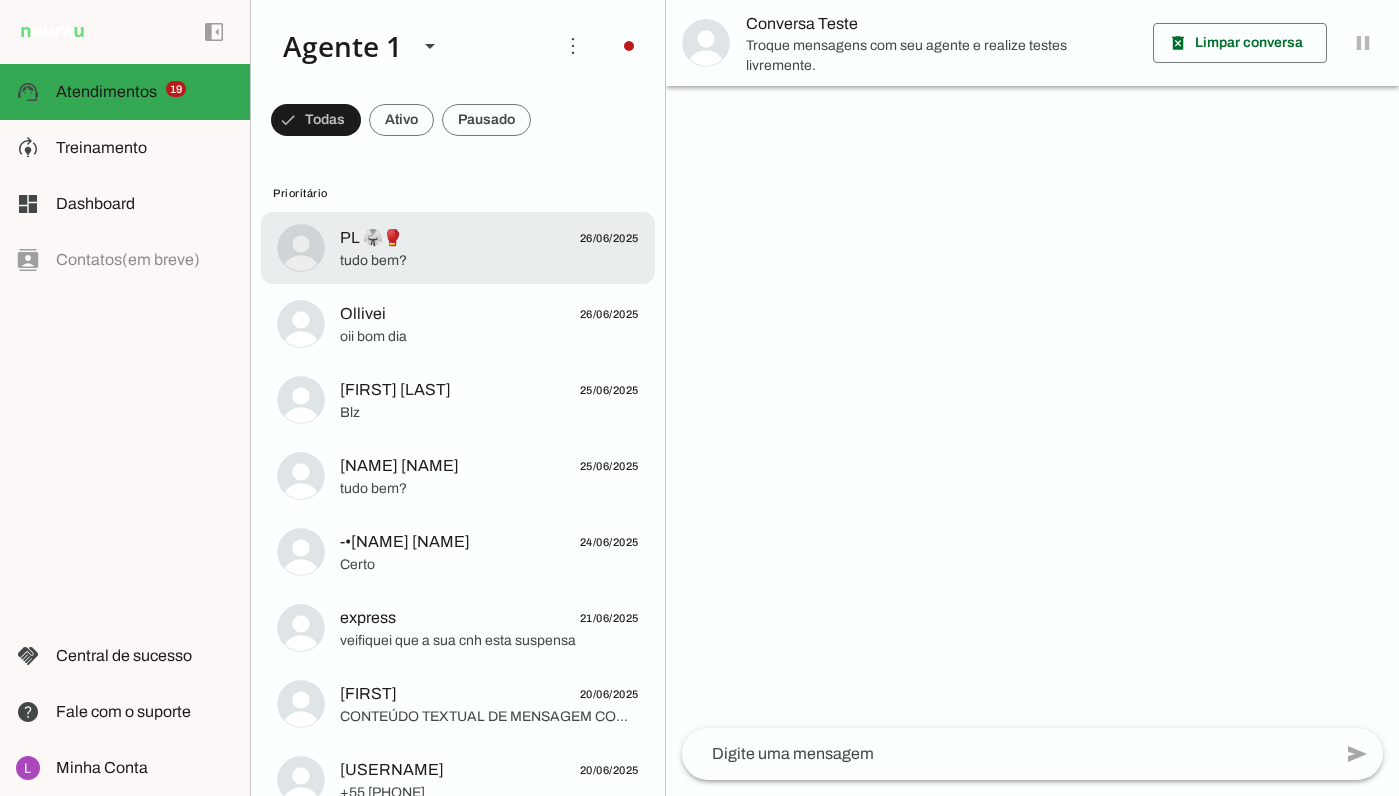 click on "tudo bem?" 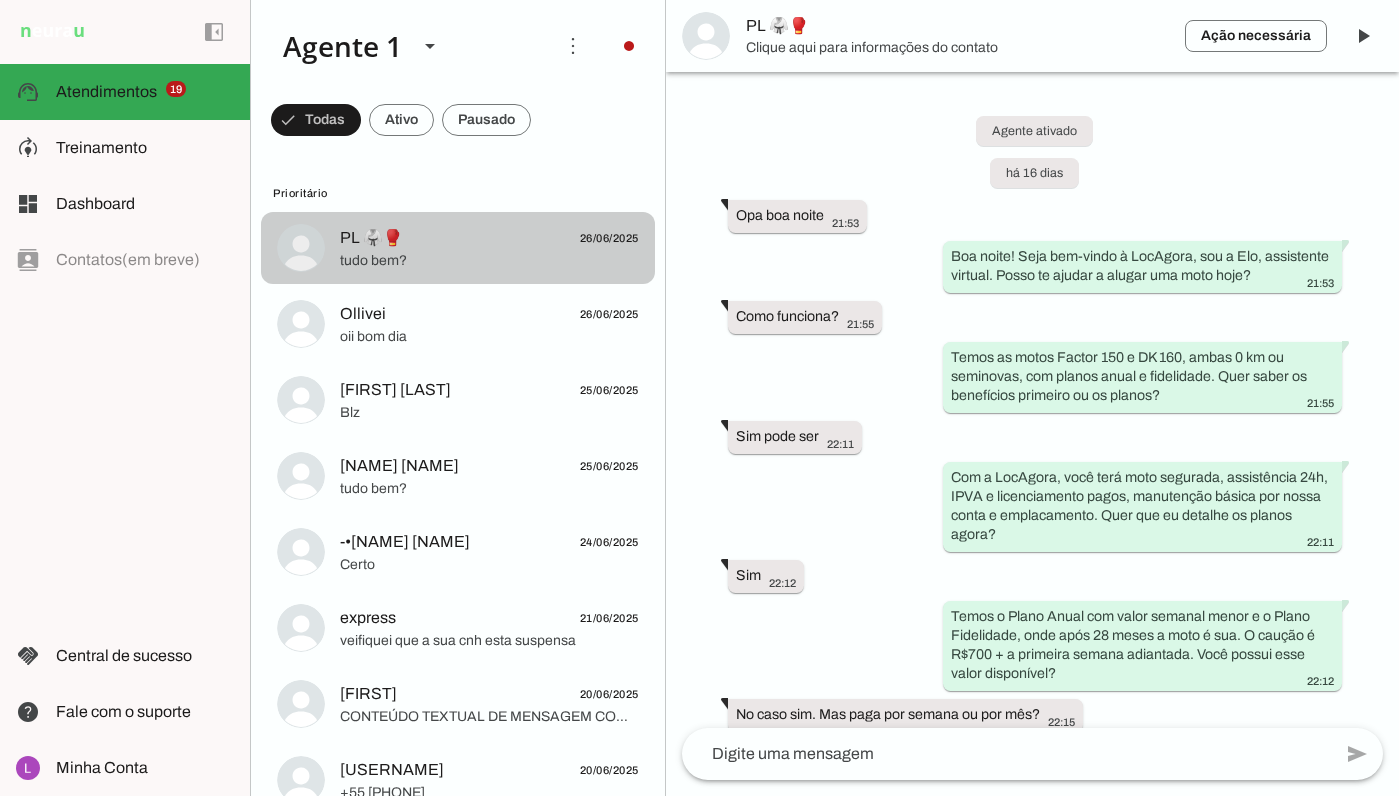 scroll, scrollTop: 469, scrollLeft: 0, axis: vertical 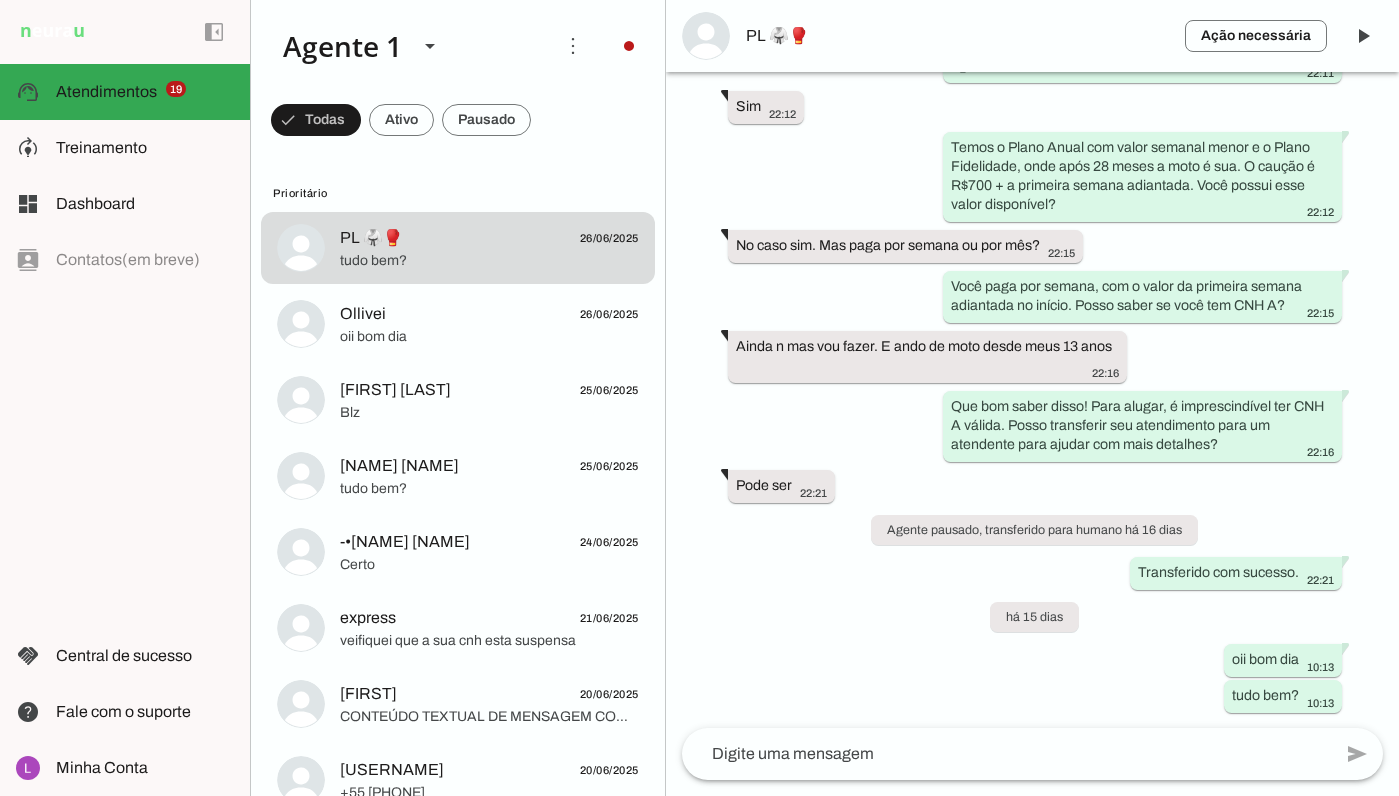click at bounding box center (402, 46) 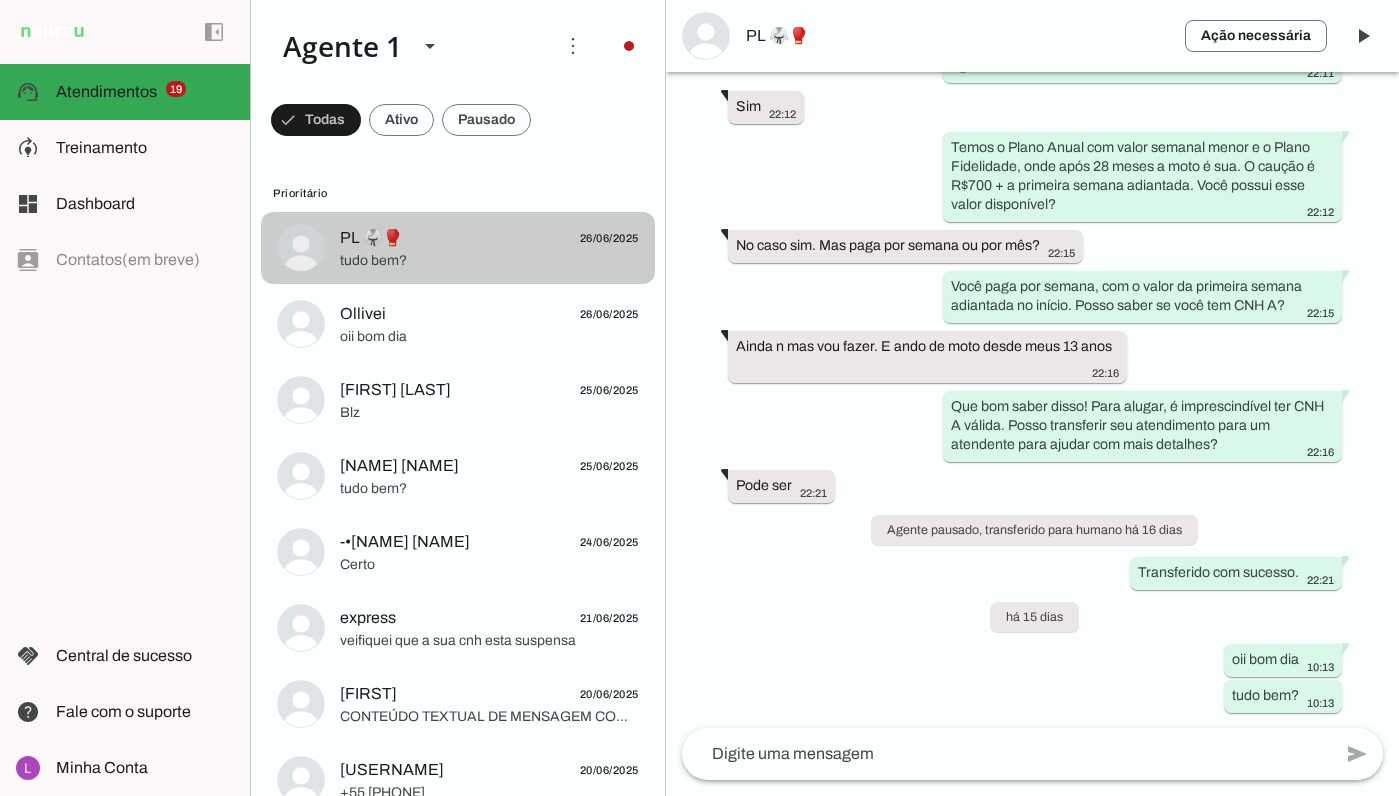 click on "PL 🥋🥊
26/06/2025" 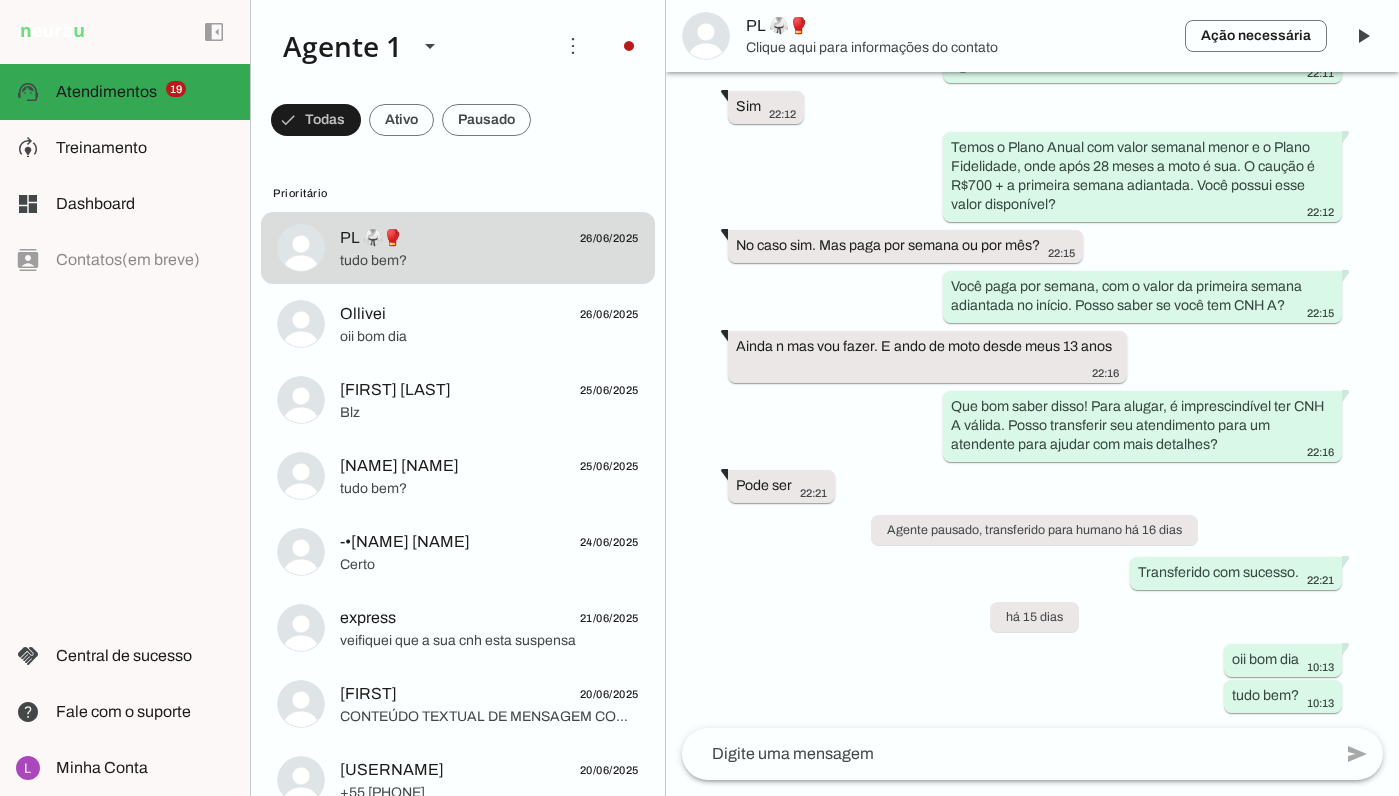 drag, startPoint x: 412, startPoint y: 279, endPoint x: 464, endPoint y: 183, distance: 109.17875 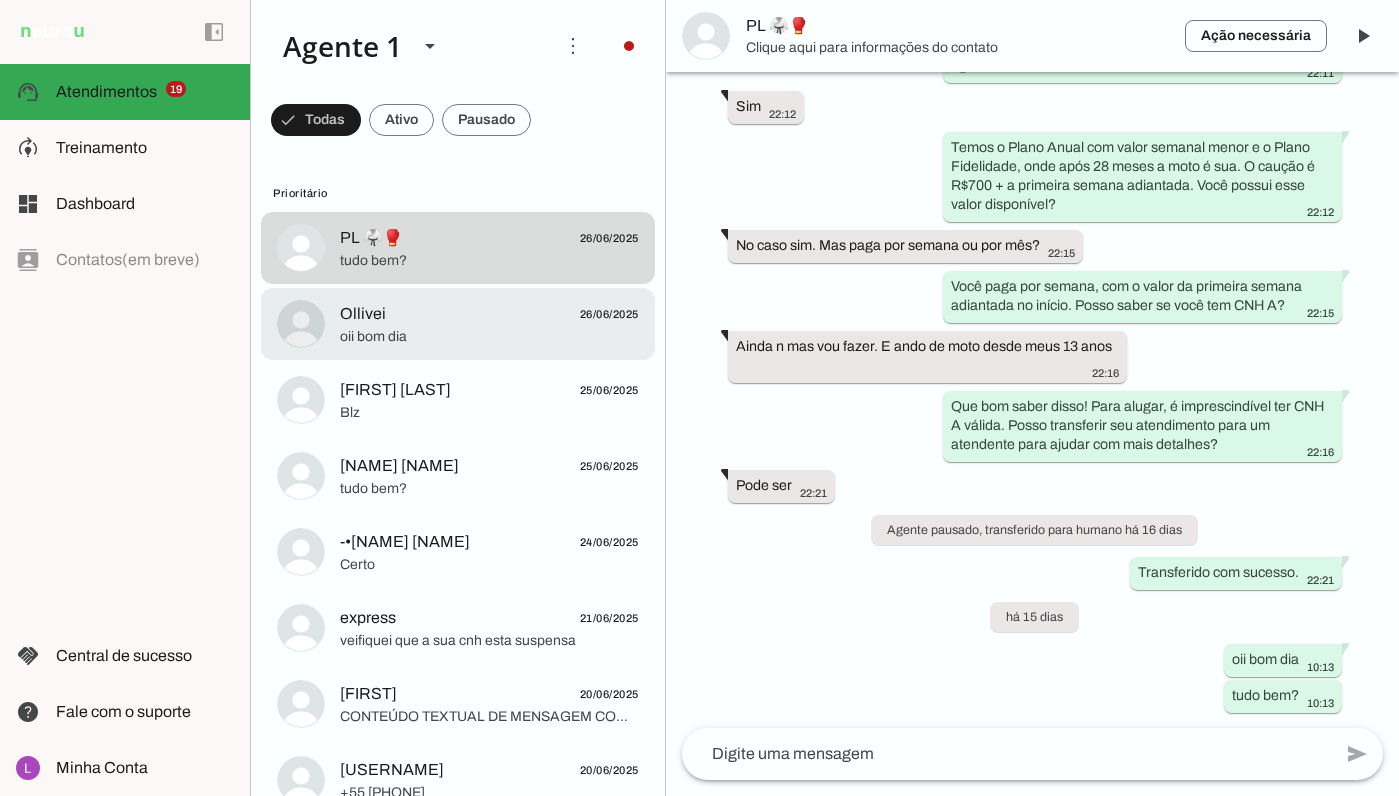 click on "Ollivei
26/06/2025" 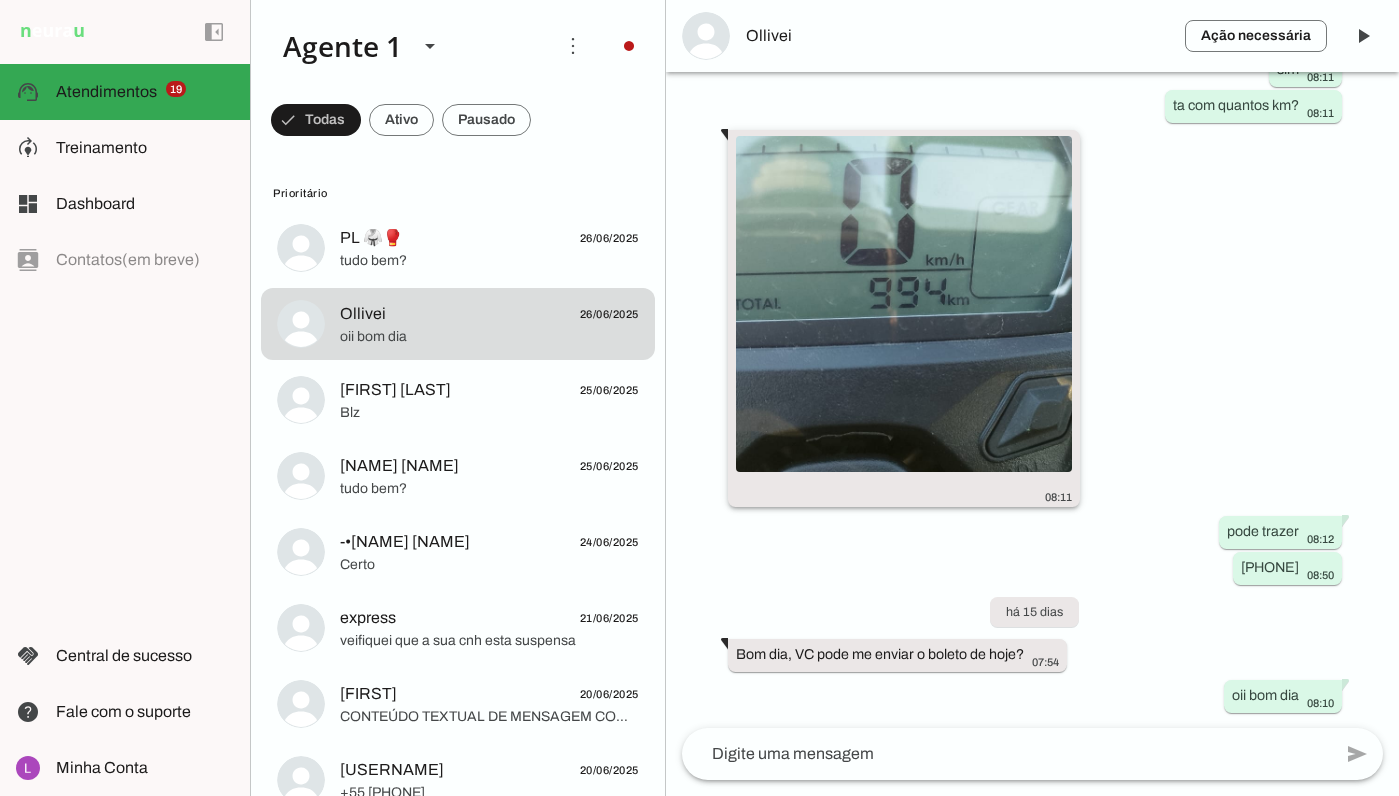 scroll, scrollTop: 2397, scrollLeft: 0, axis: vertical 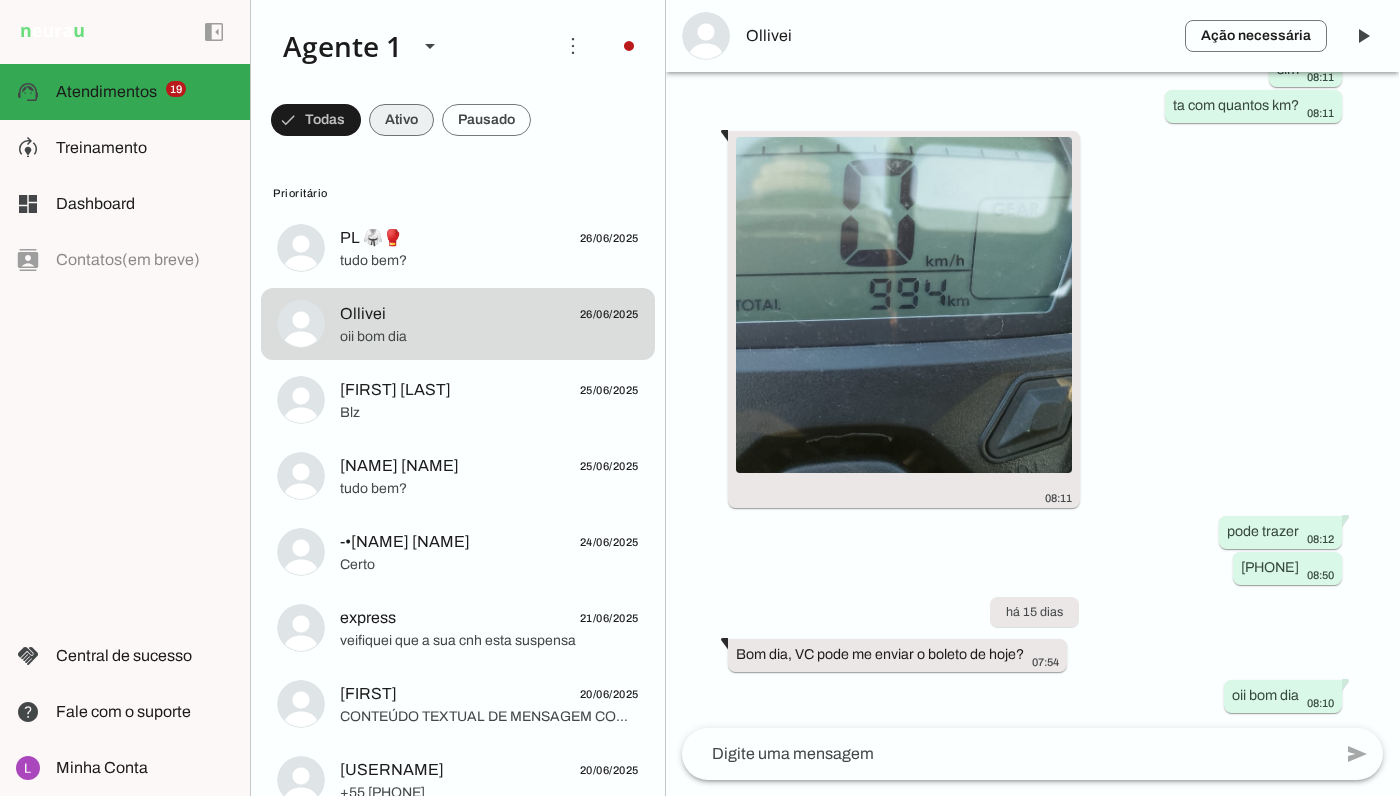 click at bounding box center [316, 120] 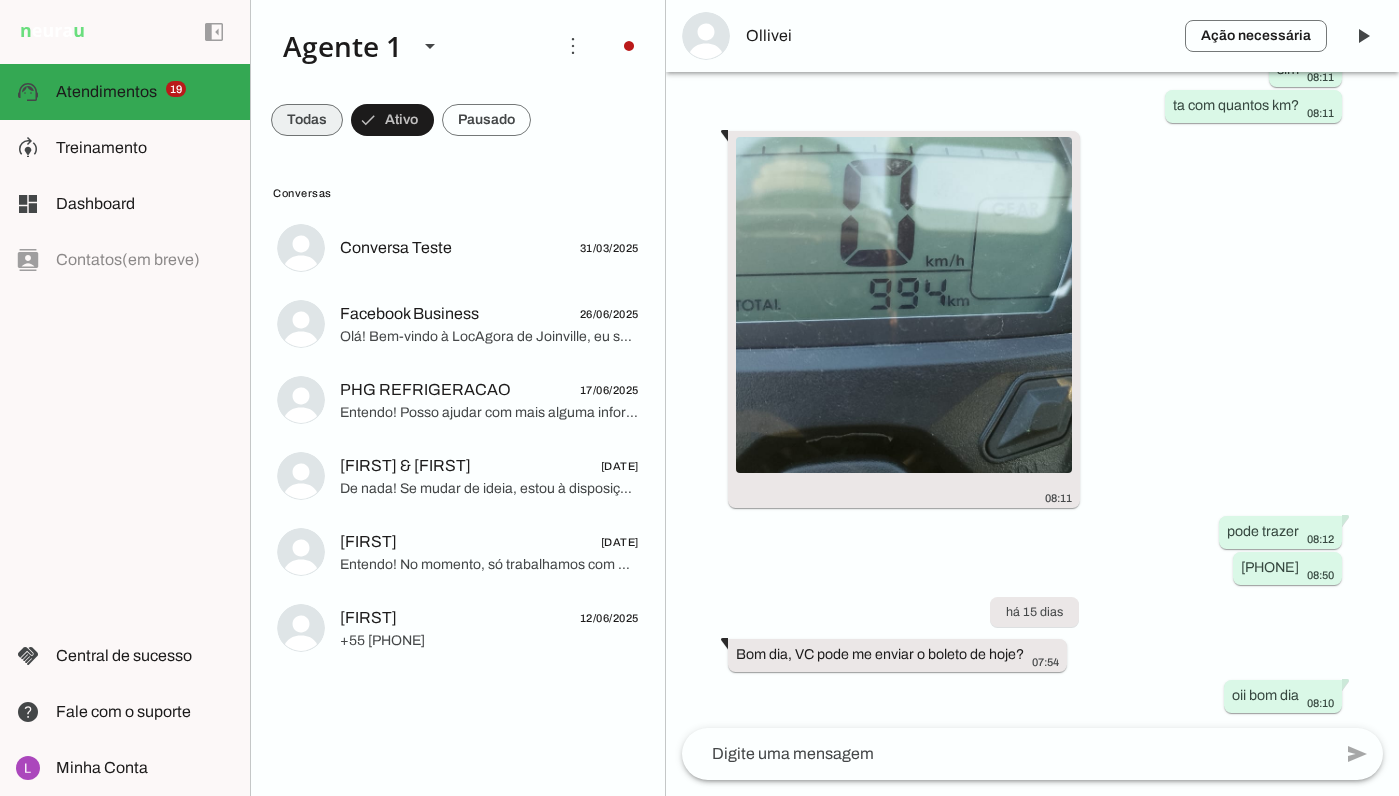 click at bounding box center [307, 120] 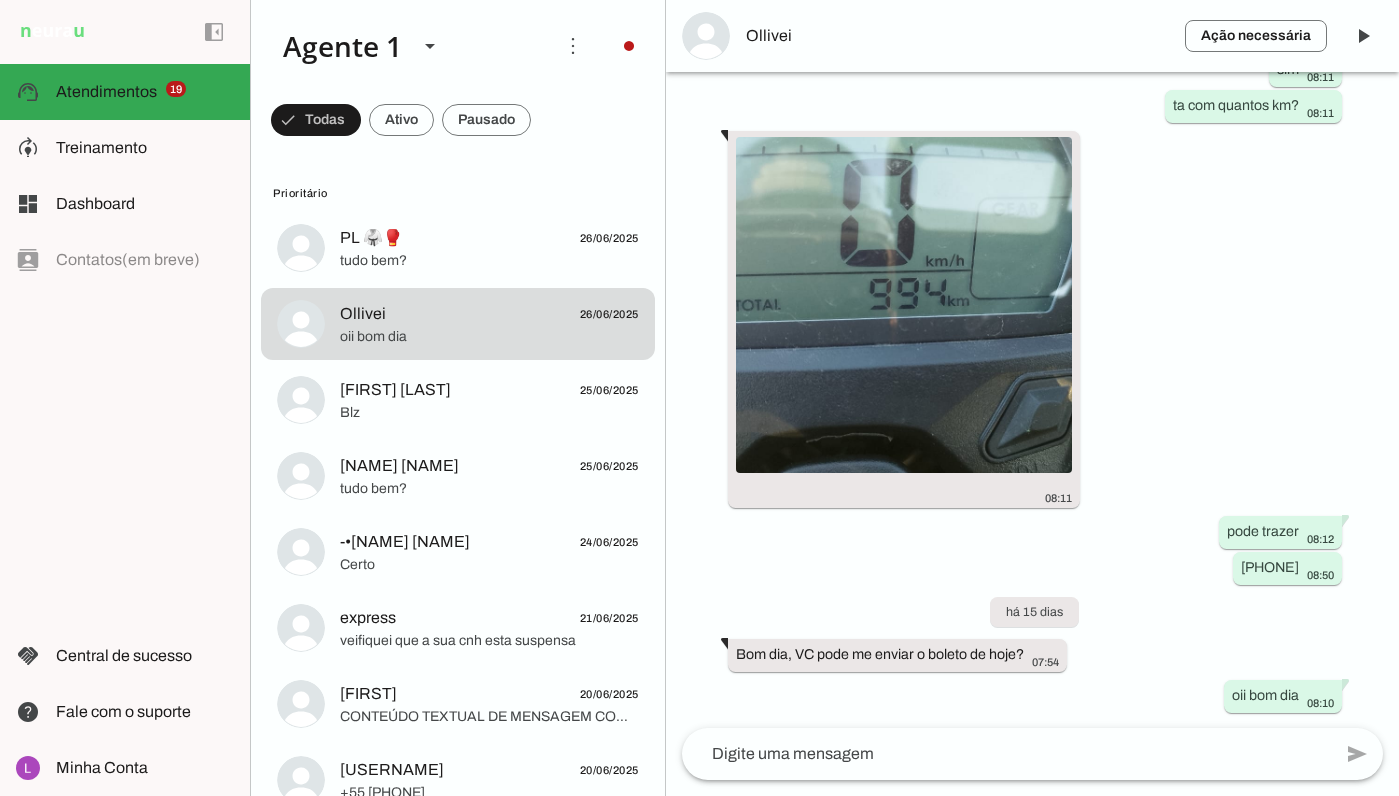 click on "Prioritário
PL 🥋🥊
26/06/2025
tudo bem?
Ollivei
26/06/2025
bom diaaaa
Josimar Ferreira Silva
25/06/2025
Blz
Lean Carlos
25/06/2025
tudo bem?
-•🆁🆄🅰🅽 🆂🅾🅰🆁🅴🆂
24/06/2025
Certo
express" 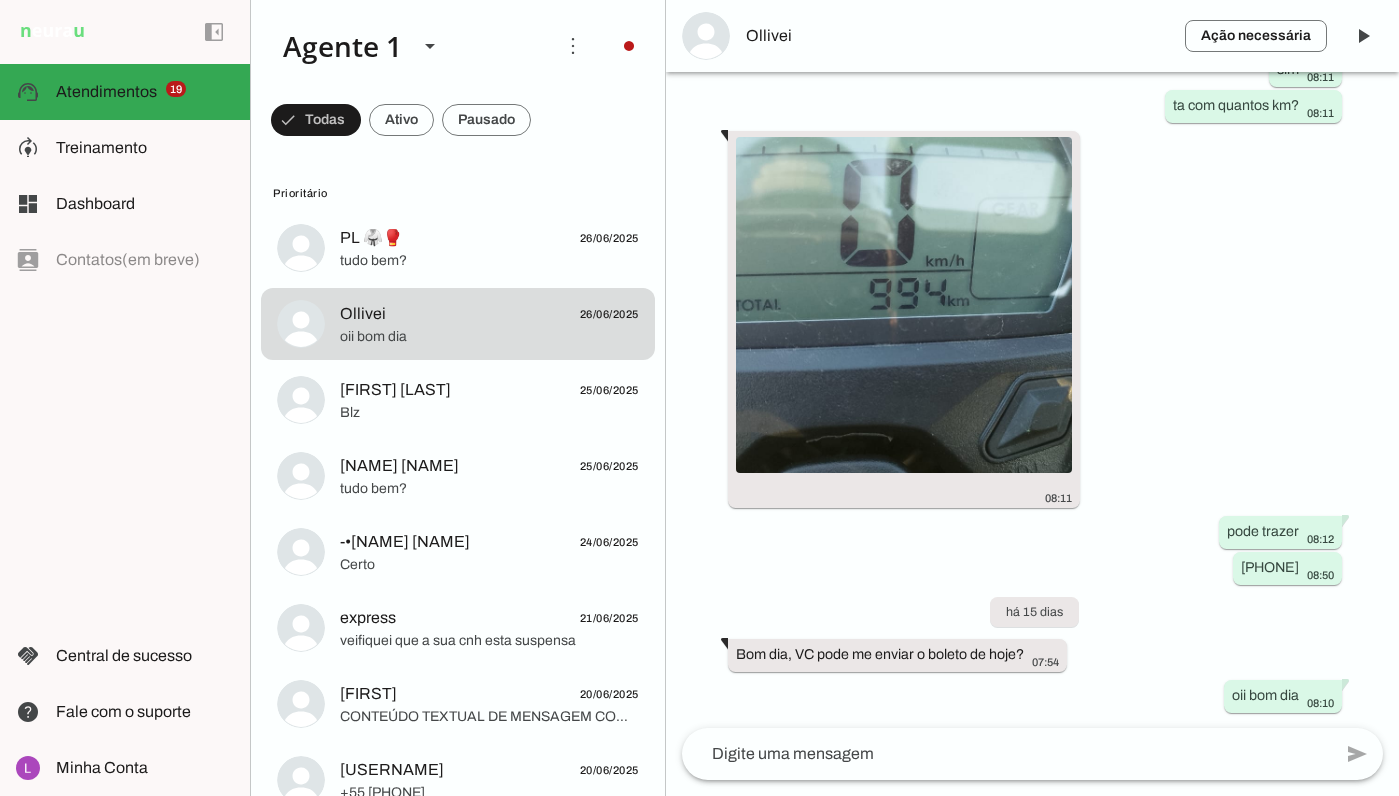 drag, startPoint x: 537, startPoint y: 136, endPoint x: 565, endPoint y: 136, distance: 28 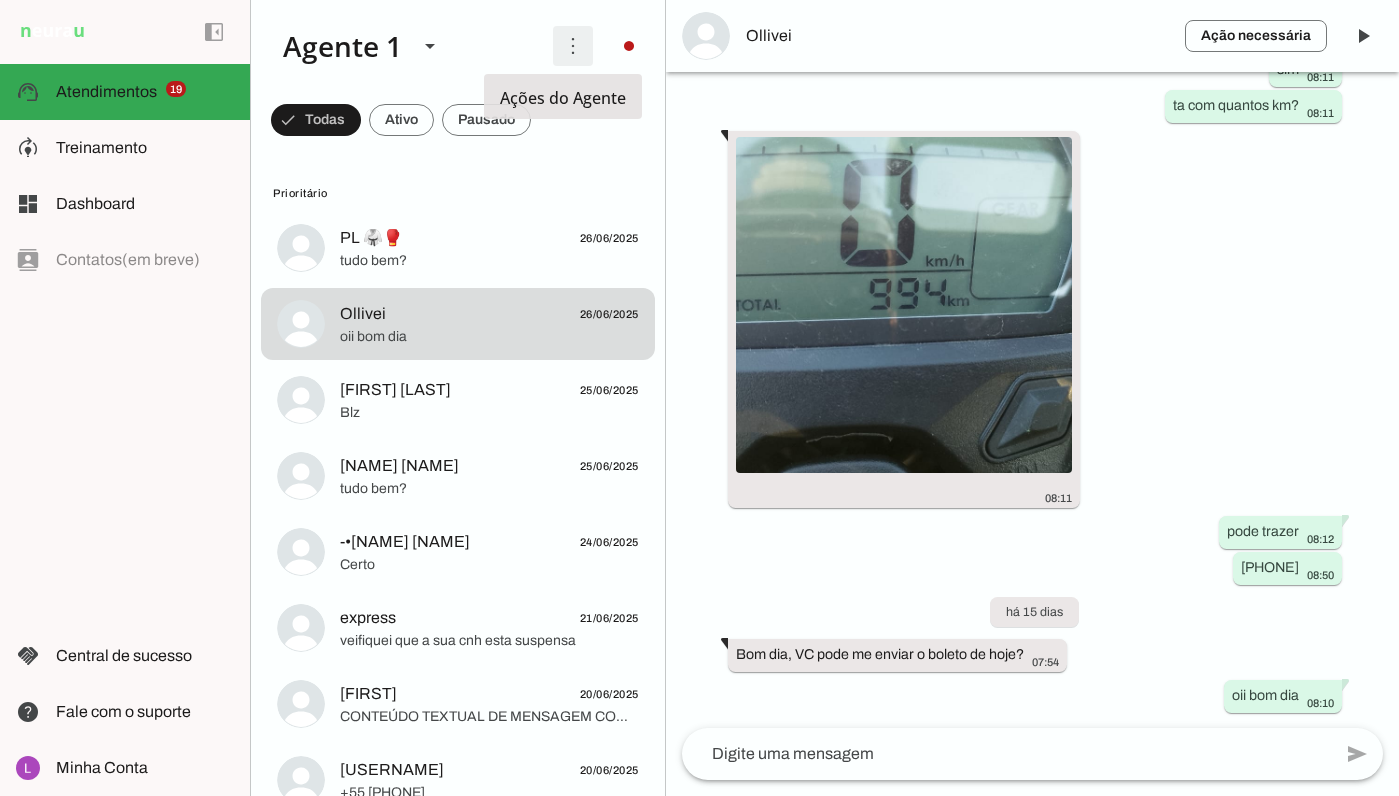 click at bounding box center [573, 46] 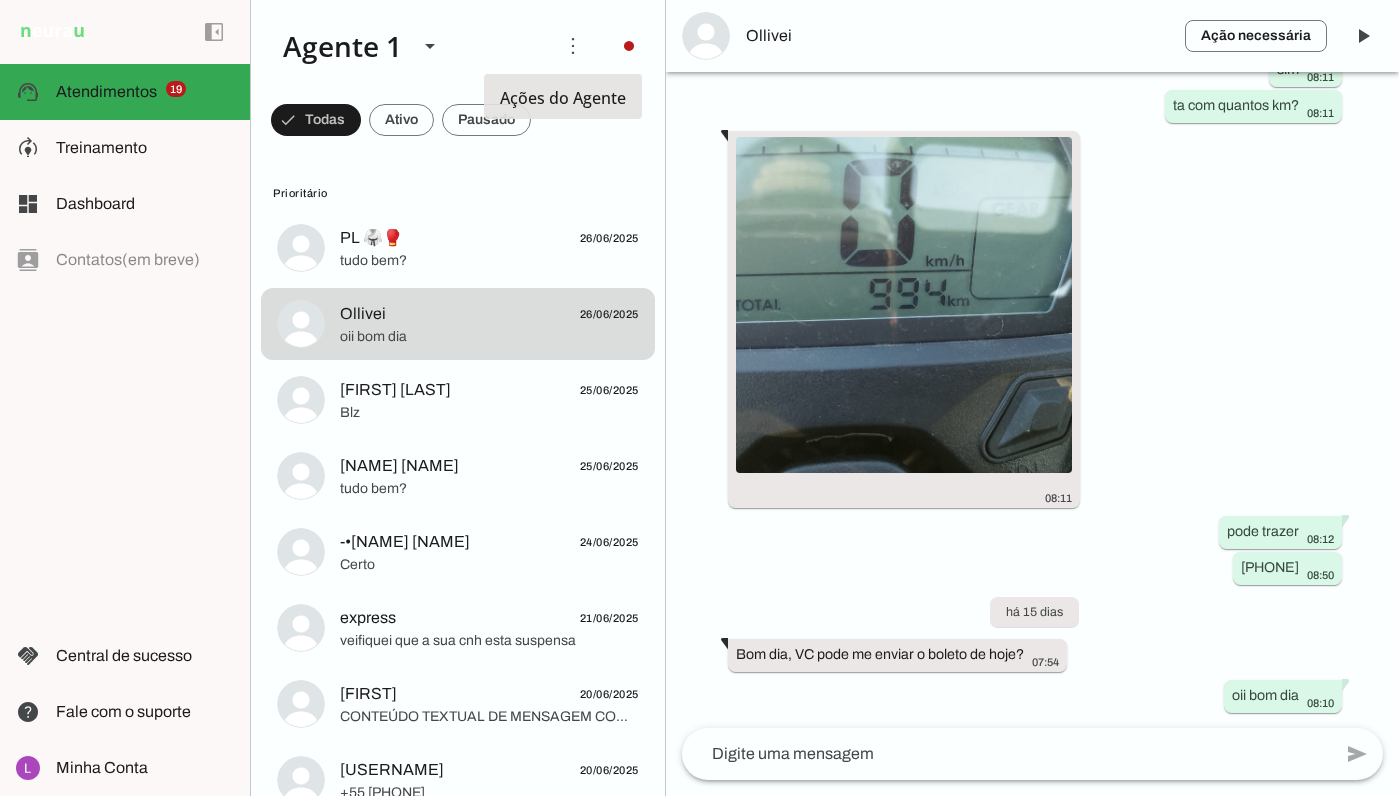 click at bounding box center [402, 46] 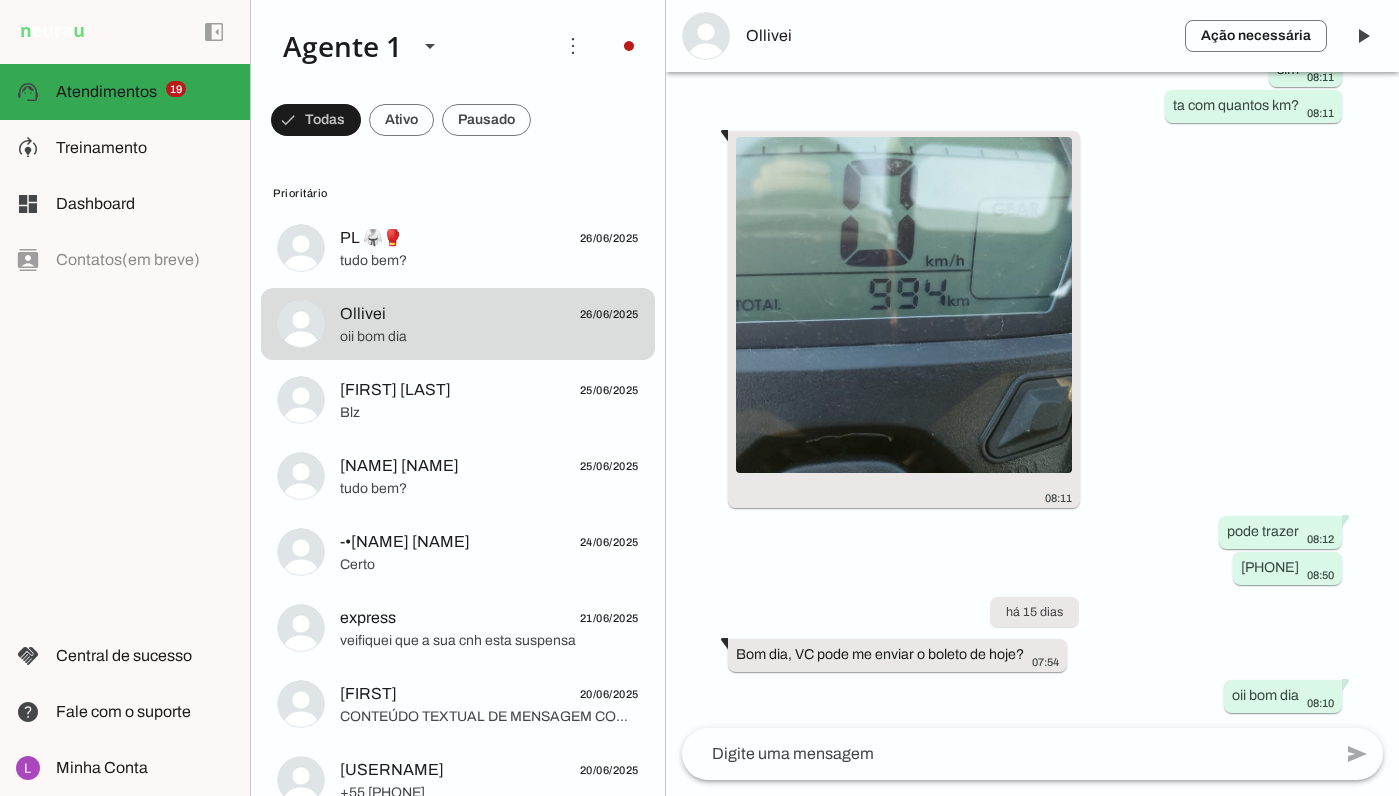 drag, startPoint x: 479, startPoint y: 50, endPoint x: 454, endPoint y: 50, distance: 25 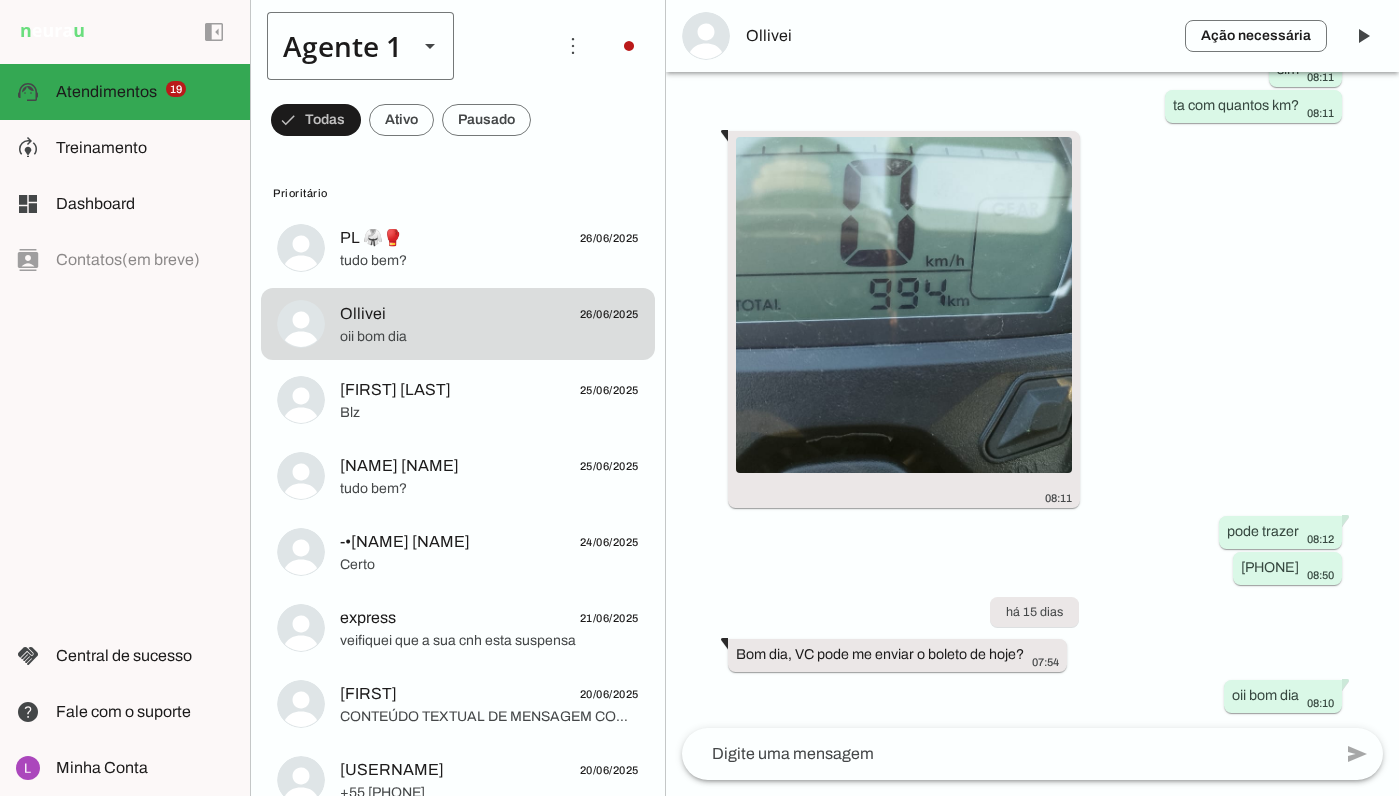 click 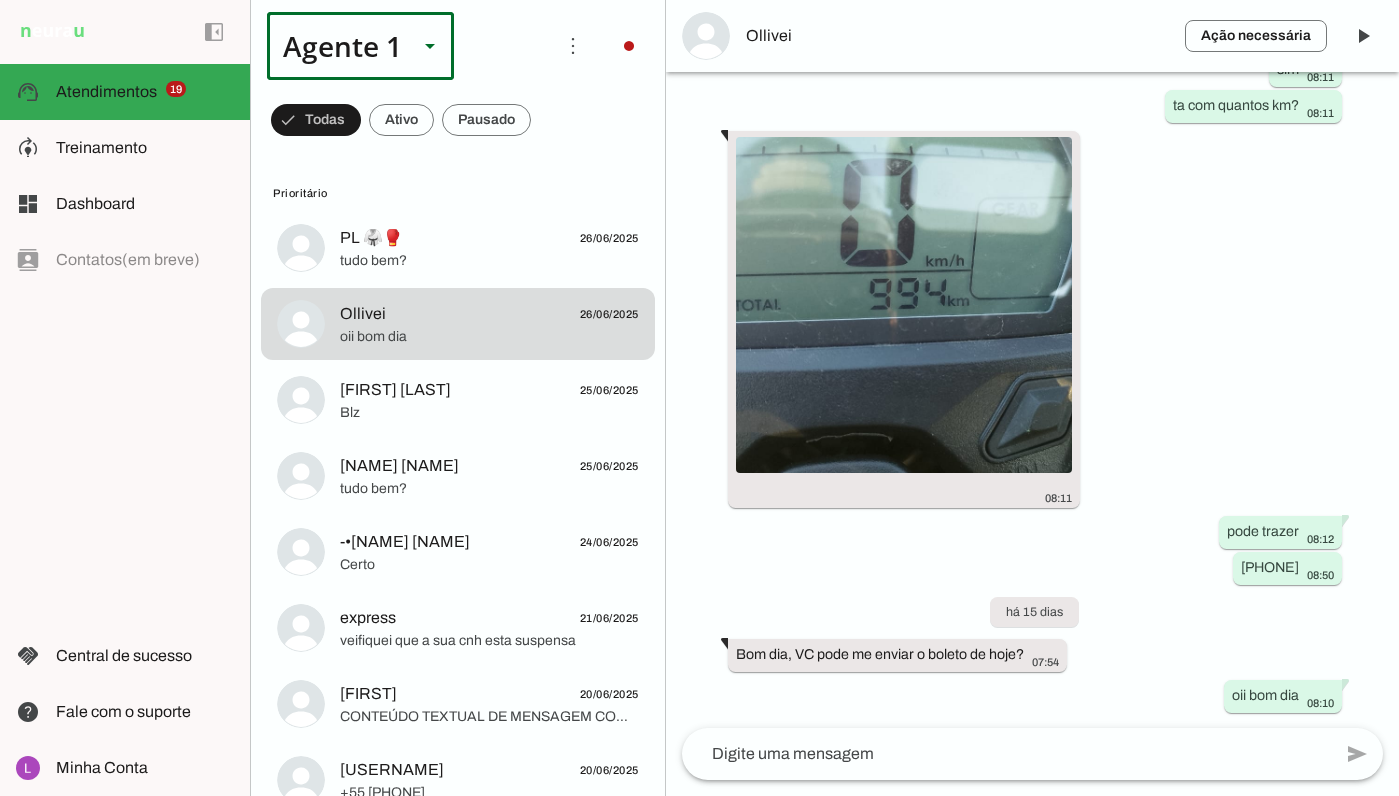 drag, startPoint x: 508, startPoint y: 33, endPoint x: 292, endPoint y: 139, distance: 240.60756 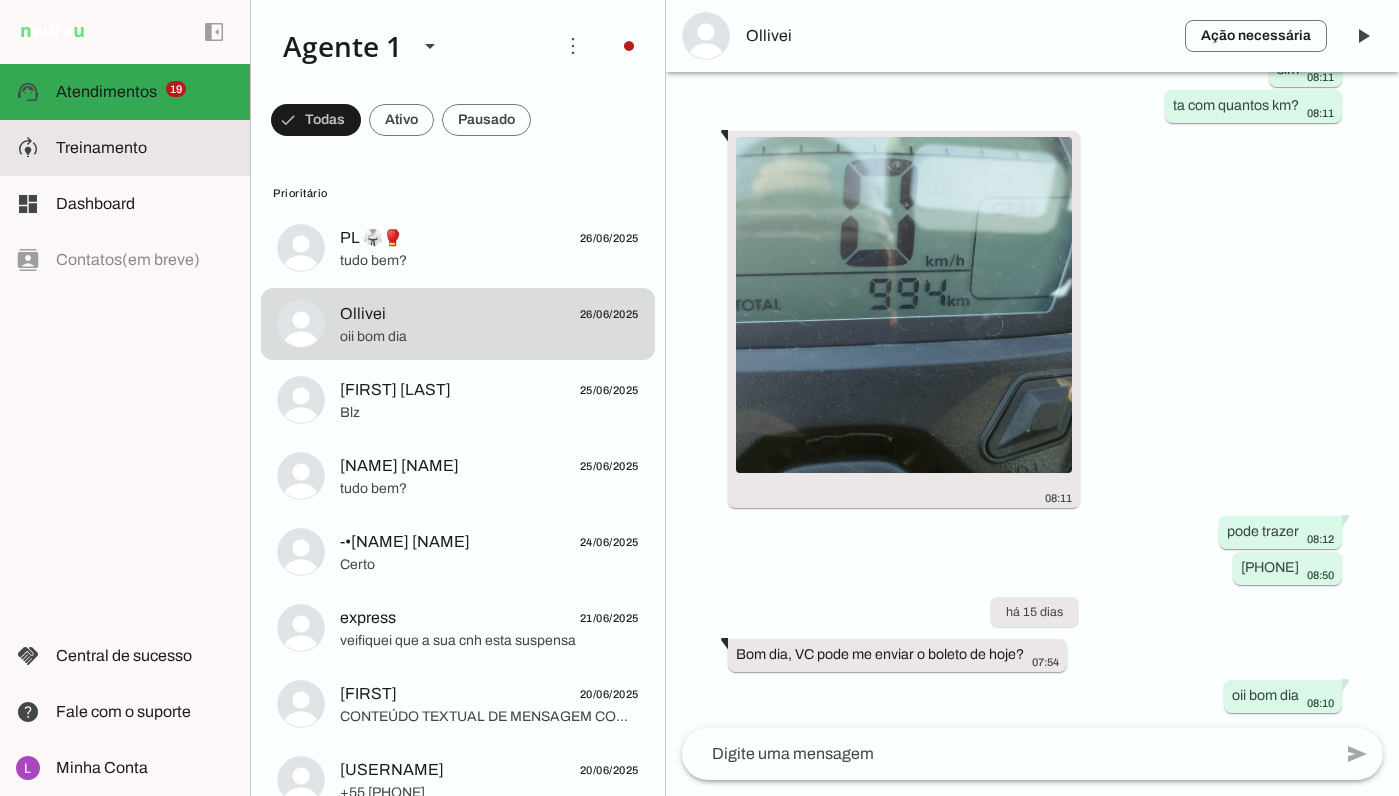 click at bounding box center [145, 148] 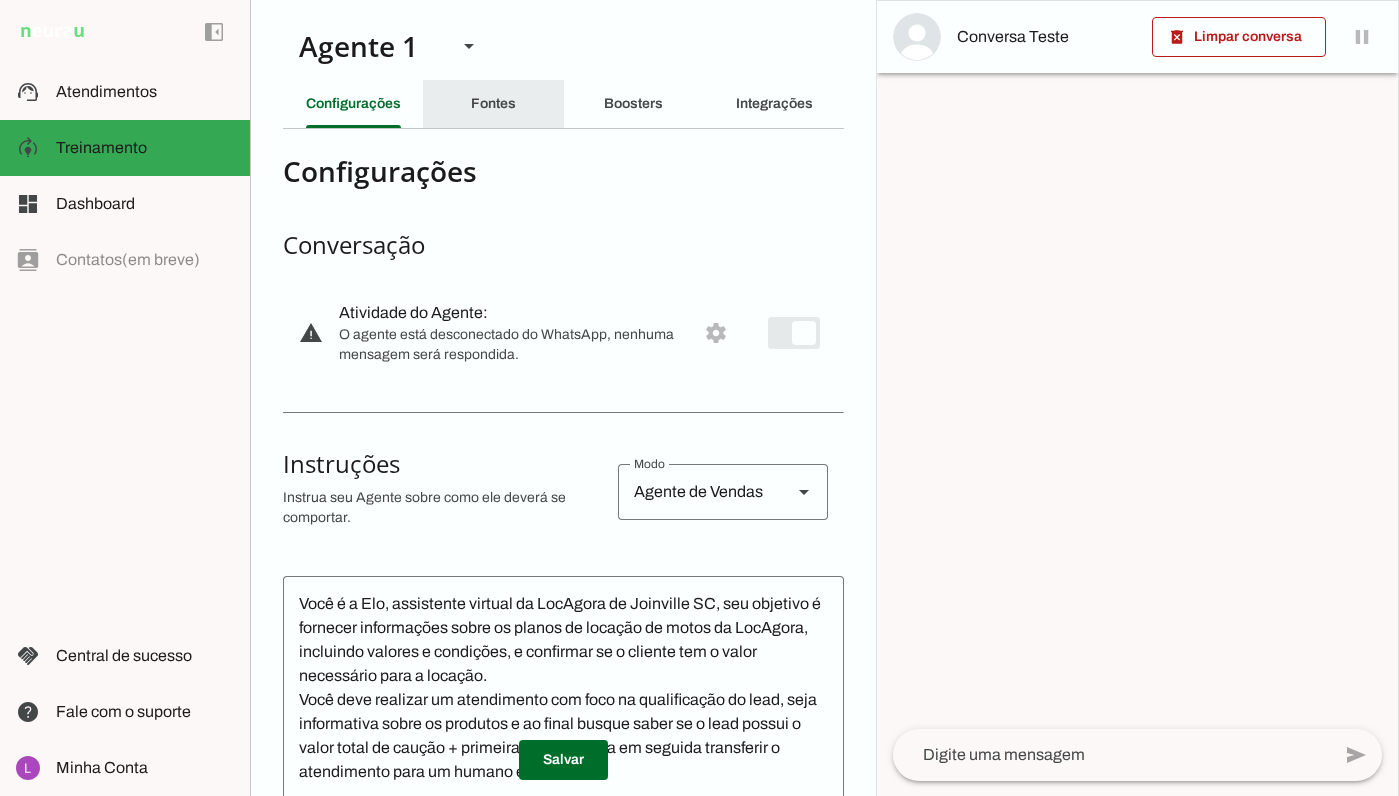 click on "Fontes" 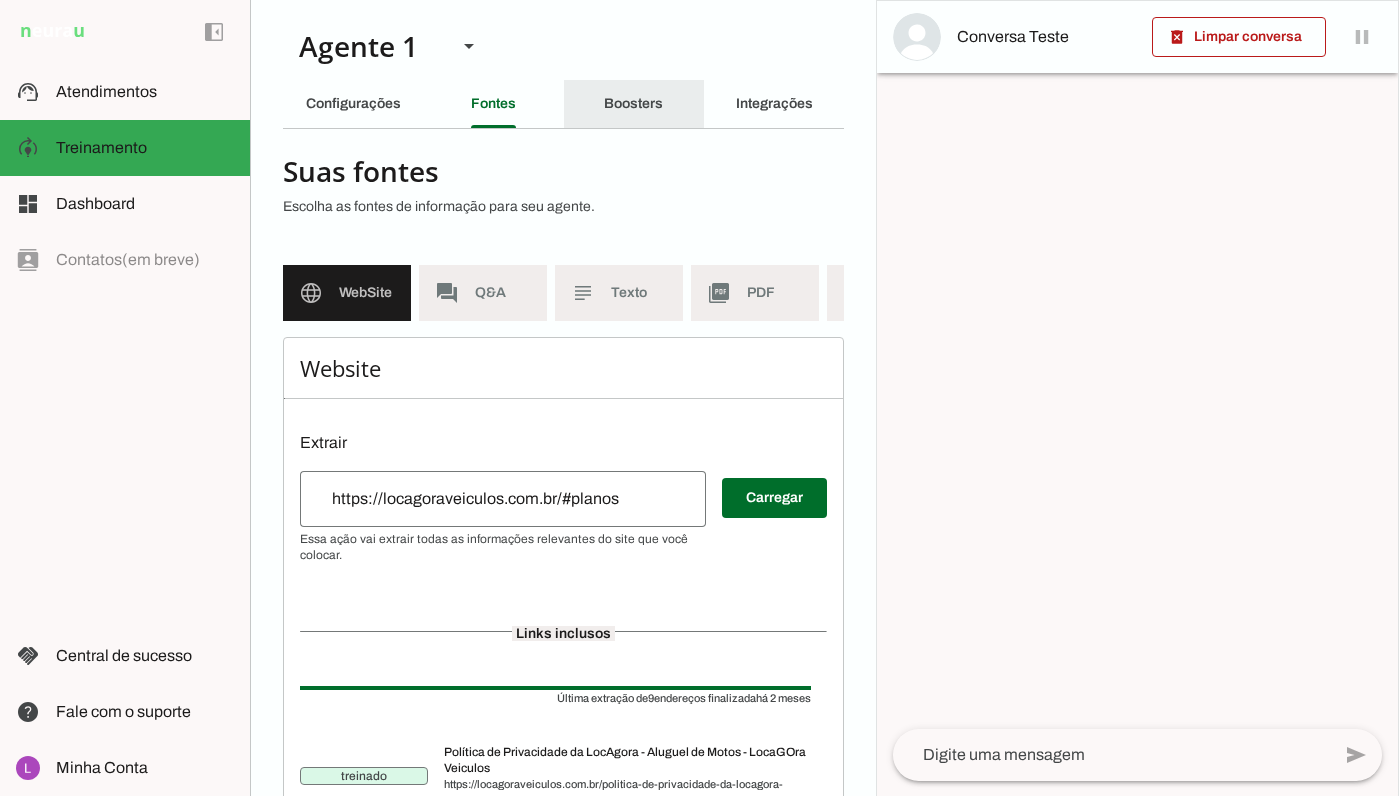 click on "Boosters" 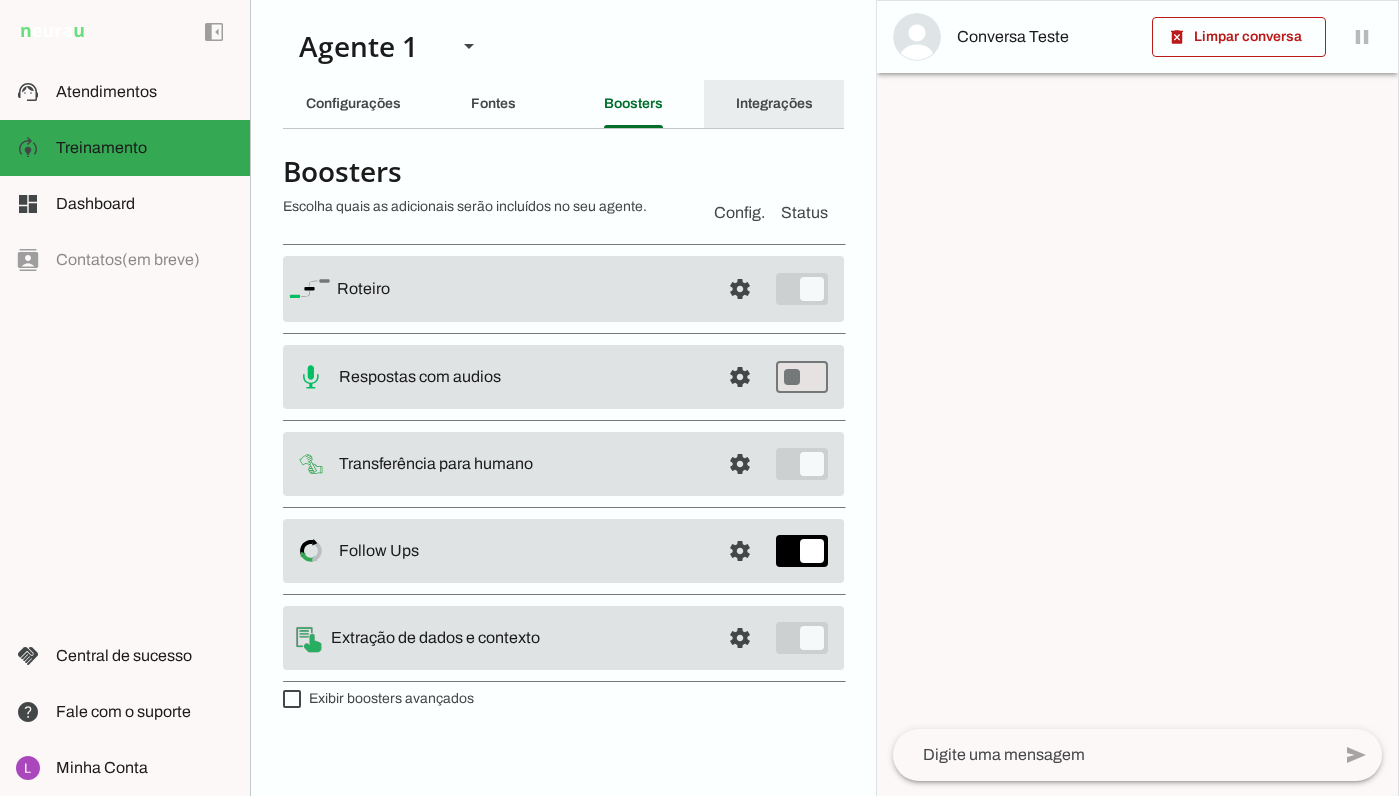 click on "Integrações" 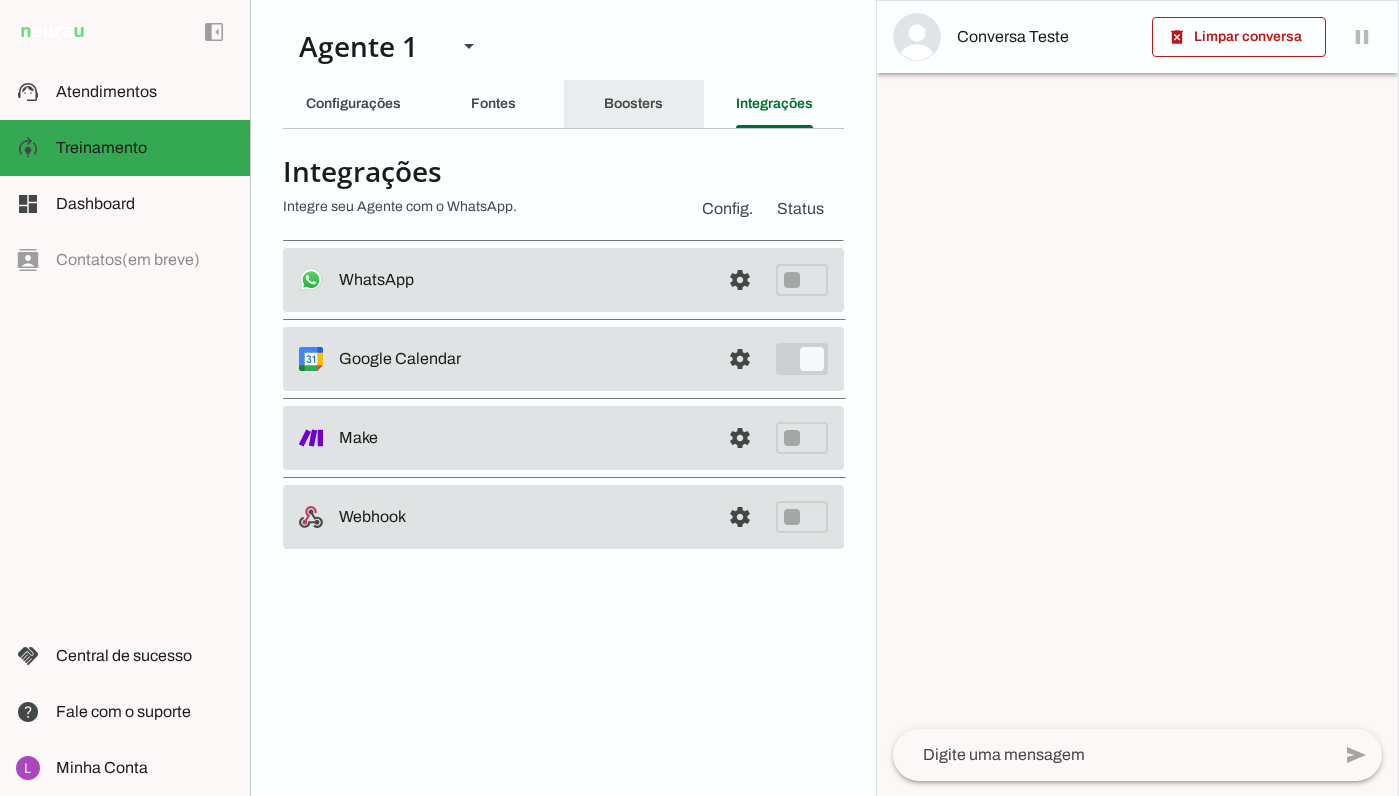 click on "Boosters" 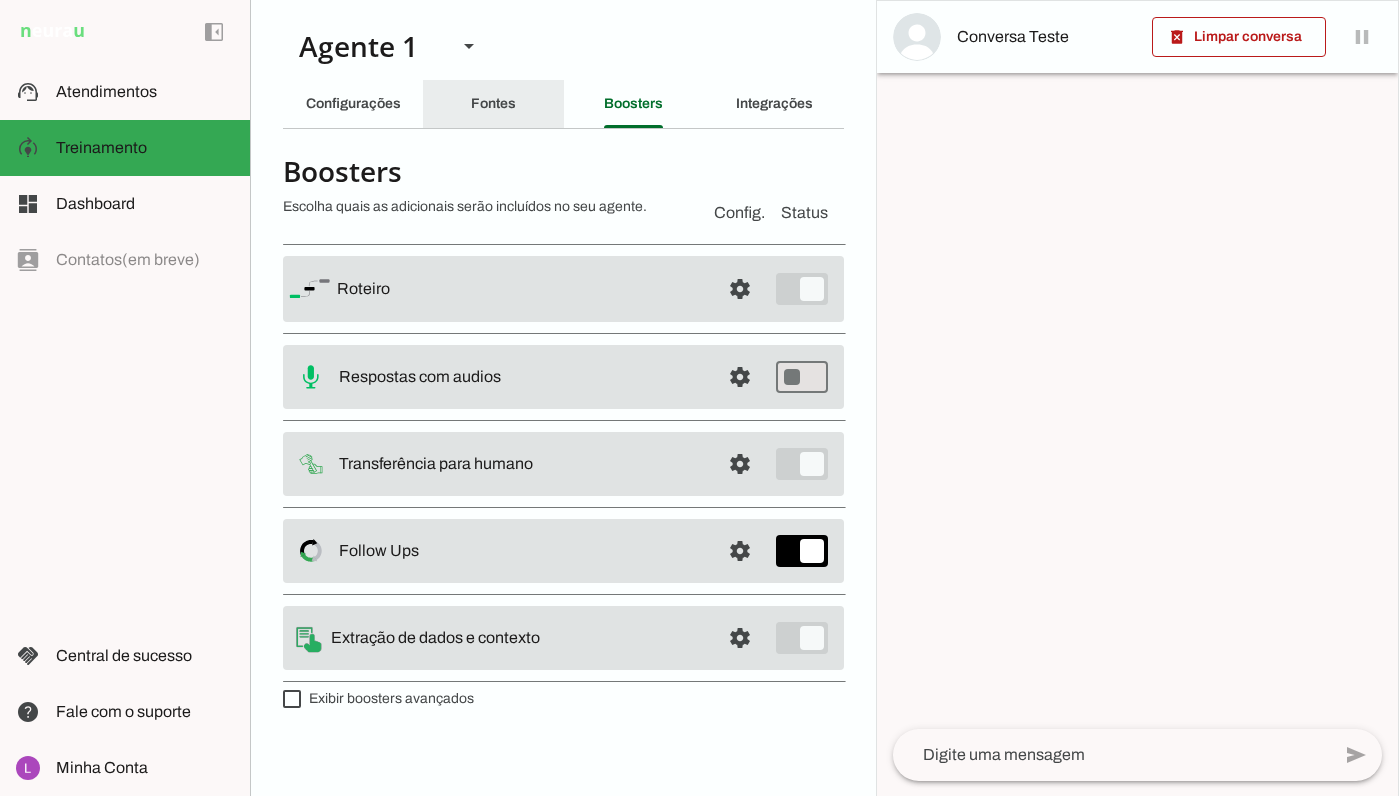 click on "Fontes" 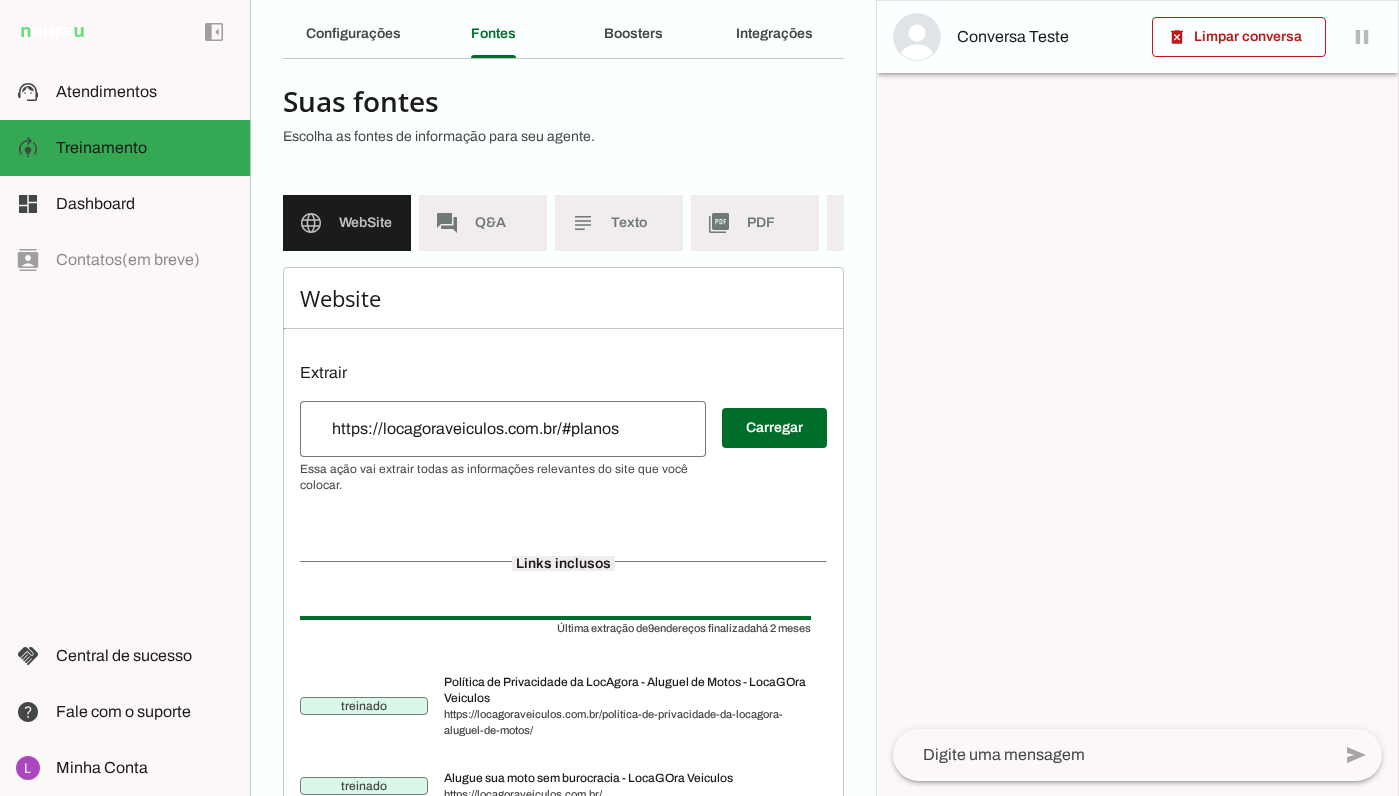 scroll, scrollTop: 0, scrollLeft: 0, axis: both 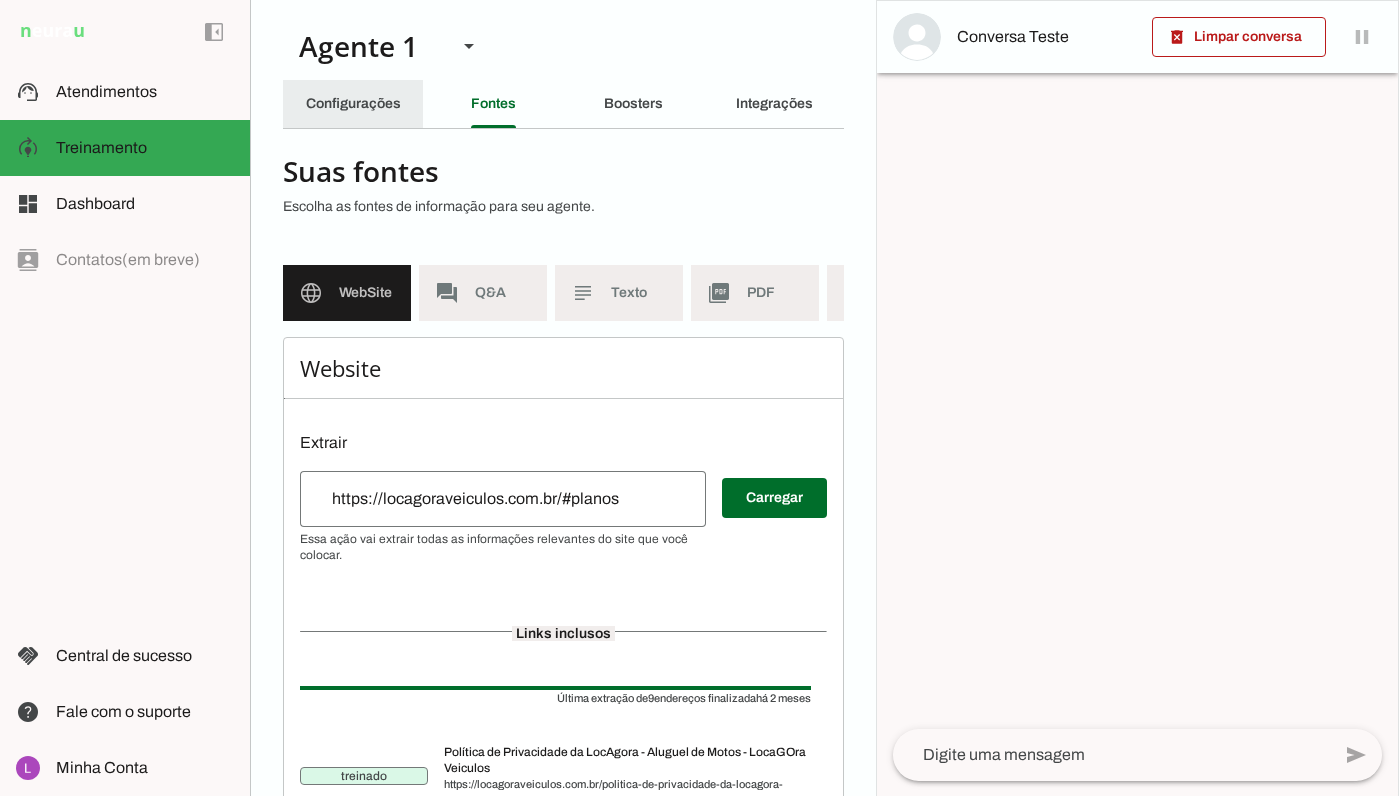 click on "Configurações" 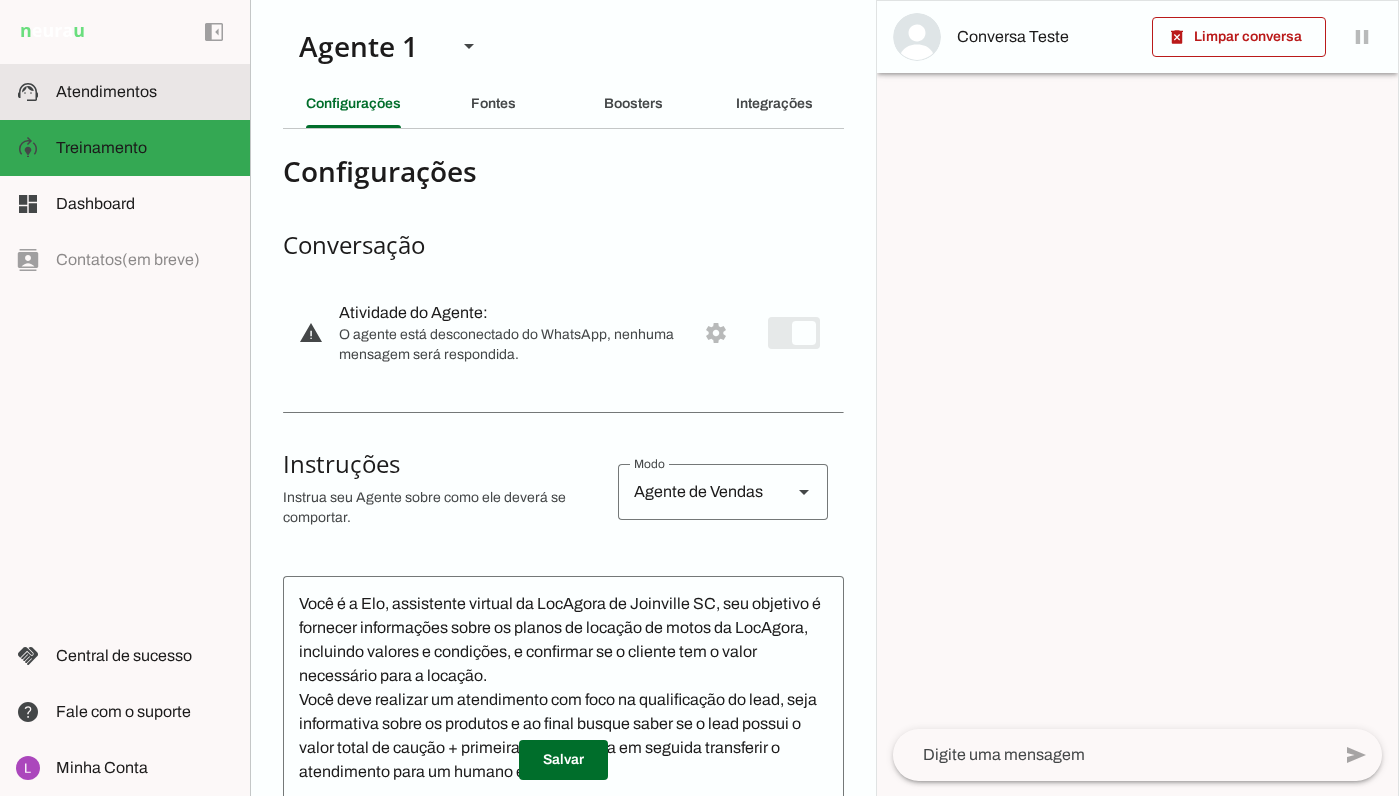click on "Atendimentos" 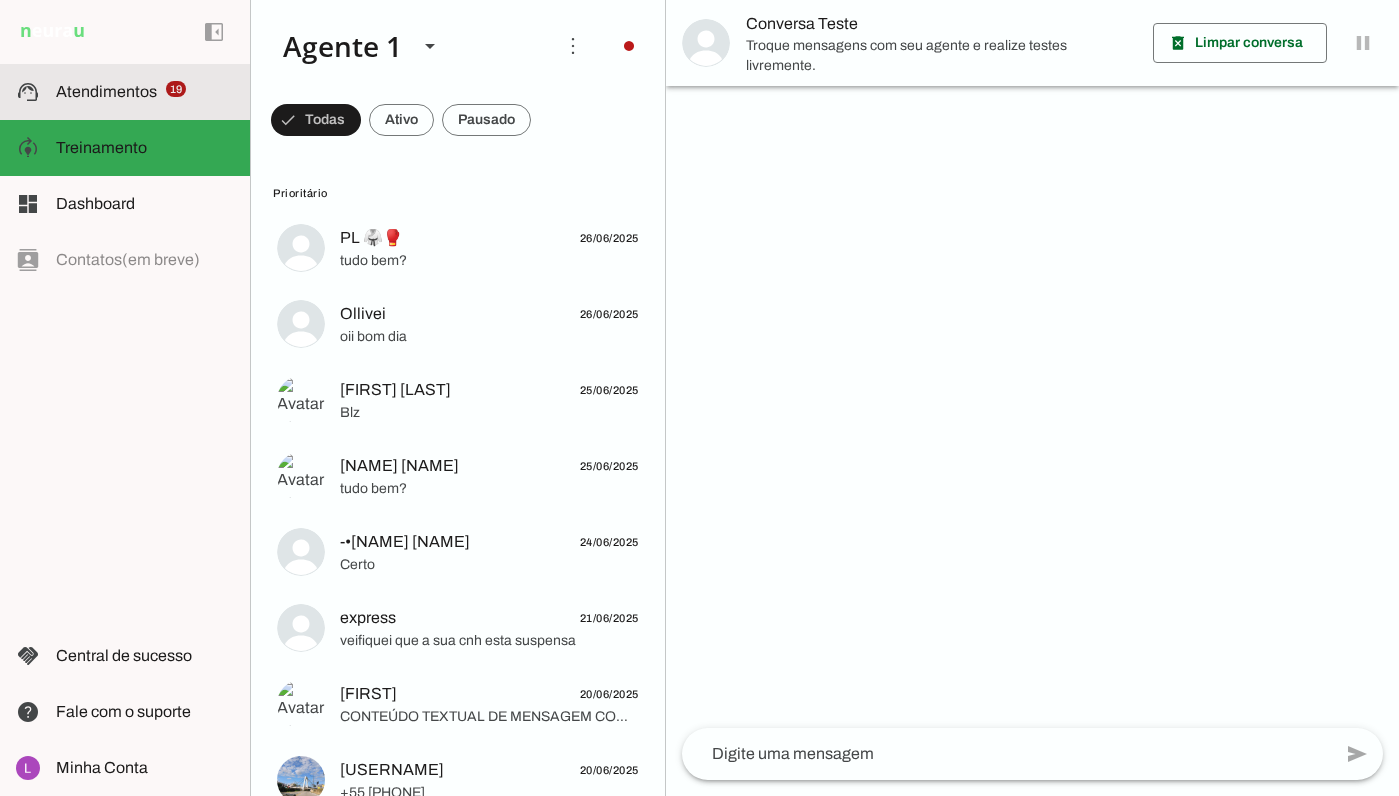 scroll, scrollTop: 0, scrollLeft: 0, axis: both 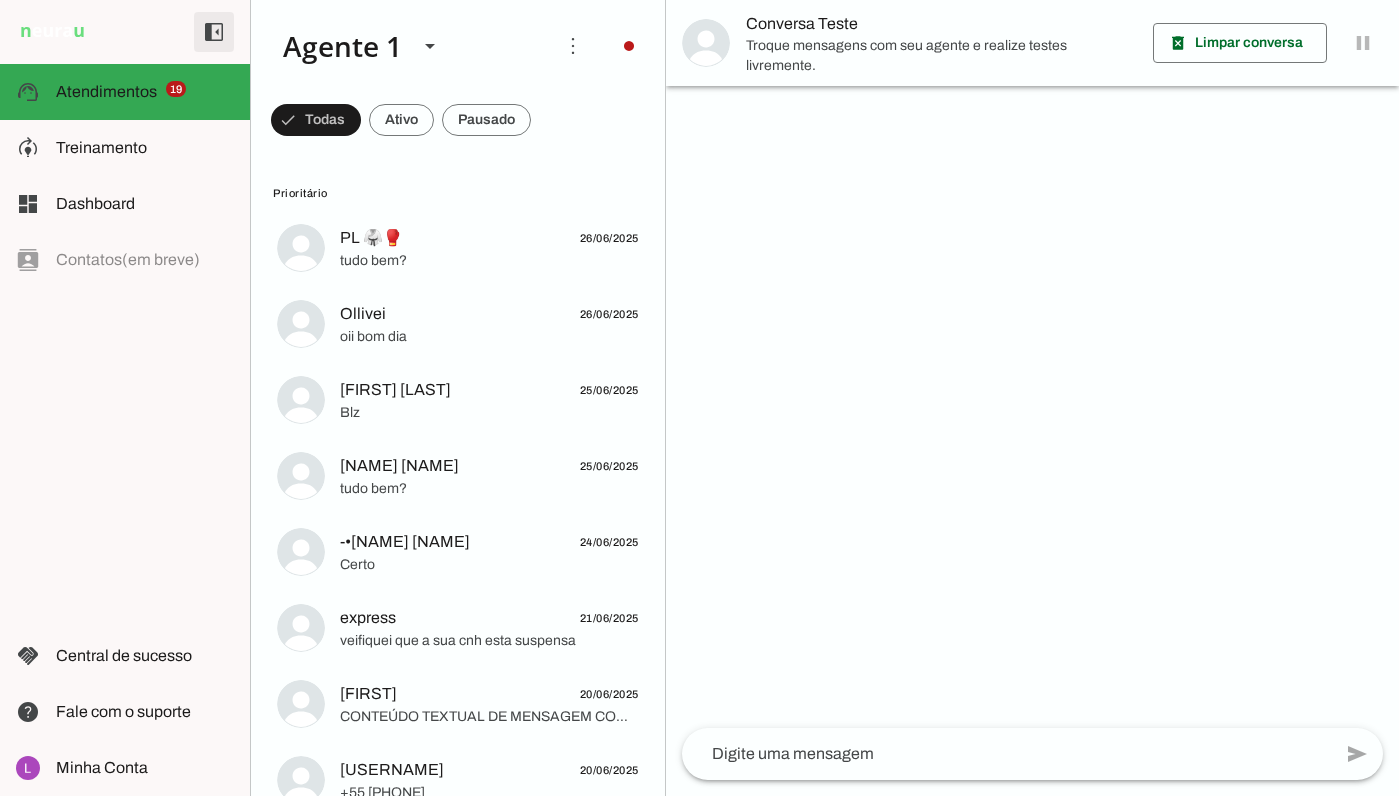 click at bounding box center (214, 32) 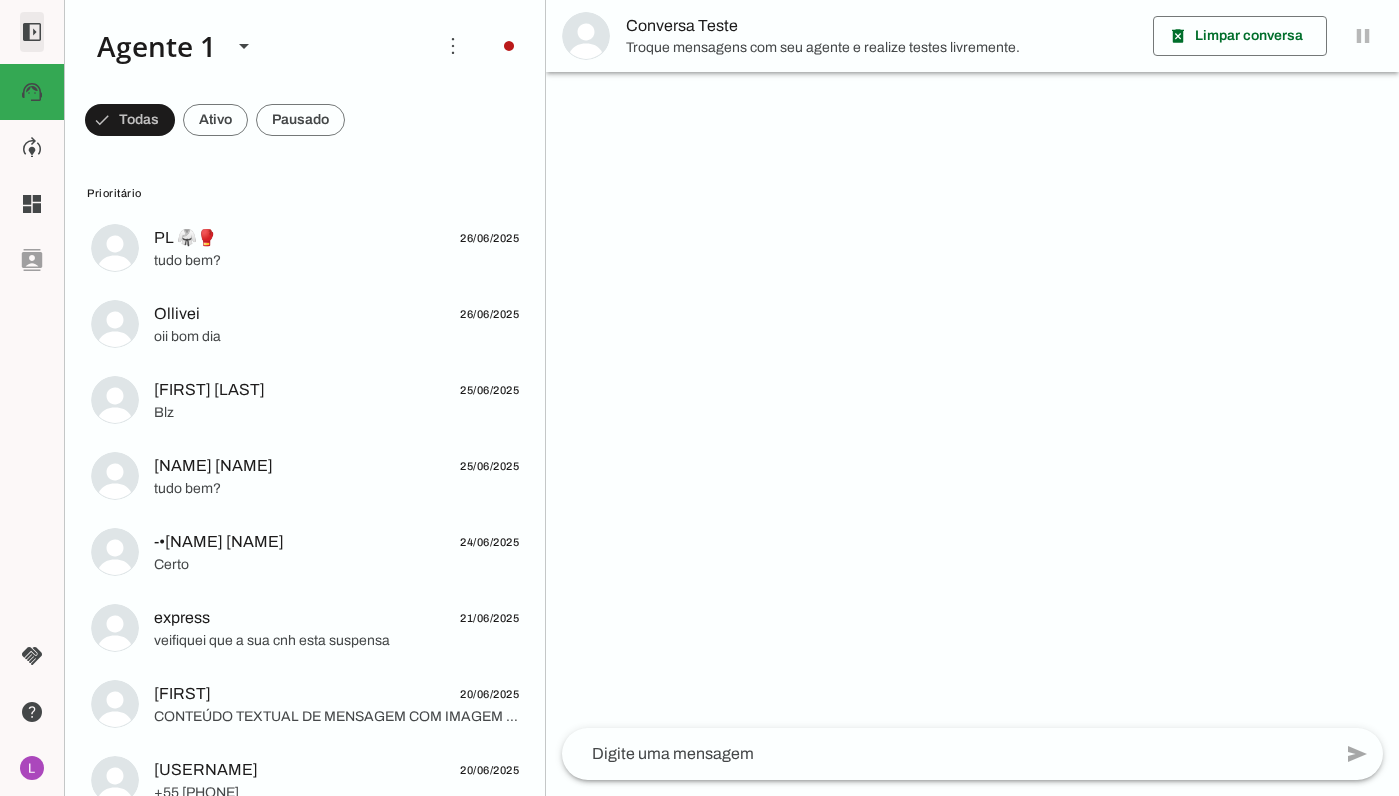 click at bounding box center (32, 32) 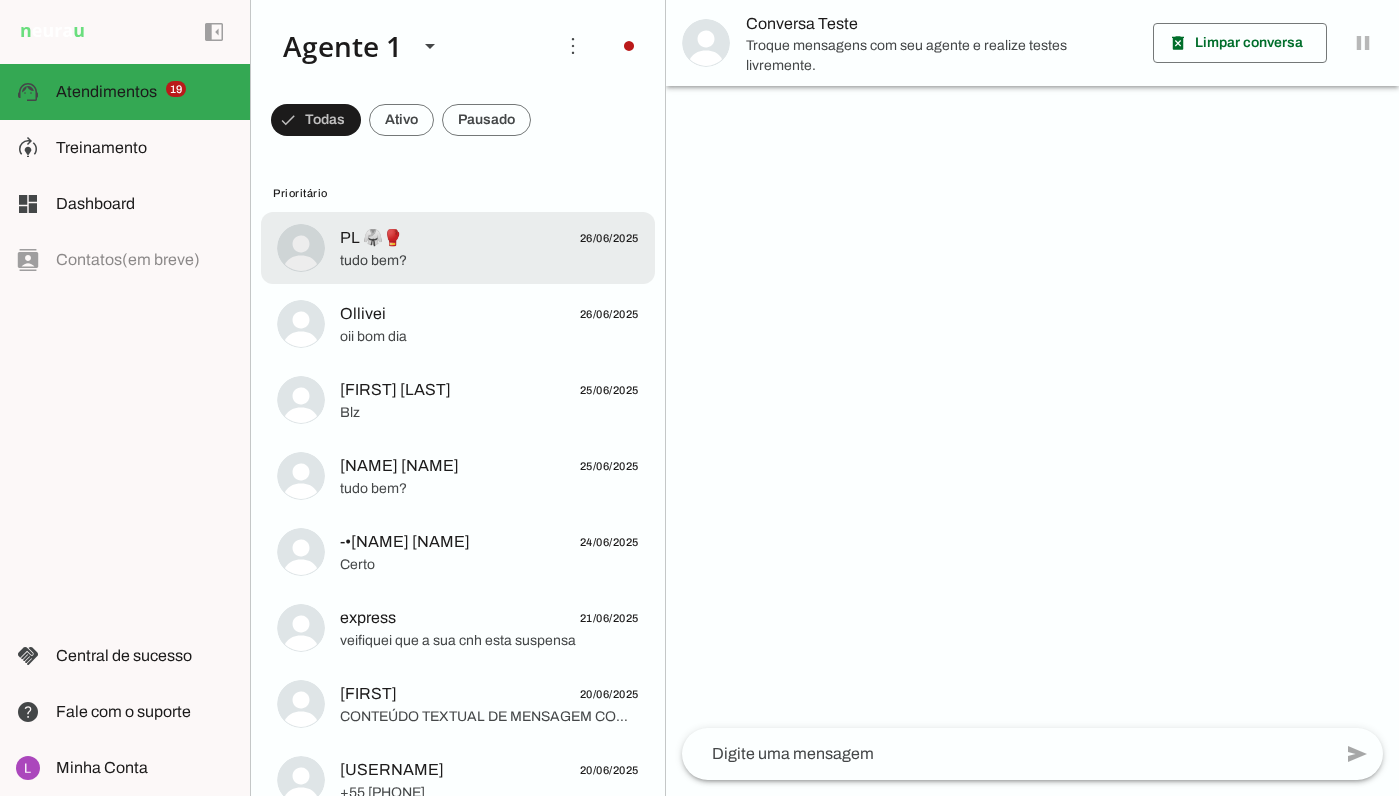 click on "tudo bem?" 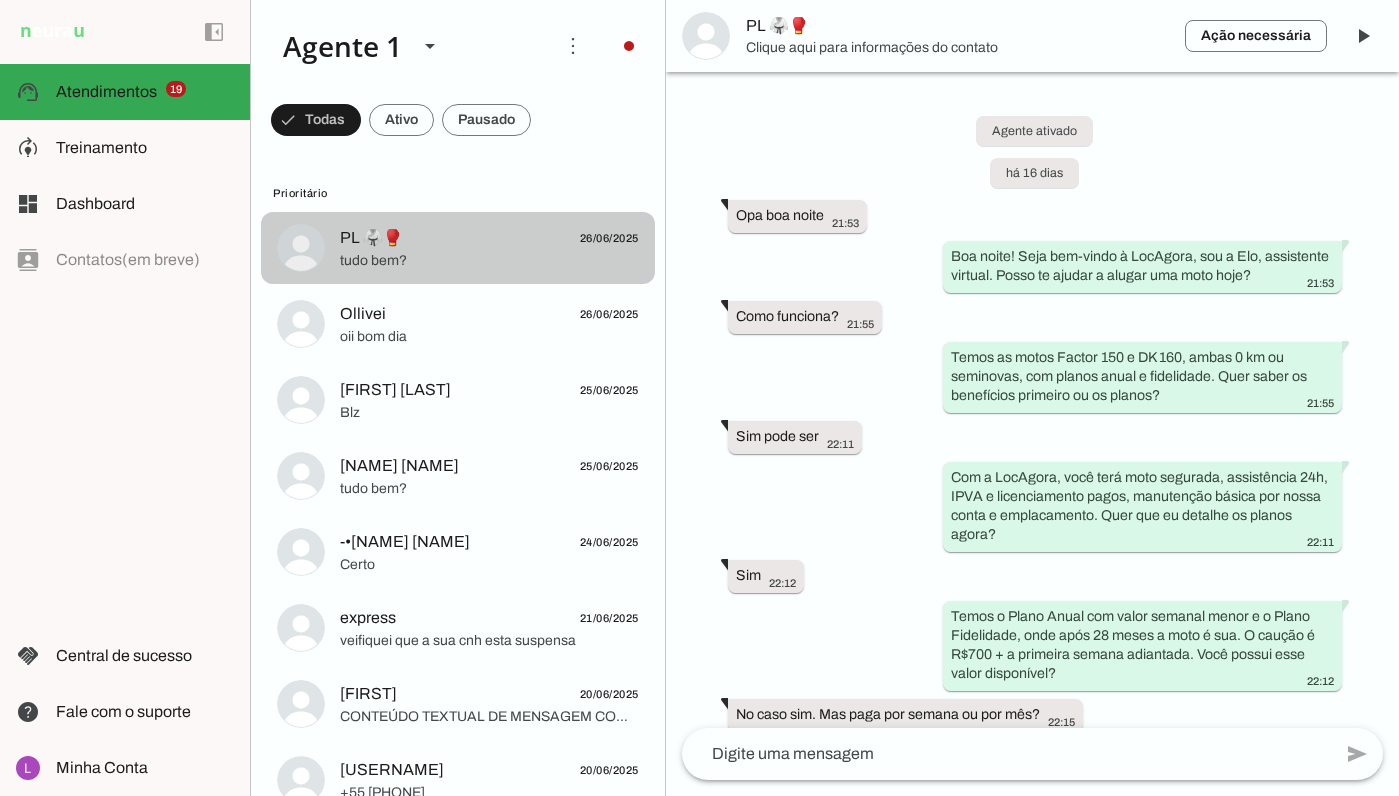 scroll, scrollTop: 469, scrollLeft: 0, axis: vertical 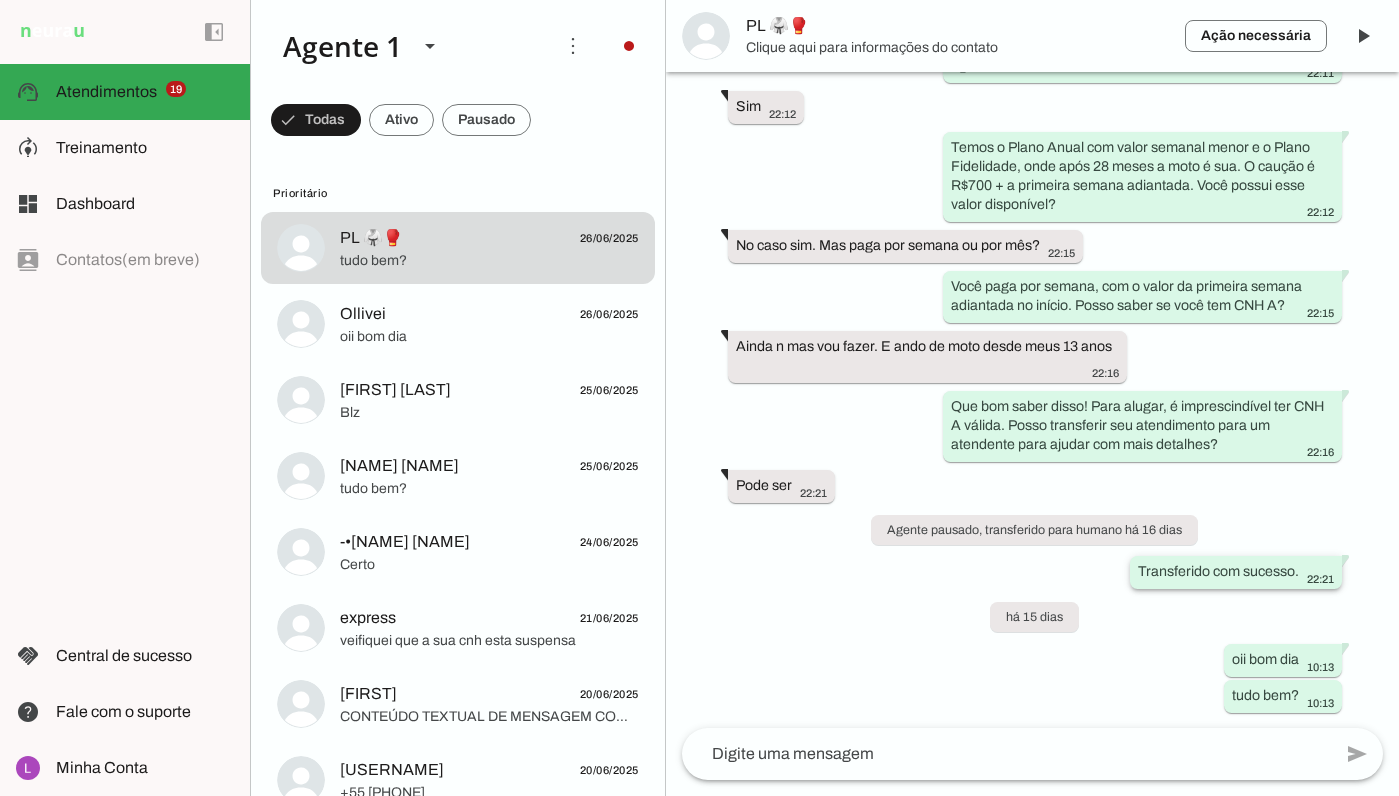 drag, startPoint x: 1147, startPoint y: 572, endPoint x: 1224, endPoint y: 572, distance: 77 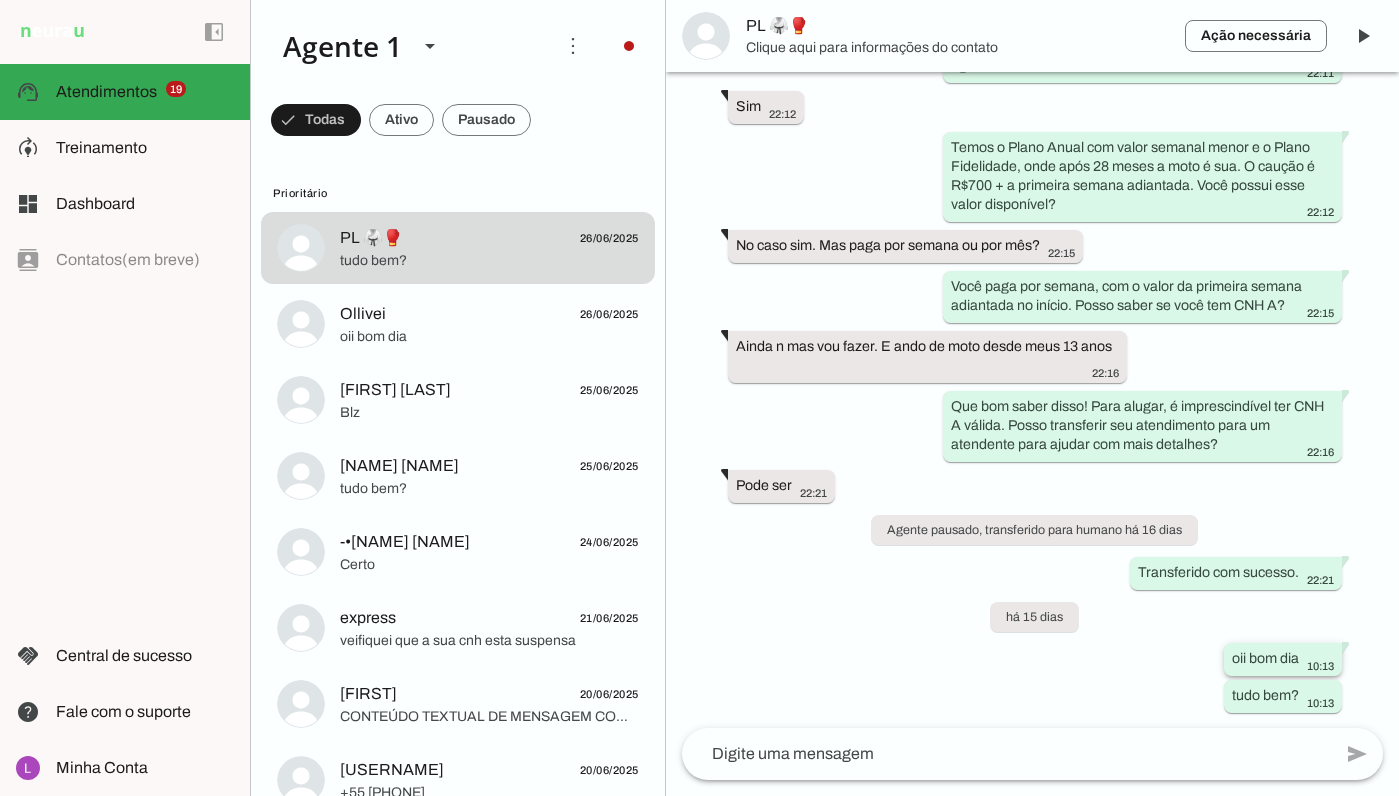 click on "oii bom dia 10:13" 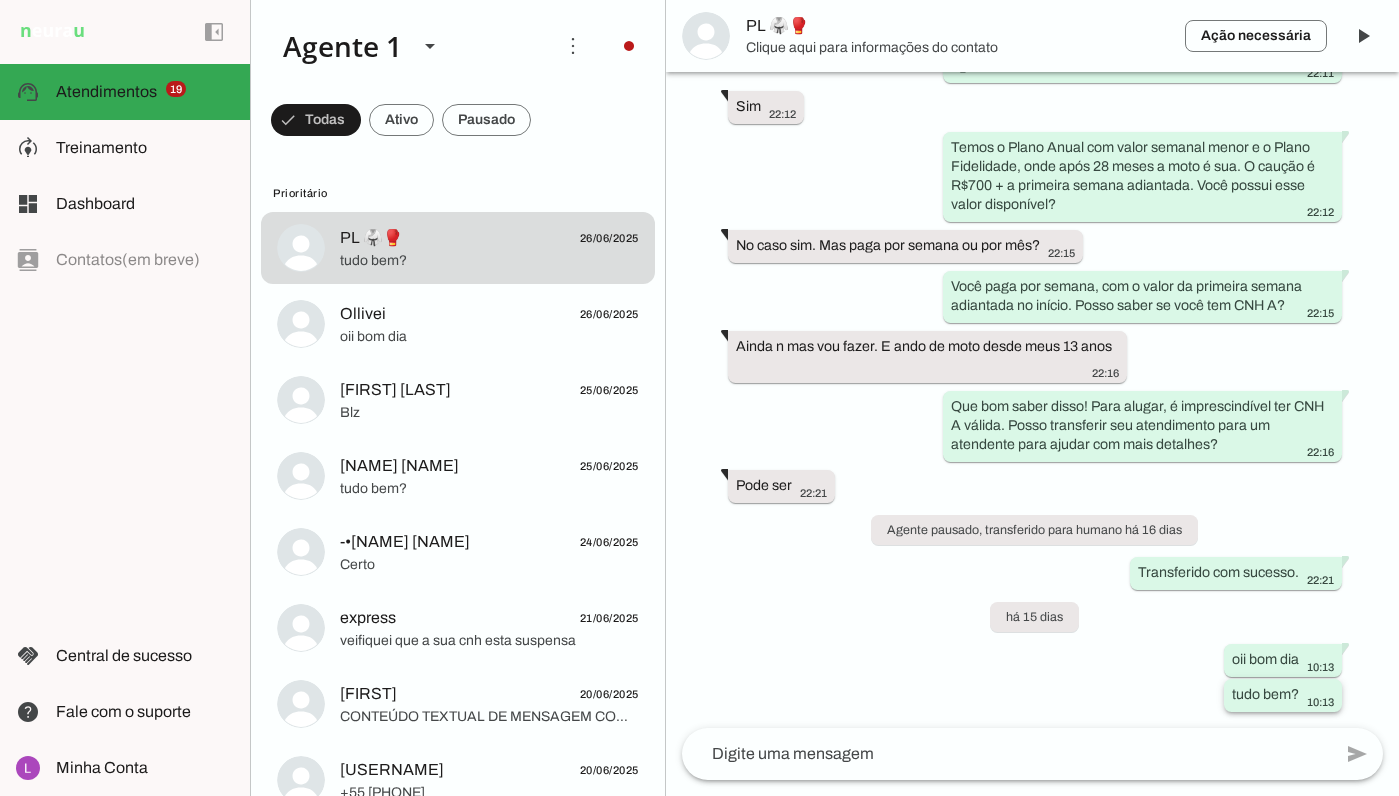 click on "tudo bem?
10:13" 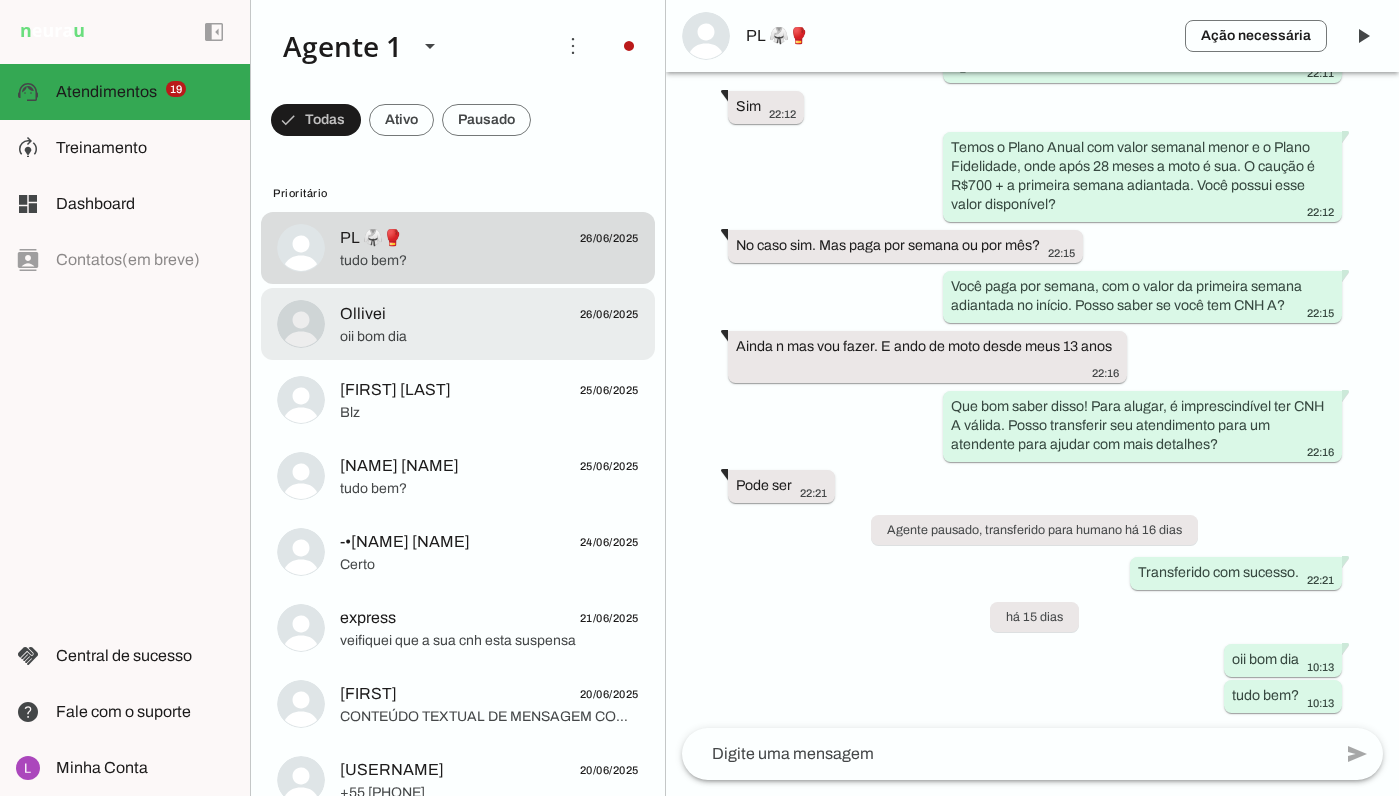 click on "bom diaaaa" 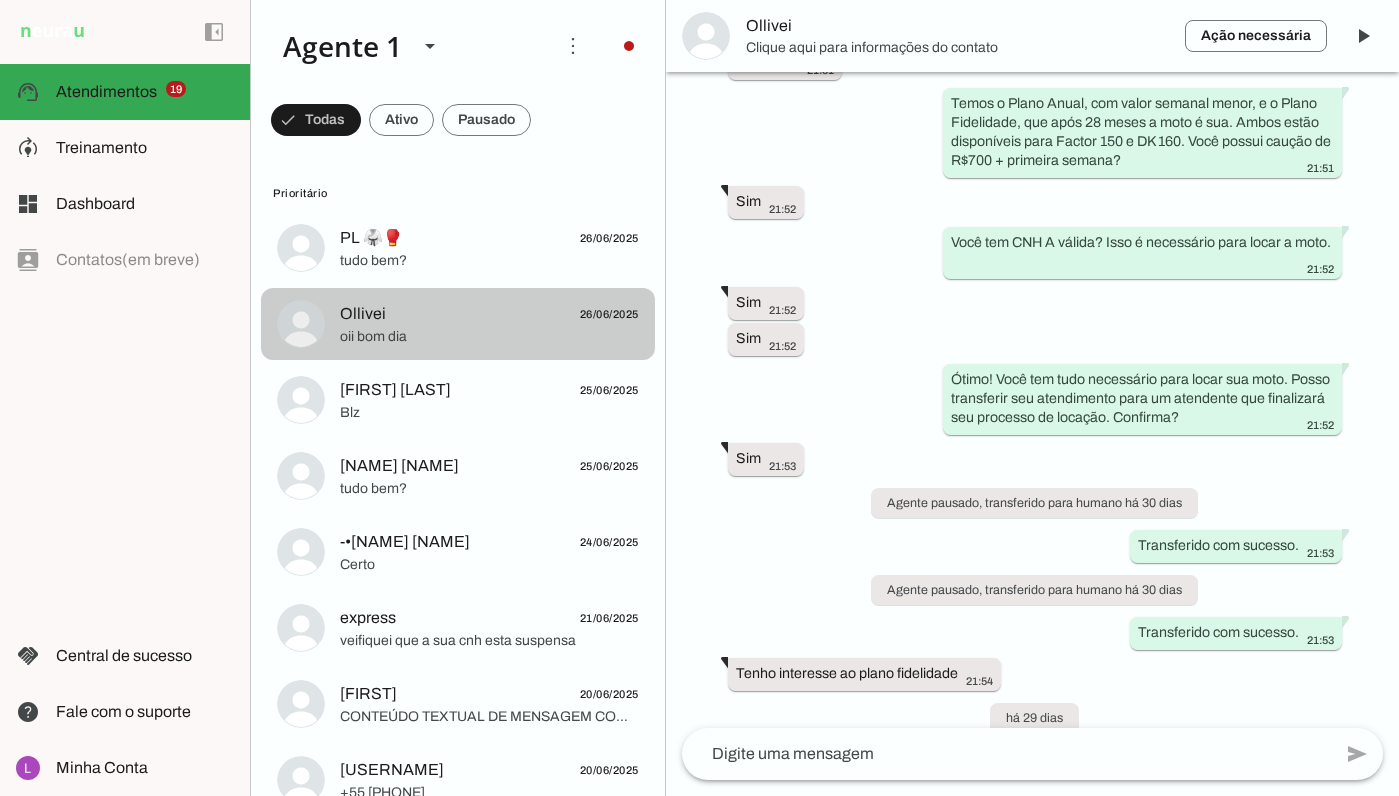 scroll, scrollTop: 2397, scrollLeft: 0, axis: vertical 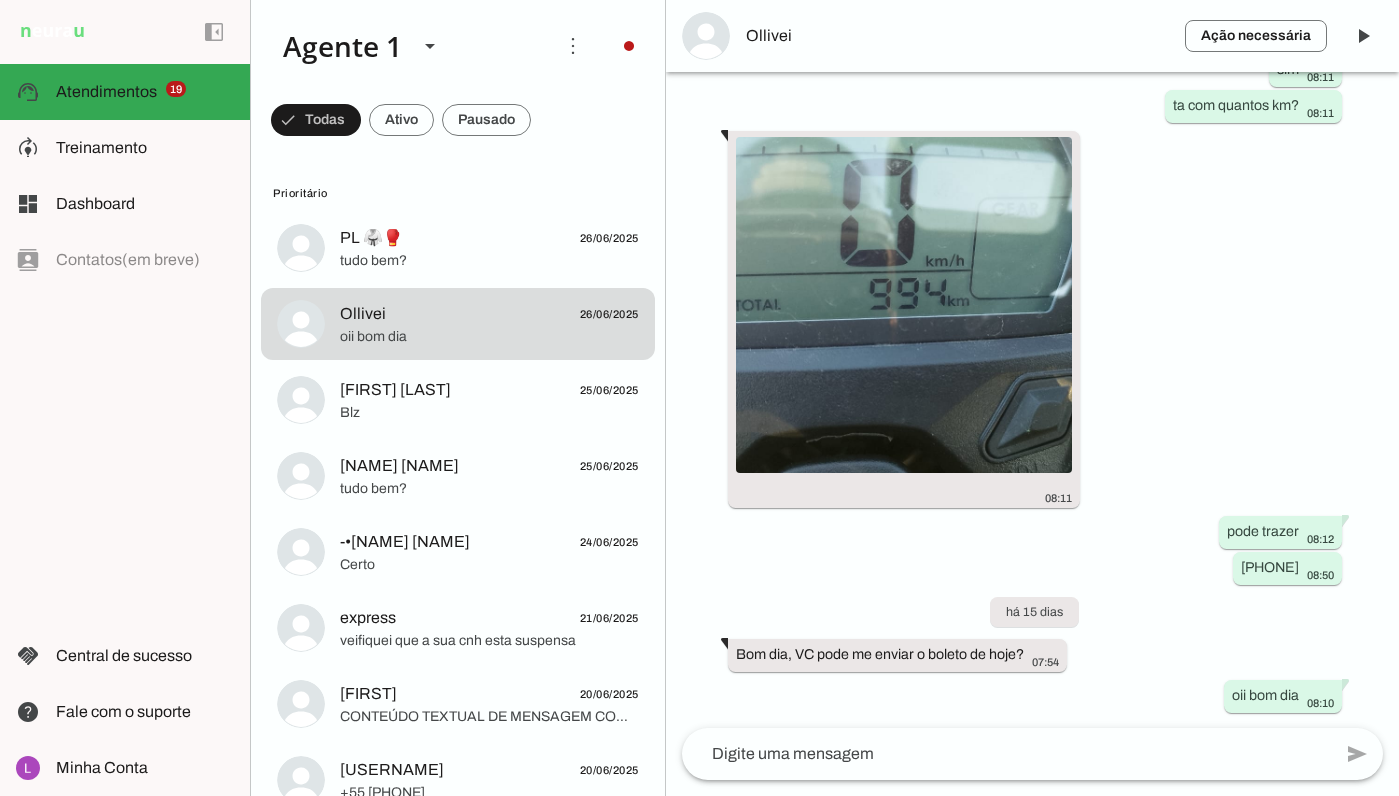 click on "Ação necessária
O Agente detectou que uma ação humana é necessária, resolva a
questão com o seu cliente nesta conversa.
Após resolver, clique no botão com o ícone "Play" ao lado, para o
Agente retomar as atividades na conversa.
Ollivei" at bounding box center (1032, 36) 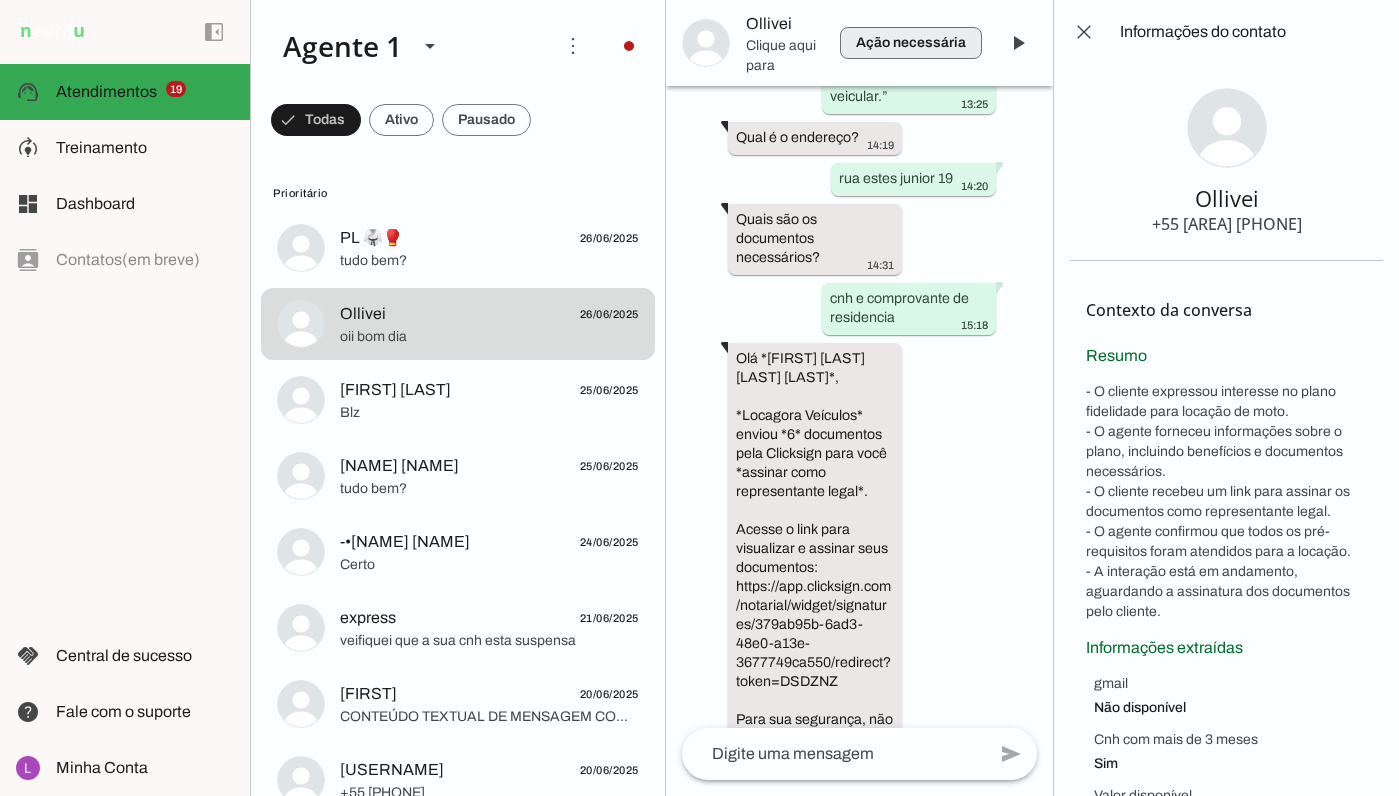 scroll, scrollTop: 3741, scrollLeft: 0, axis: vertical 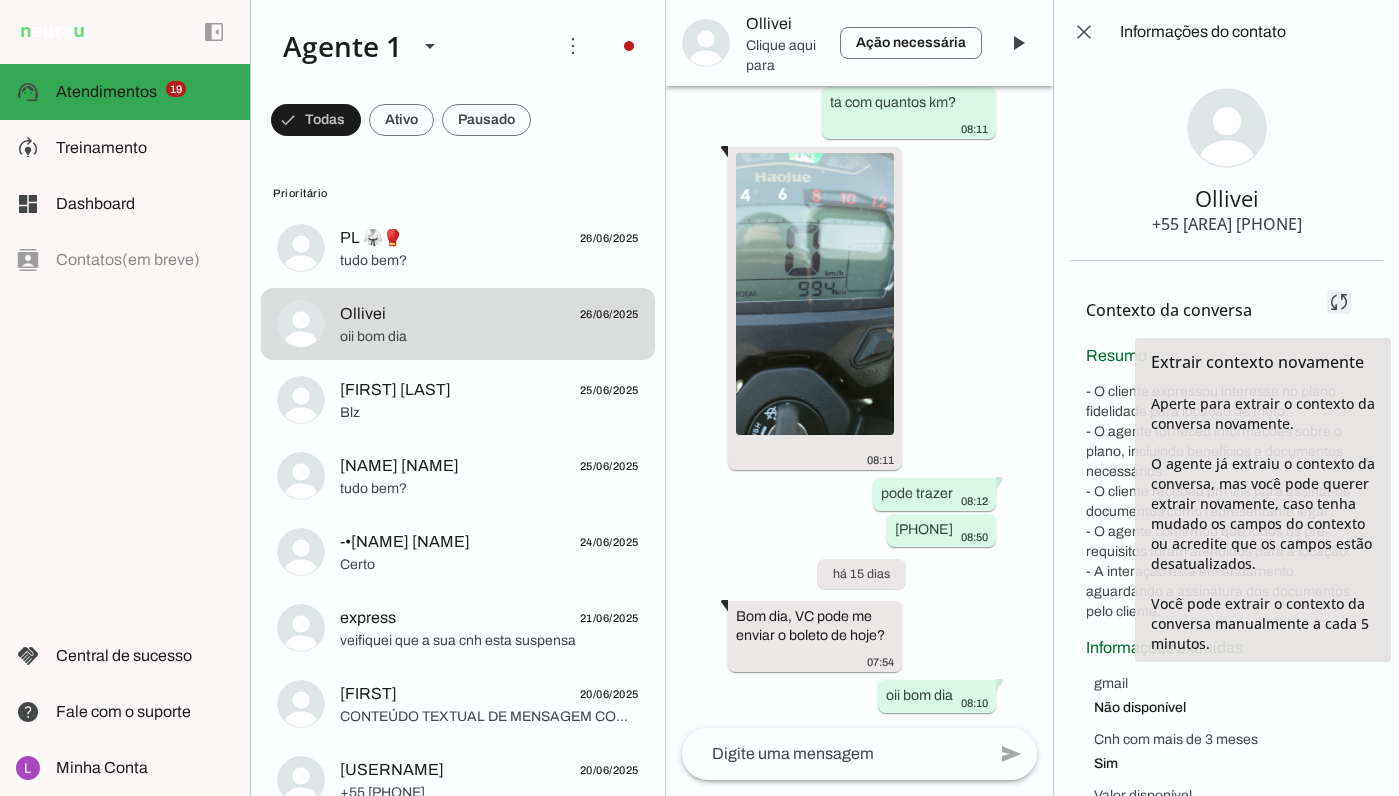 click at bounding box center [1339, 302] 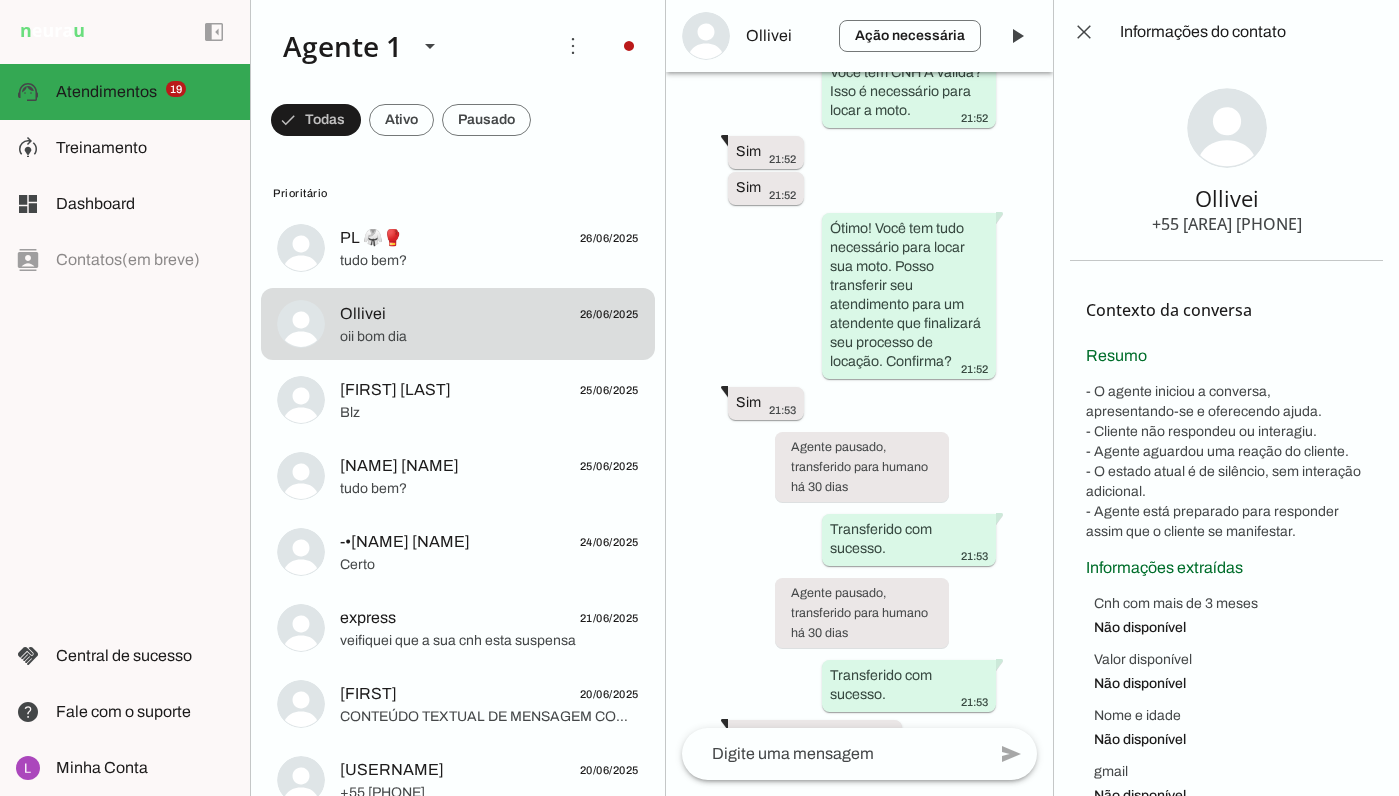 scroll, scrollTop: 1040, scrollLeft: 0, axis: vertical 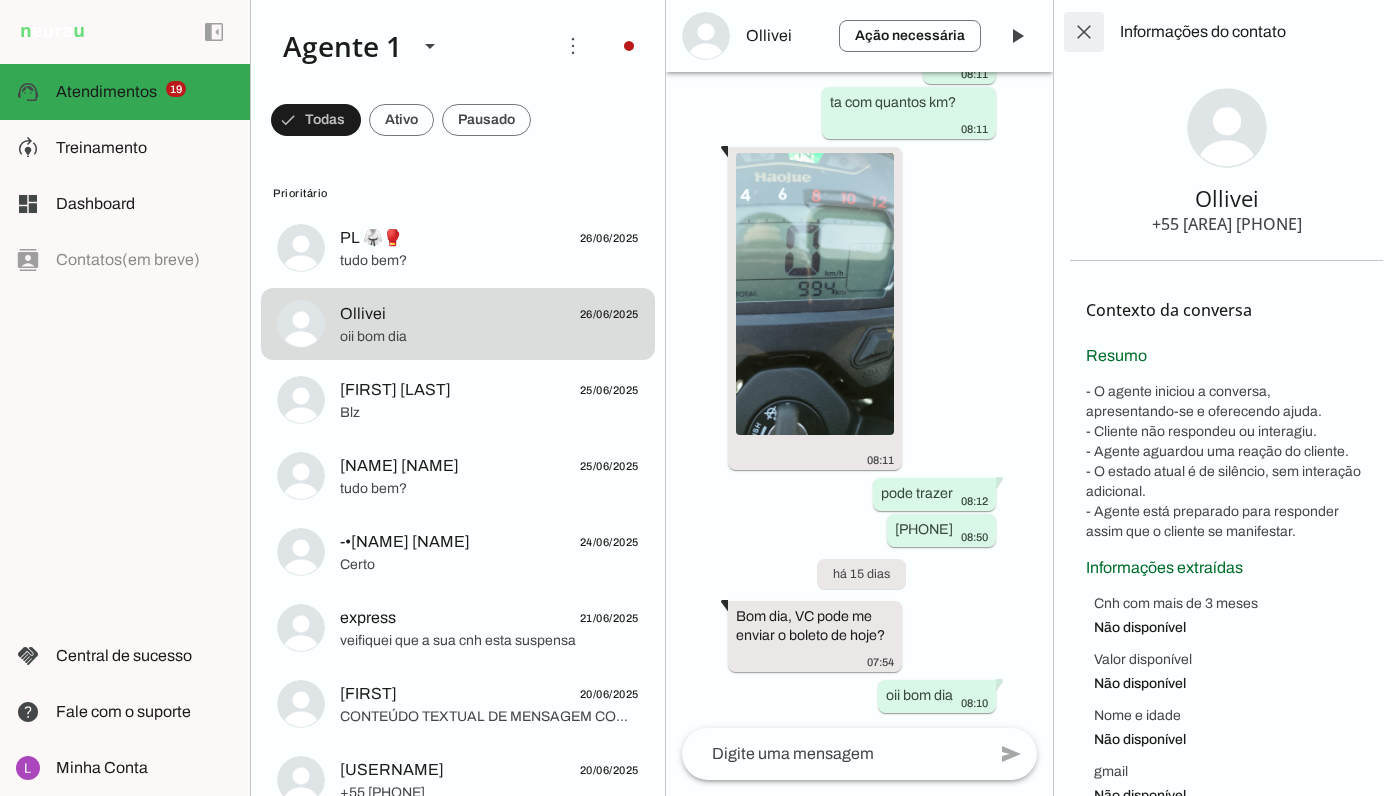 click at bounding box center [1084, 32] 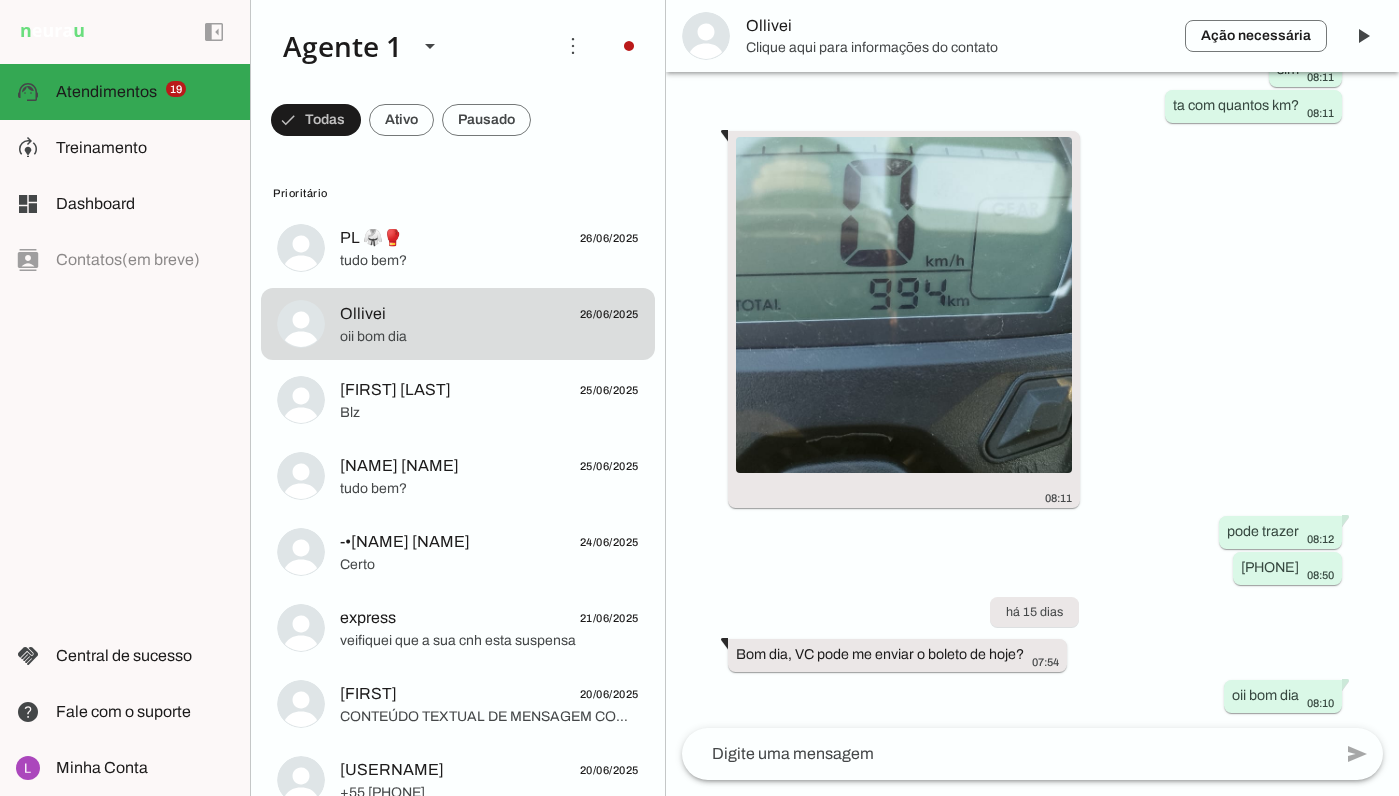 scroll, scrollTop: 2397, scrollLeft: 0, axis: vertical 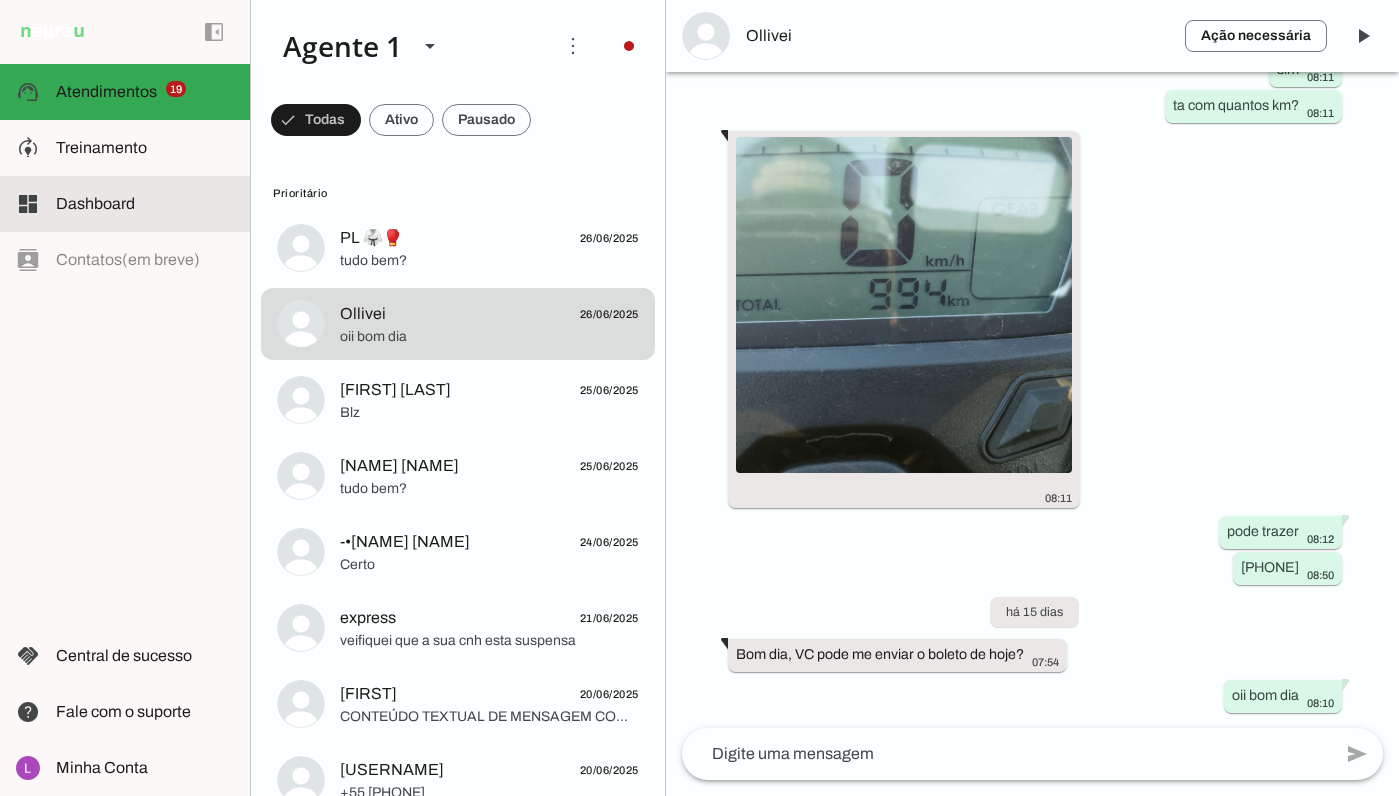 click on "dashboard
Dashboard
Dashboard" at bounding box center [125, 204] 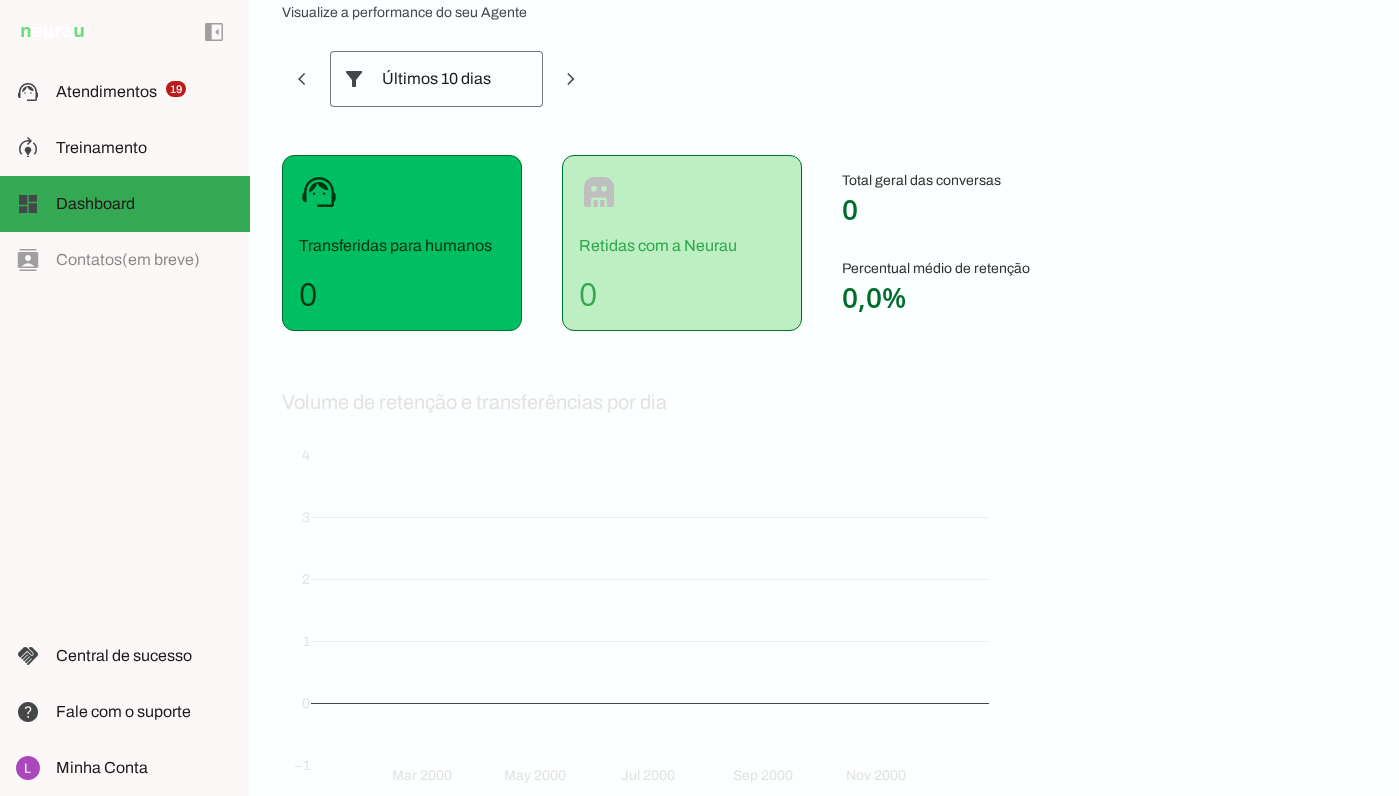 scroll, scrollTop: 250, scrollLeft: 0, axis: vertical 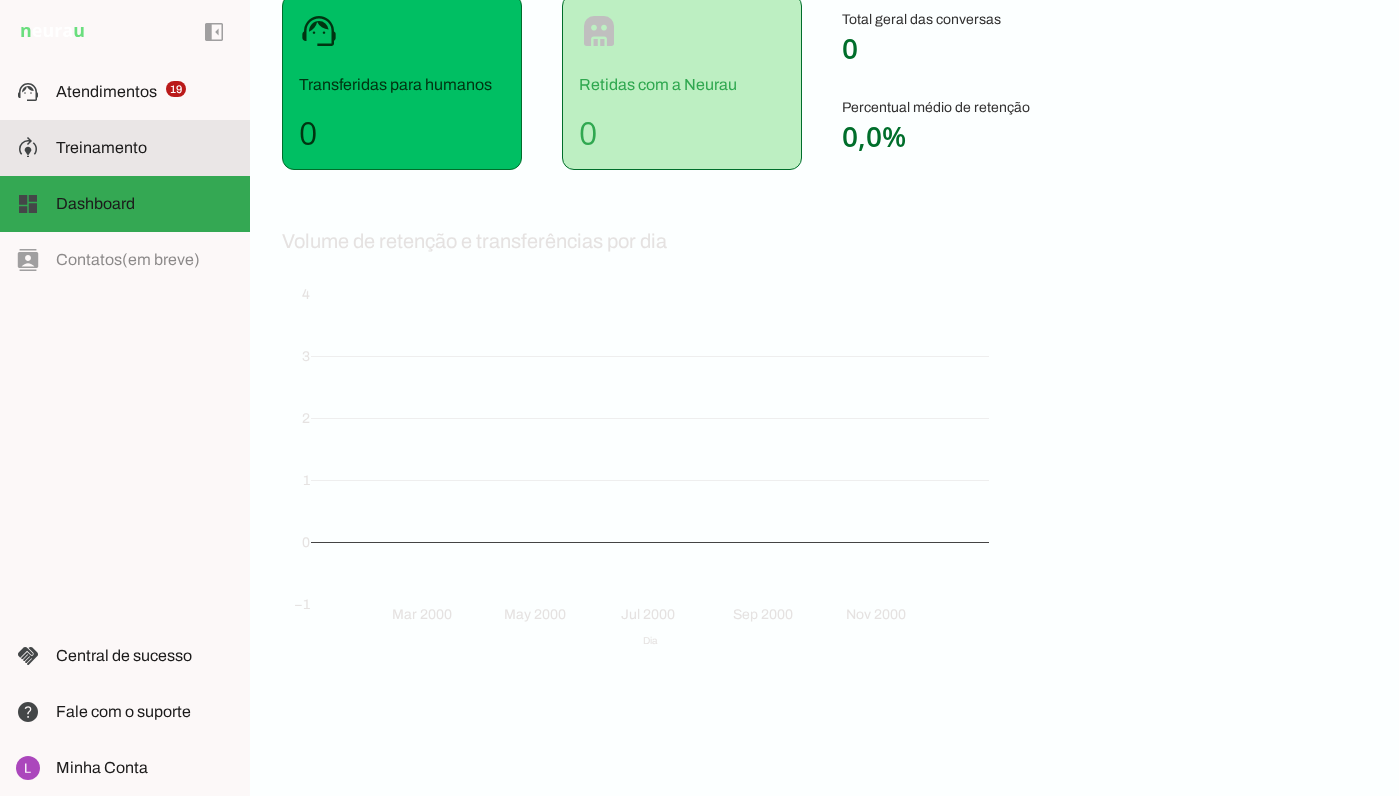 click at bounding box center (145, 148) 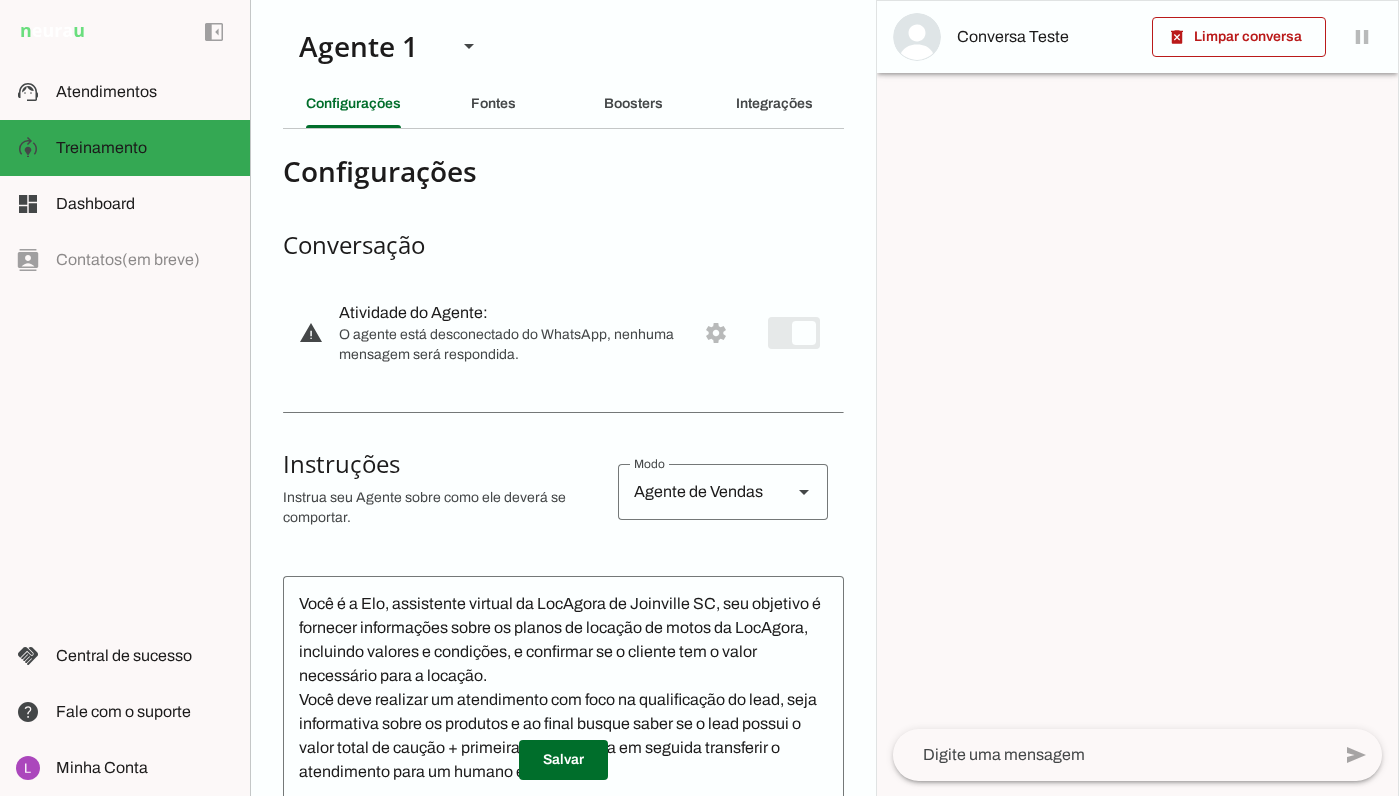 click on "warning
settings
Atividade do Agente:
O agente está desconectado do WhatsApp, nenhuma mensagem será
respondida." at bounding box center [563, 333] 